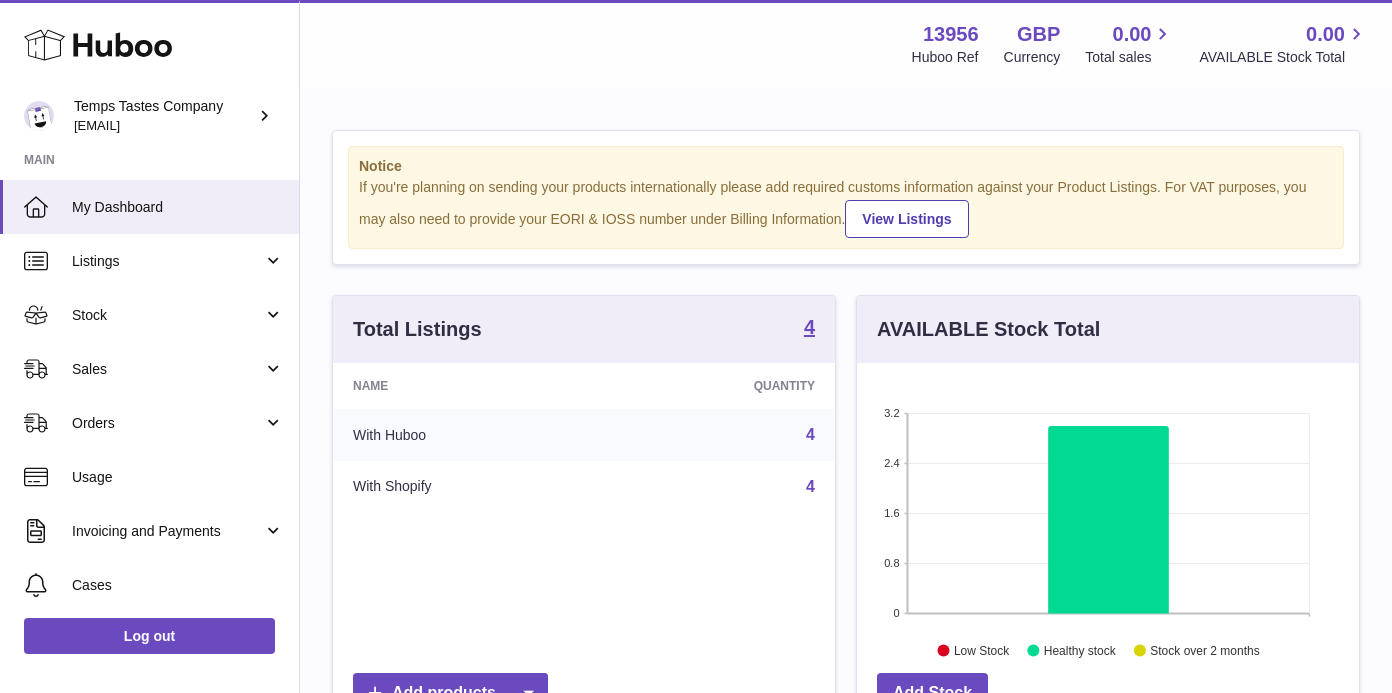 scroll, scrollTop: 0, scrollLeft: 0, axis: both 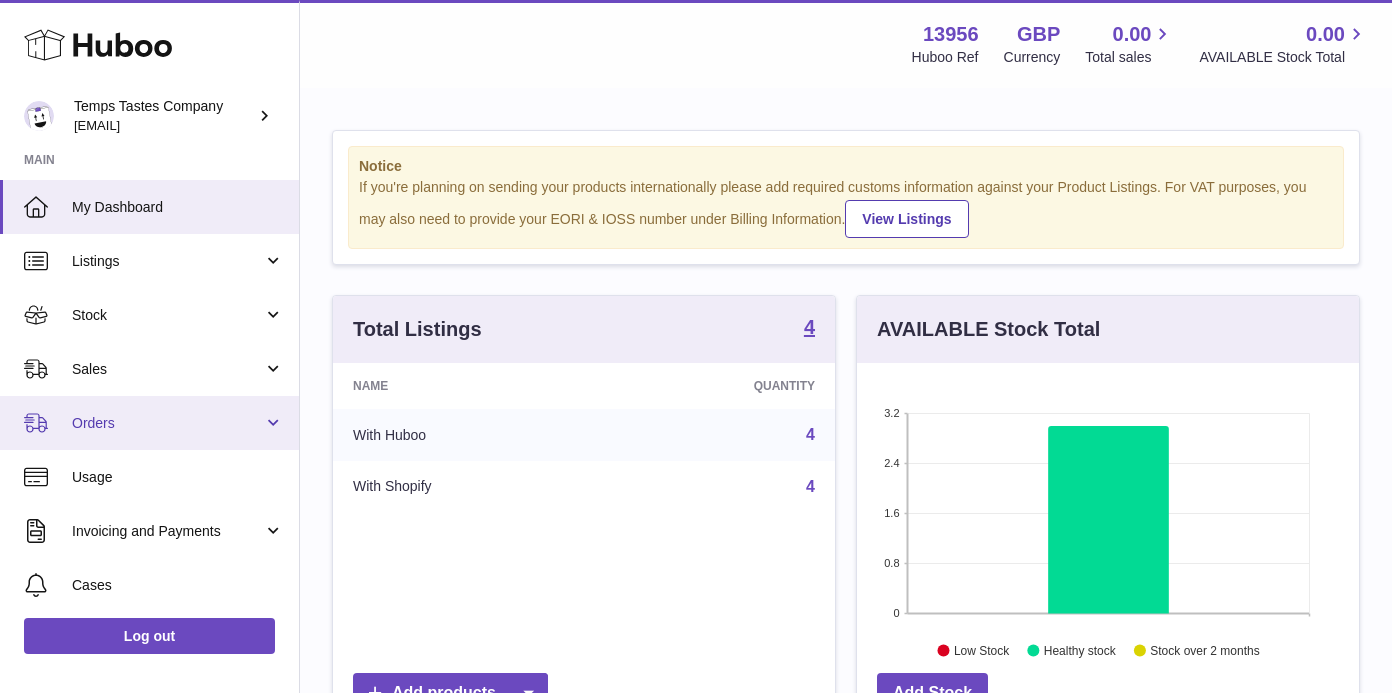 click on "Orders" at bounding box center [167, 423] 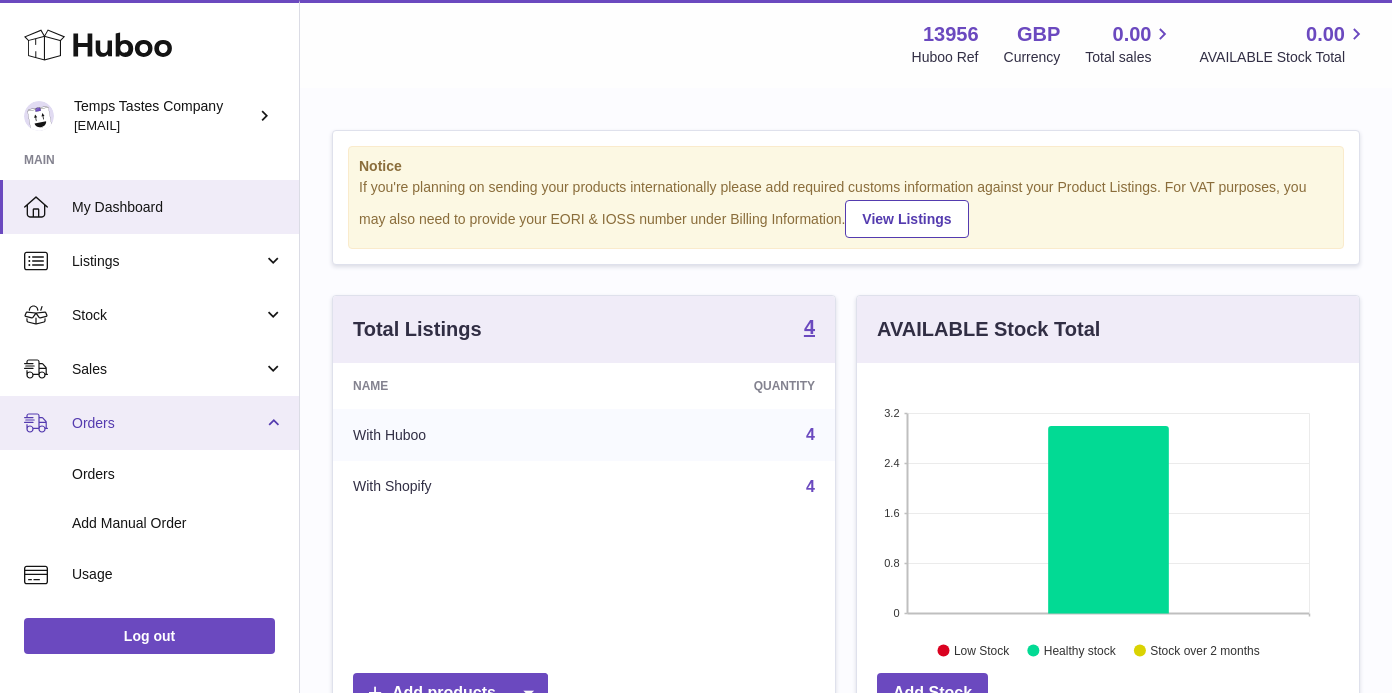 click on "Orders" at bounding box center [167, 423] 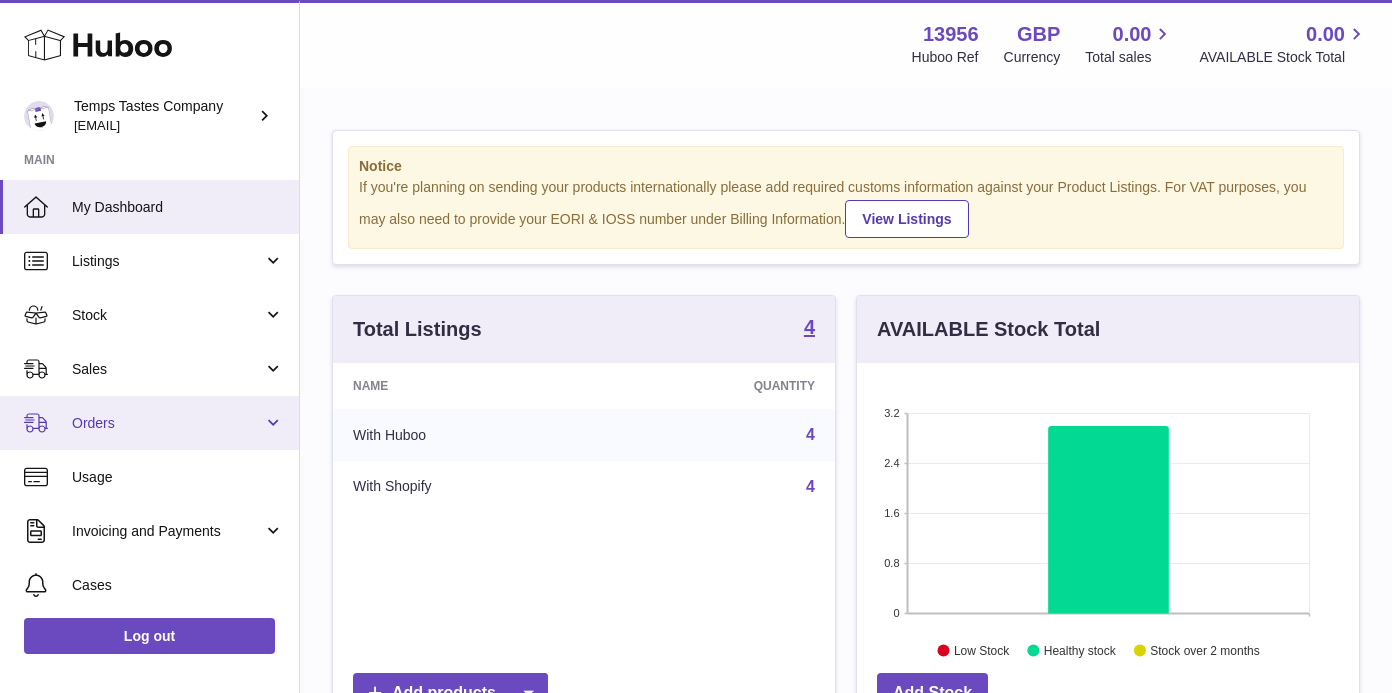 click on "Orders" at bounding box center (167, 423) 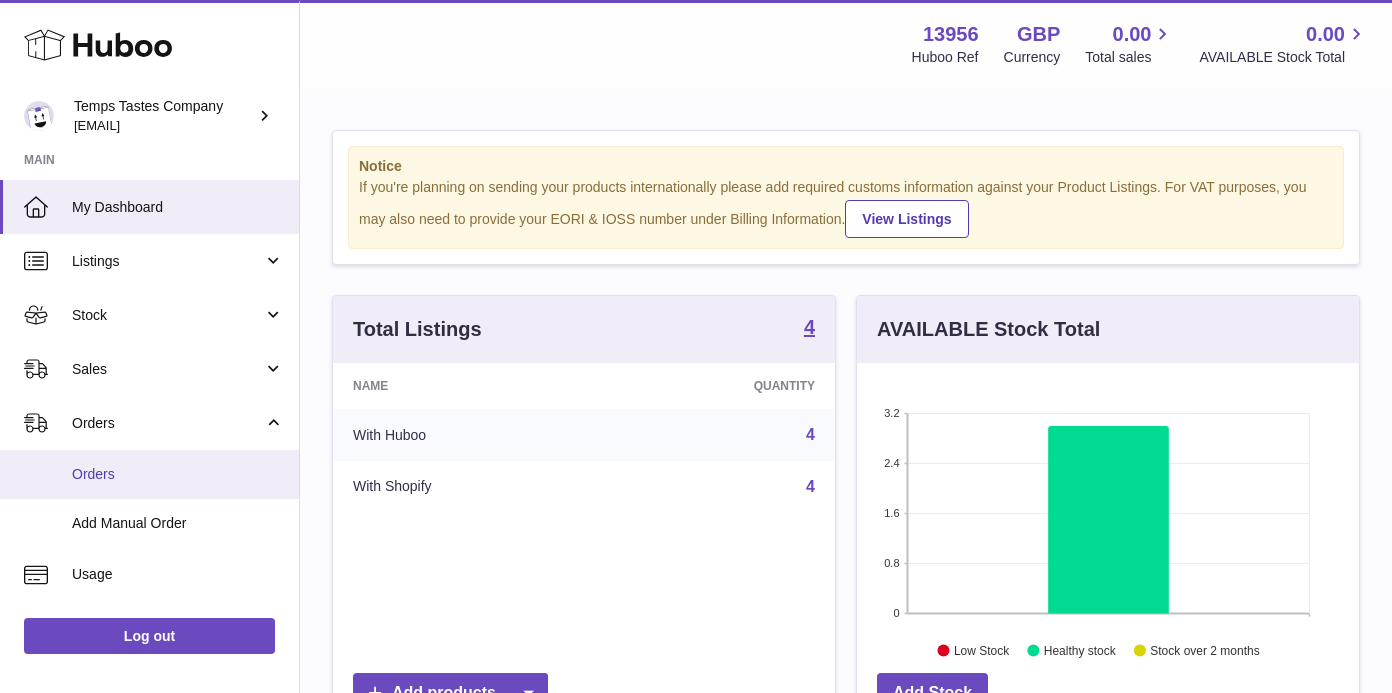 click on "Orders" at bounding box center [178, 474] 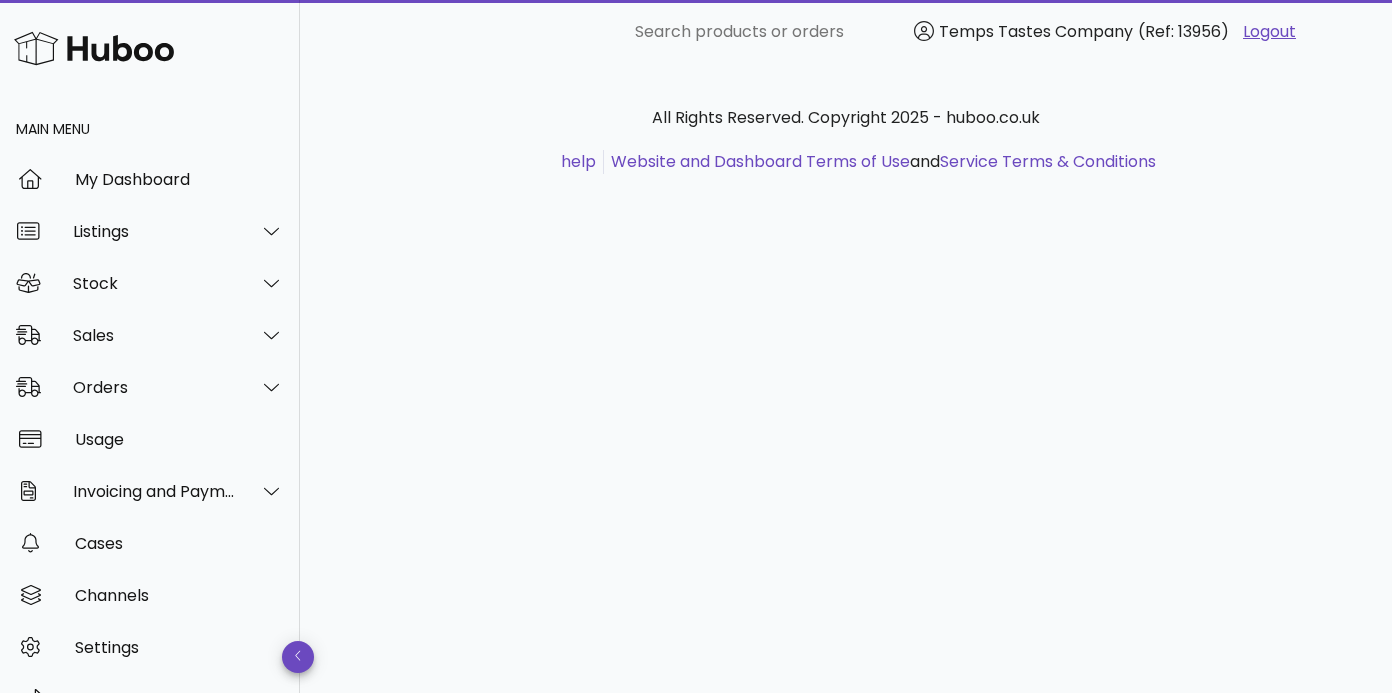 scroll, scrollTop: 0, scrollLeft: 0, axis: both 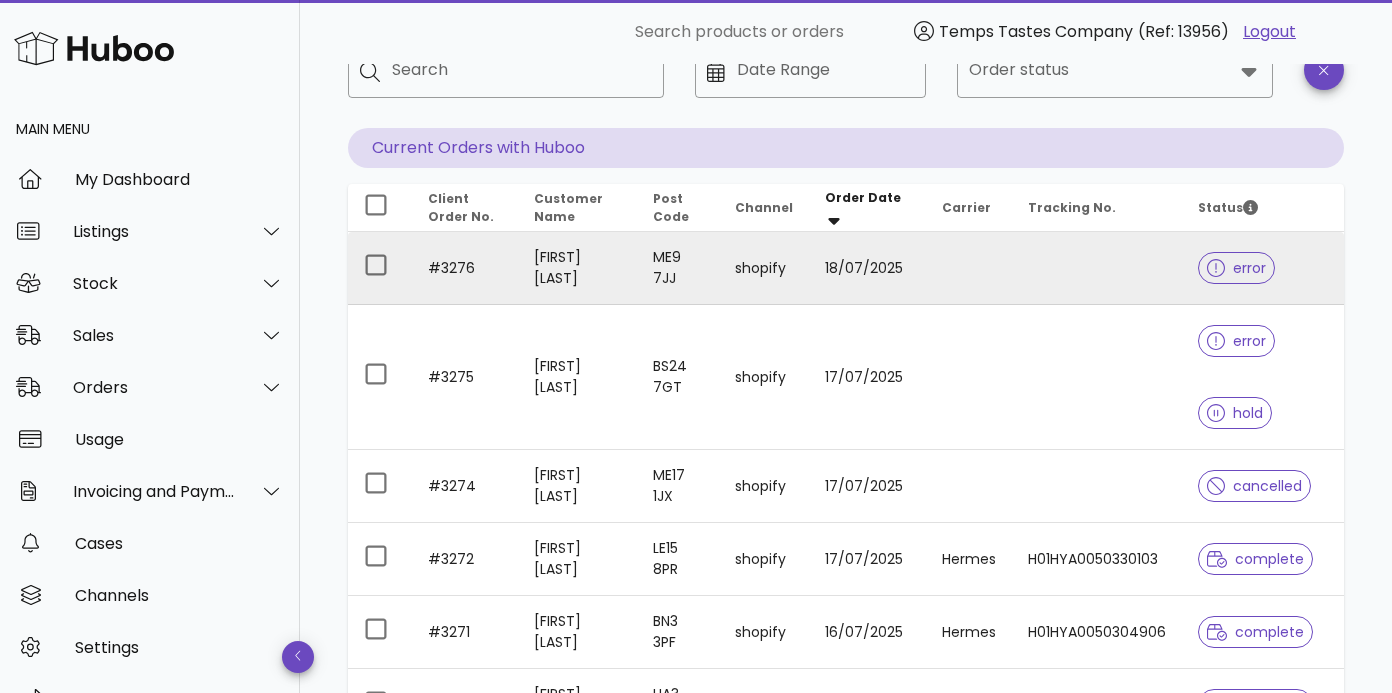 click 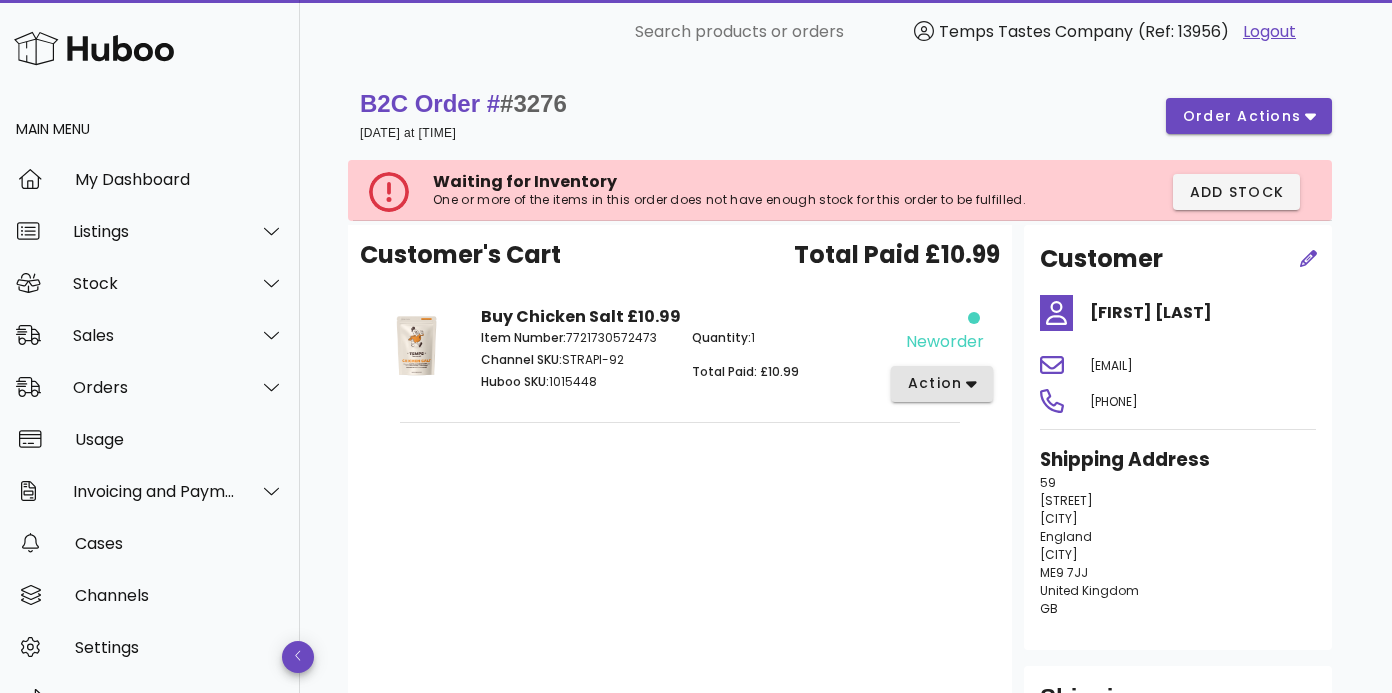 click 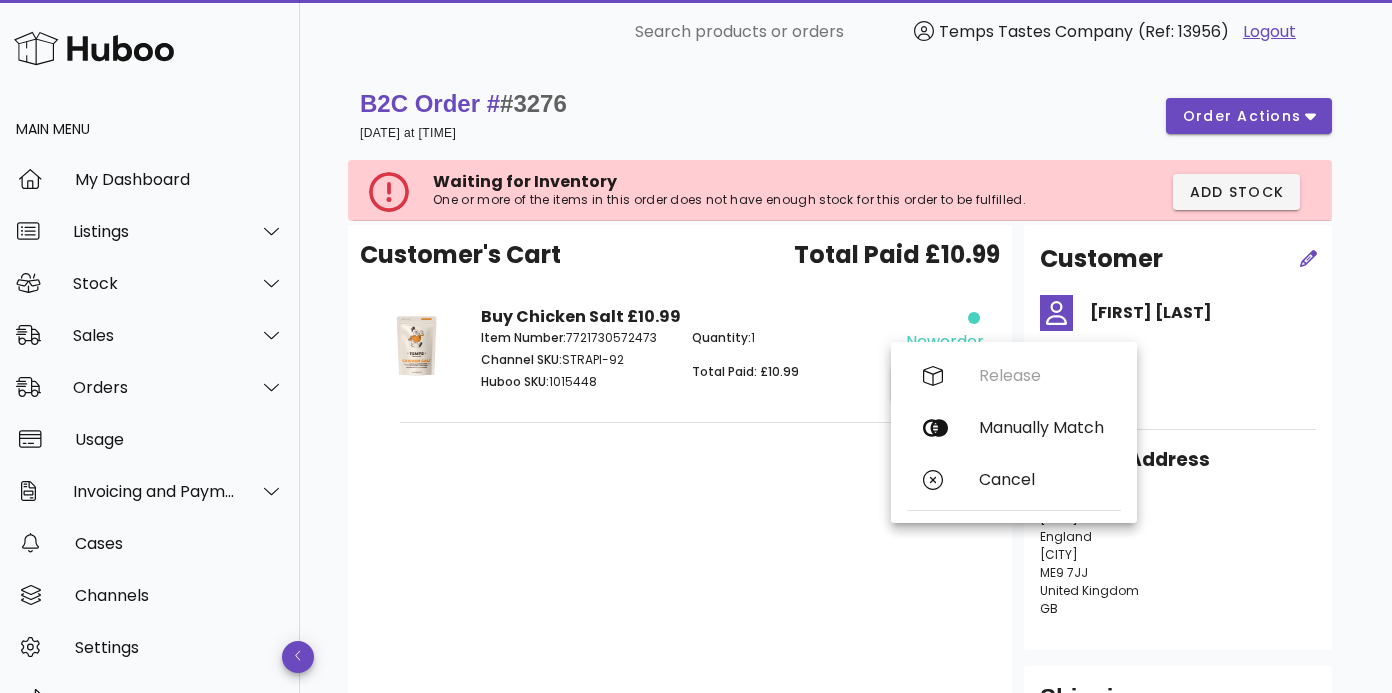 click on "Customer's Cart Total Paid £10.99 Buy Chicken Salt £10.99 Item Number:  7721730572473  Channel SKU:  STRAPI-92  Huboo SKU:  1015448  Quantity:  1 Total Paid: £10.99  neworder  action" at bounding box center (680, 505) 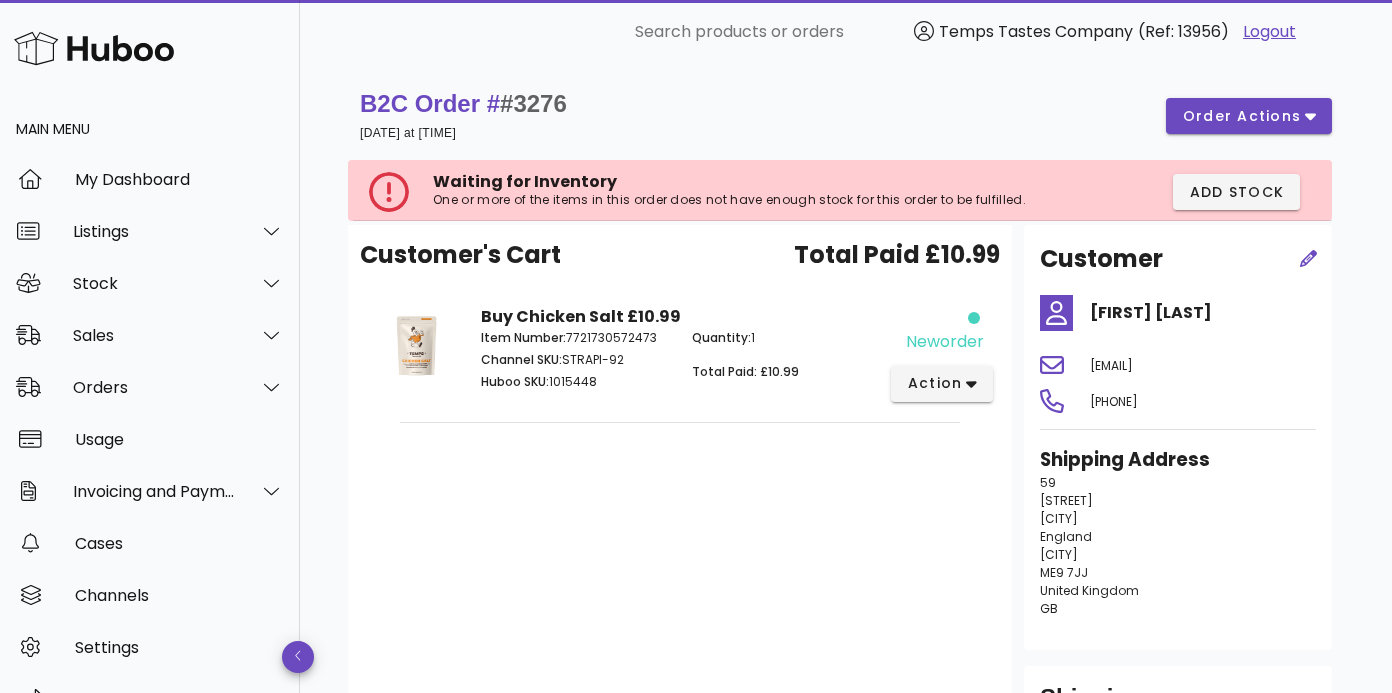 scroll, scrollTop: 0, scrollLeft: 0, axis: both 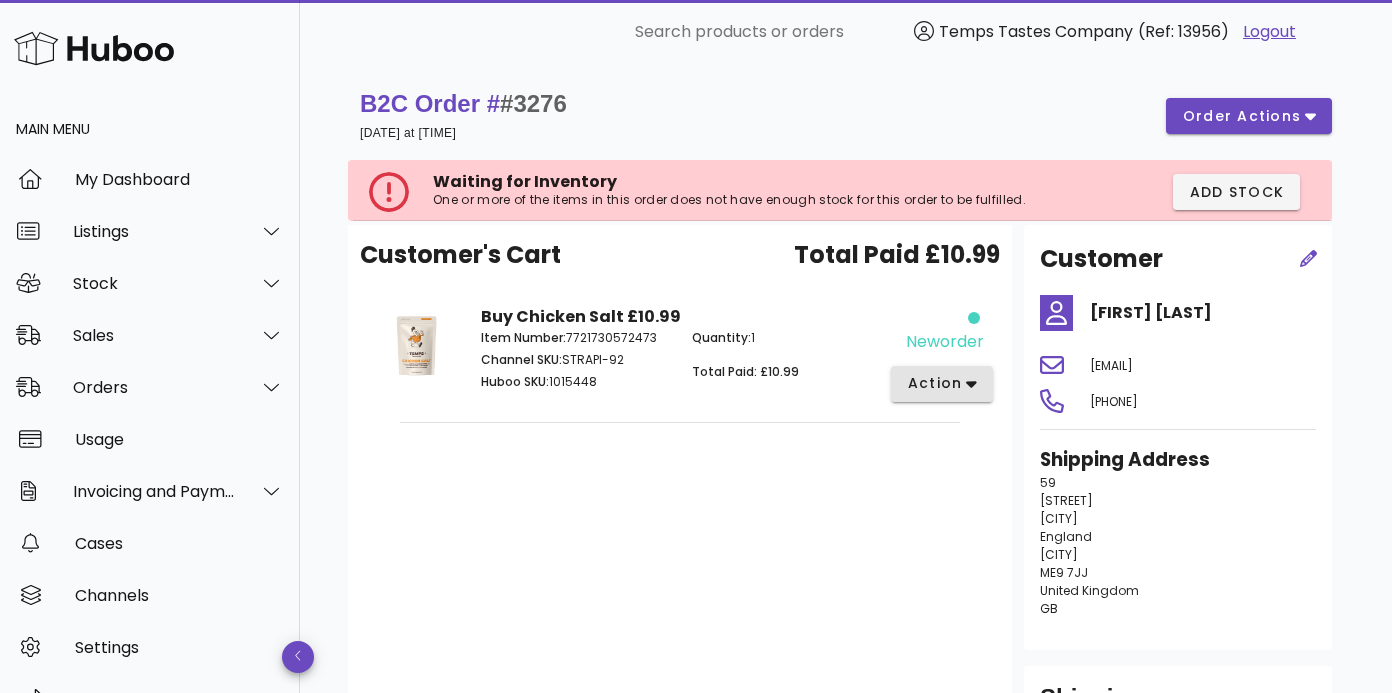 click on "action" at bounding box center (935, 383) 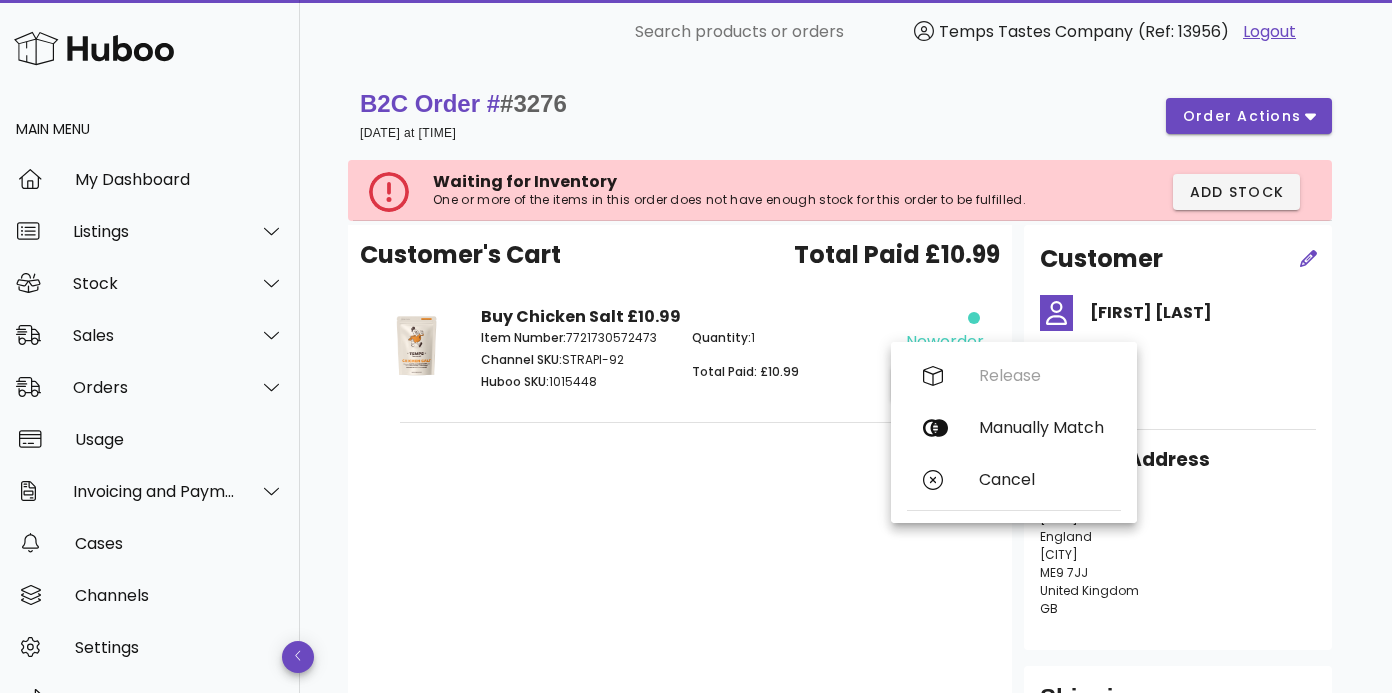 click on "Release   Manually Match   Cancel" at bounding box center [1014, 432] 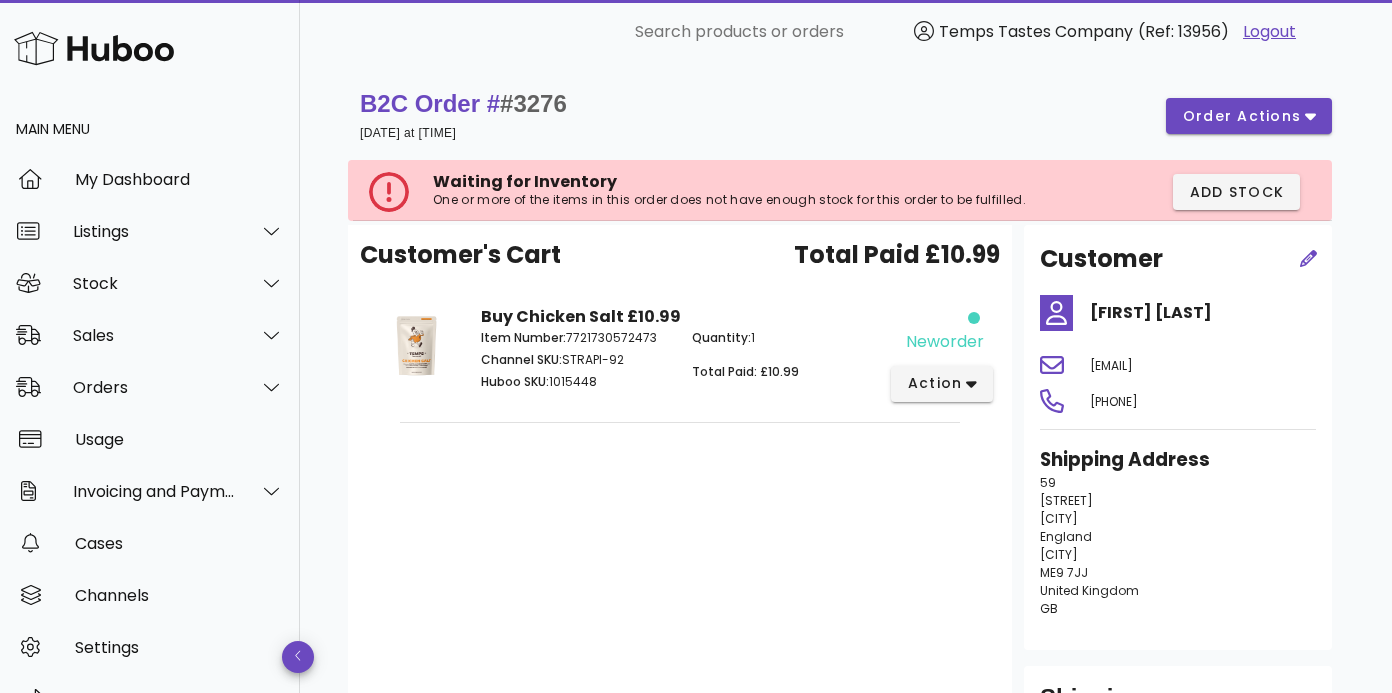 click on "Customer's Cart Total Paid £10.99 Buy Chicken Salt £10.99 Item Number:  7721730572473  Channel SKU:  STRAPI-92  Huboo SKU:  1015448  Quantity:  1 Total Paid: £10.99  neworder  action" at bounding box center (680, 505) 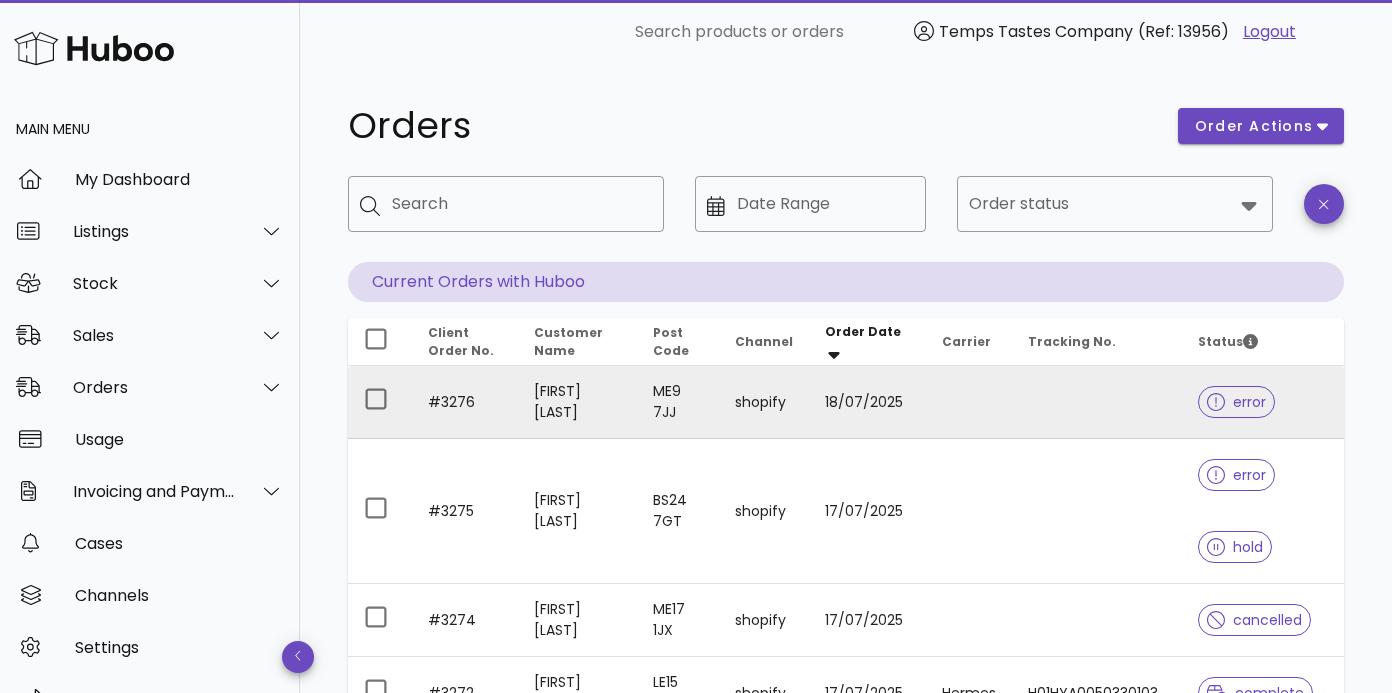 scroll, scrollTop: 0, scrollLeft: 0, axis: both 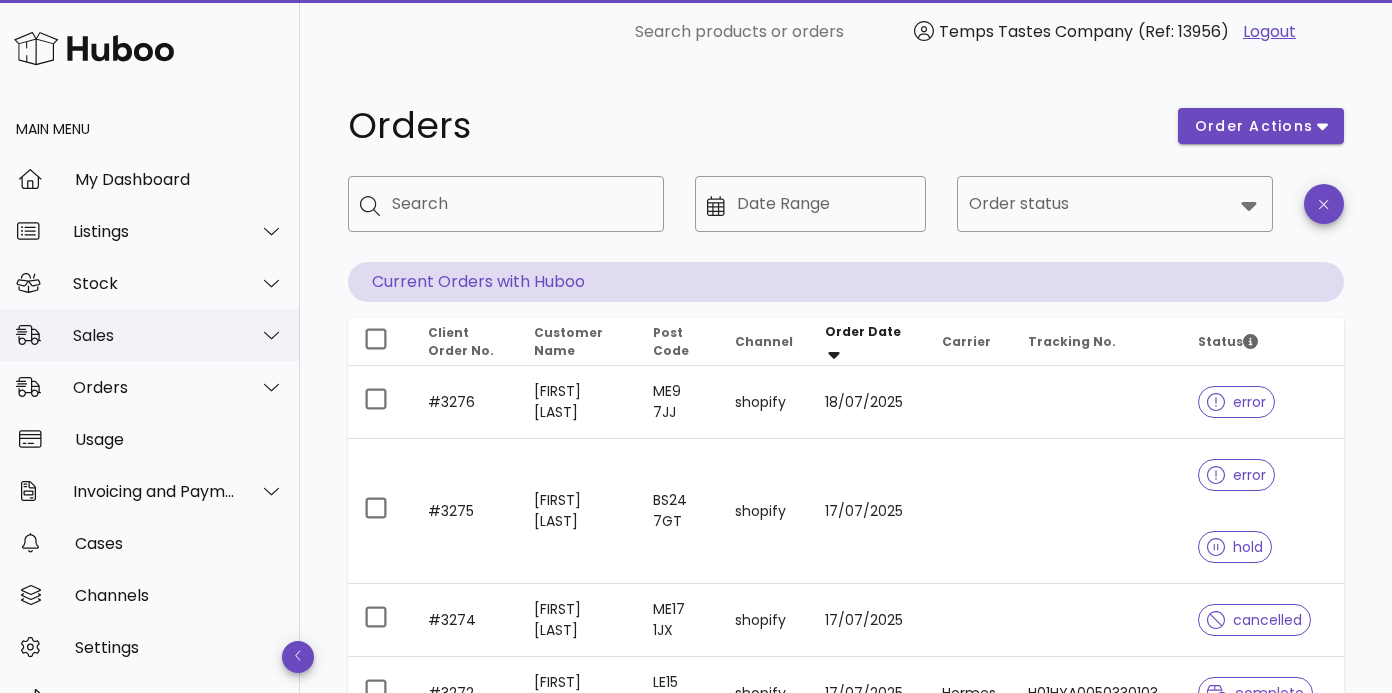 click on "Sales" at bounding box center [154, 335] 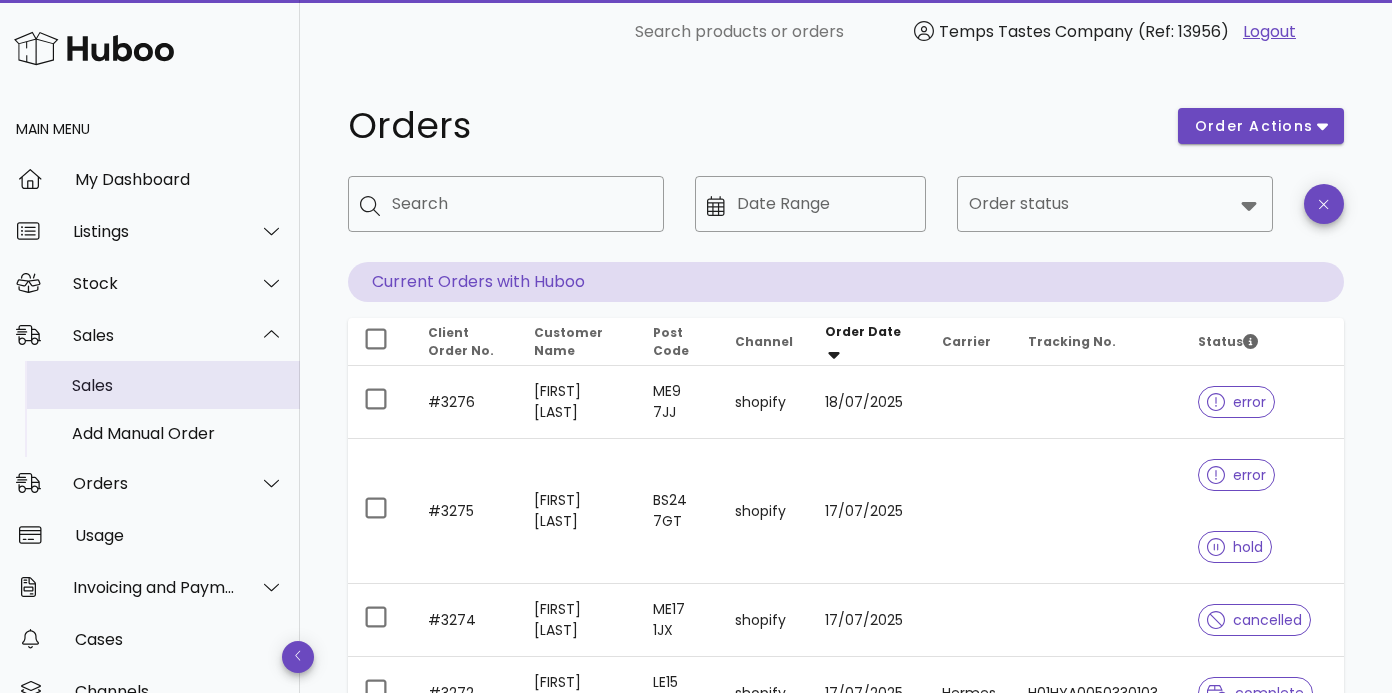 click on "Sales" at bounding box center (178, 385) 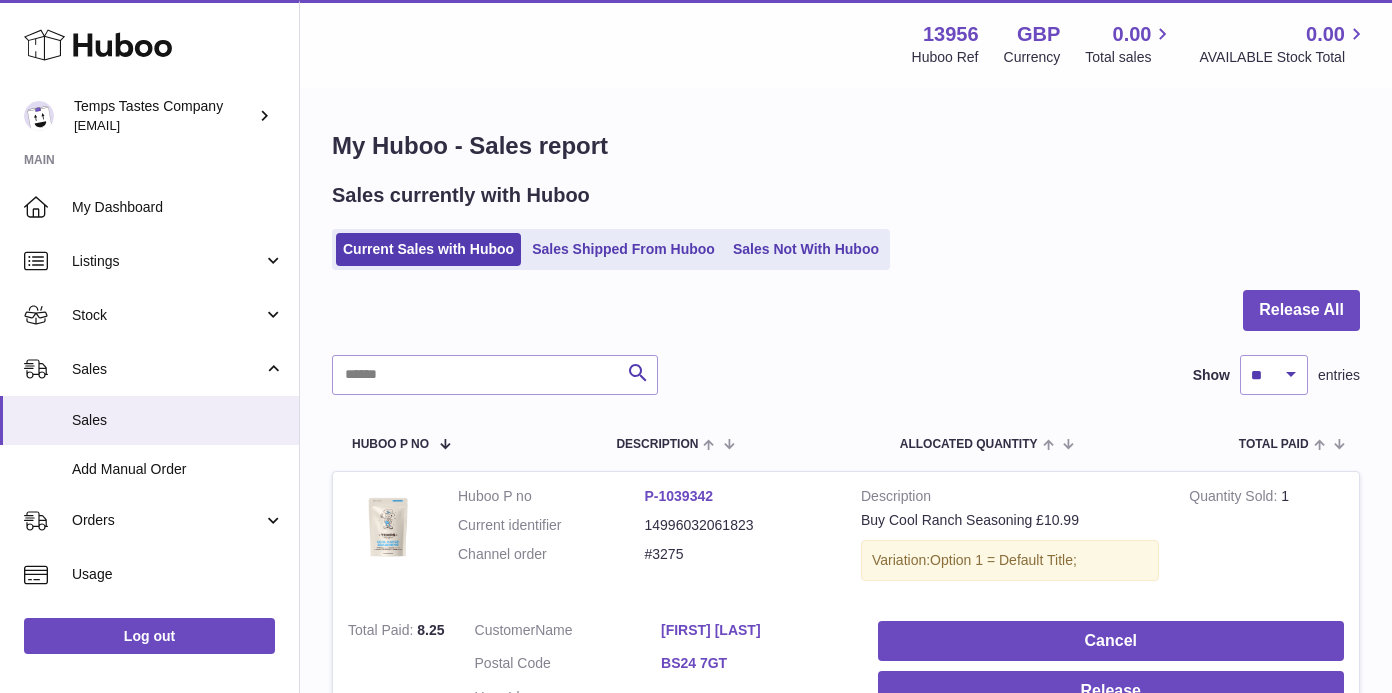 scroll, scrollTop: 0, scrollLeft: 0, axis: both 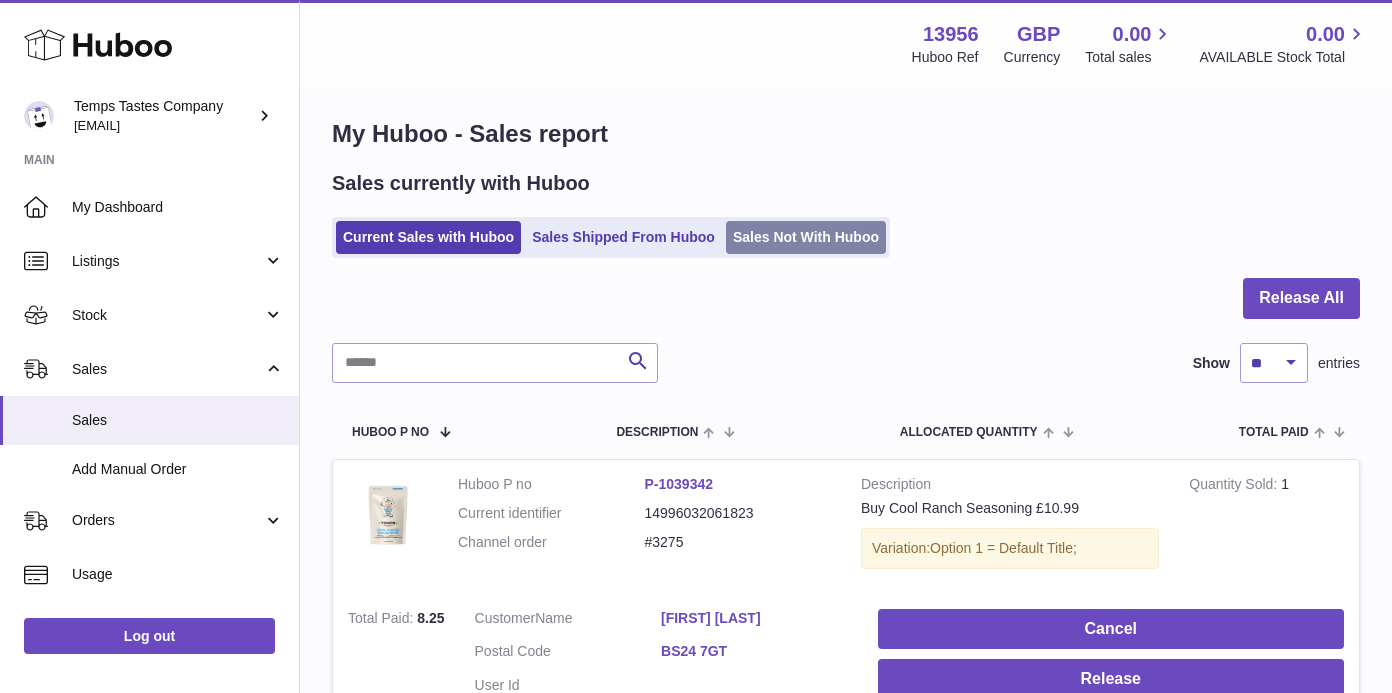 click on "Sales Not With Huboo" at bounding box center [806, 237] 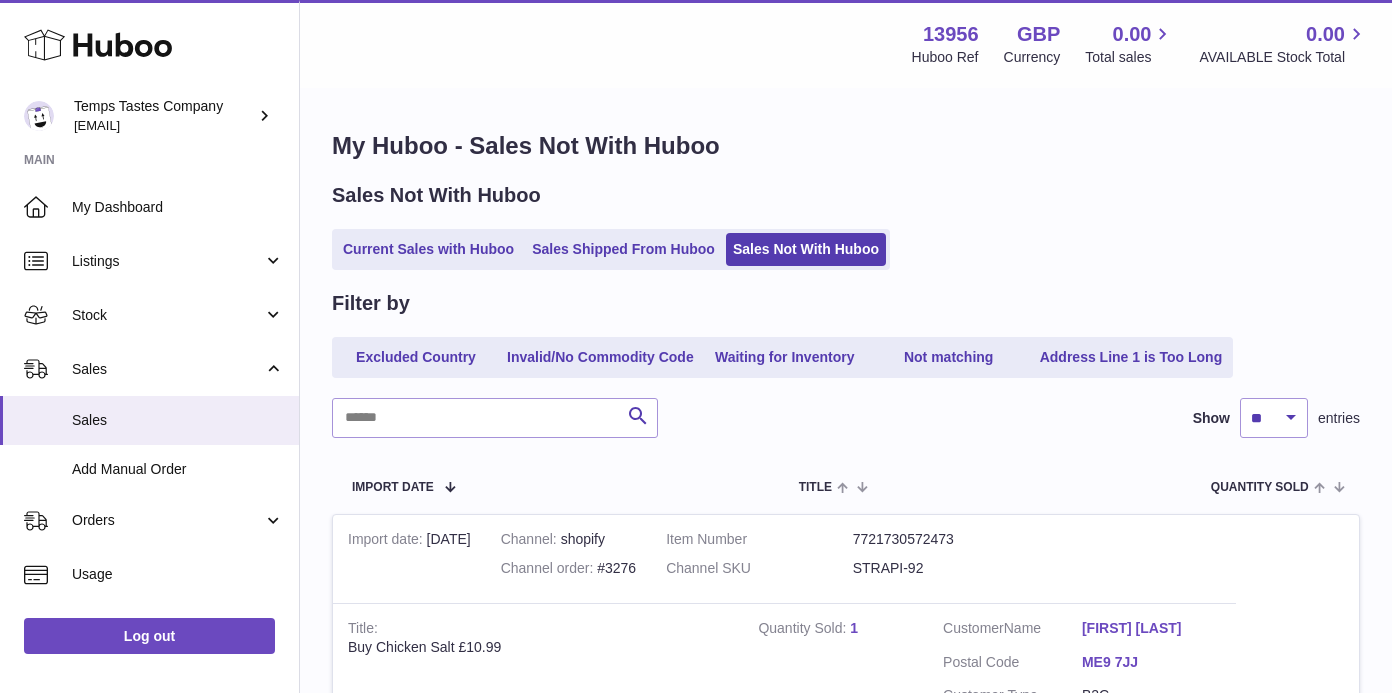 scroll, scrollTop: 0, scrollLeft: 0, axis: both 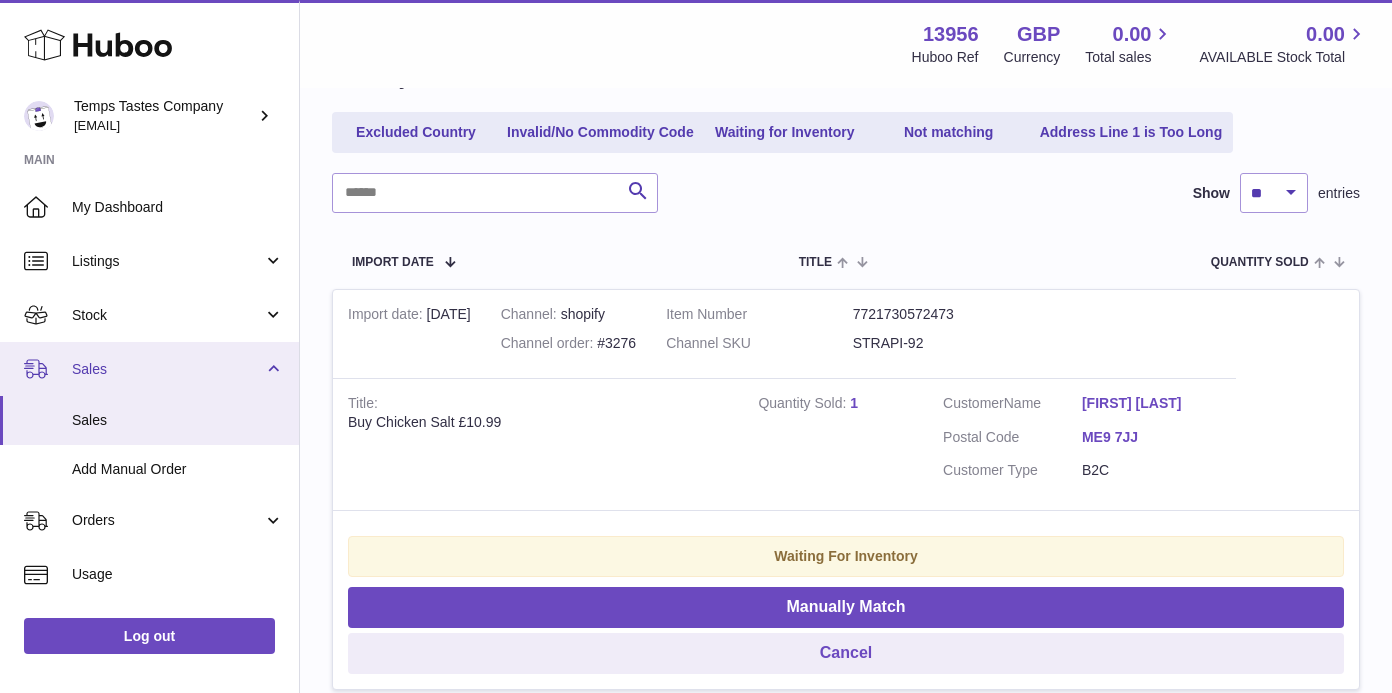 click on "Sales" at bounding box center (167, 369) 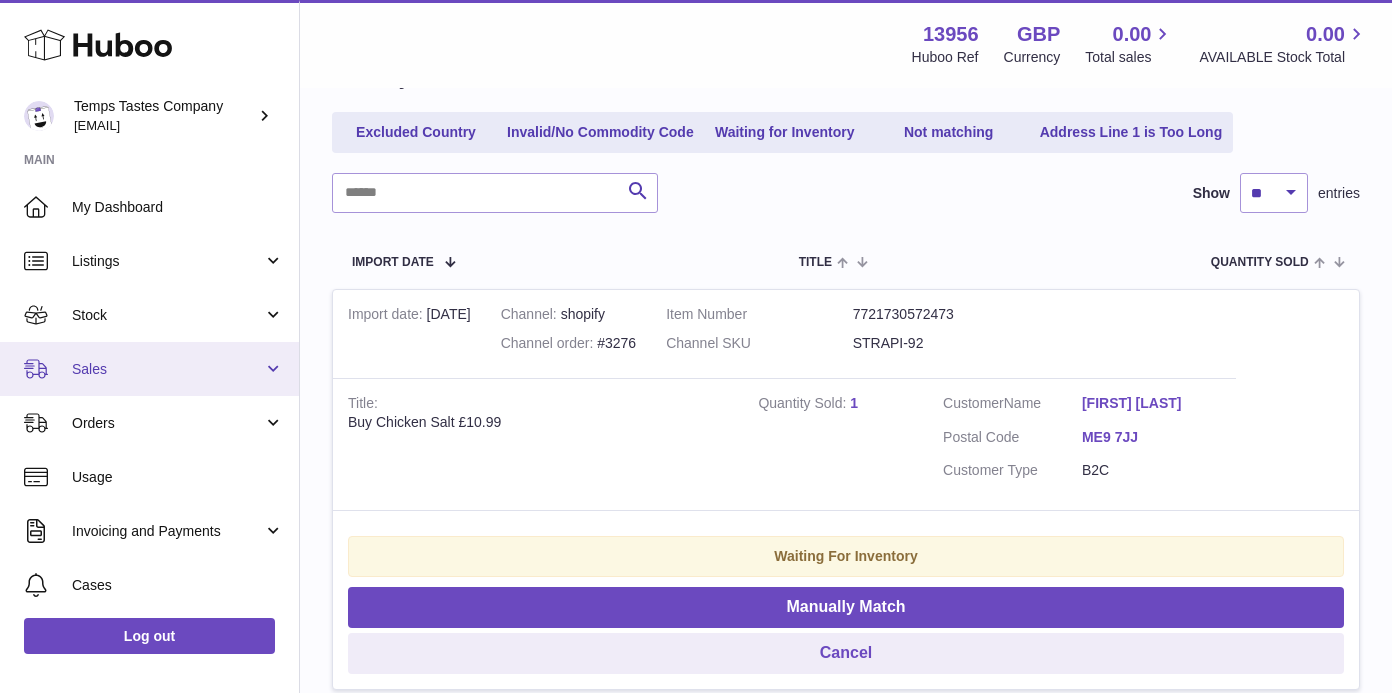 click on "Sales" at bounding box center (167, 369) 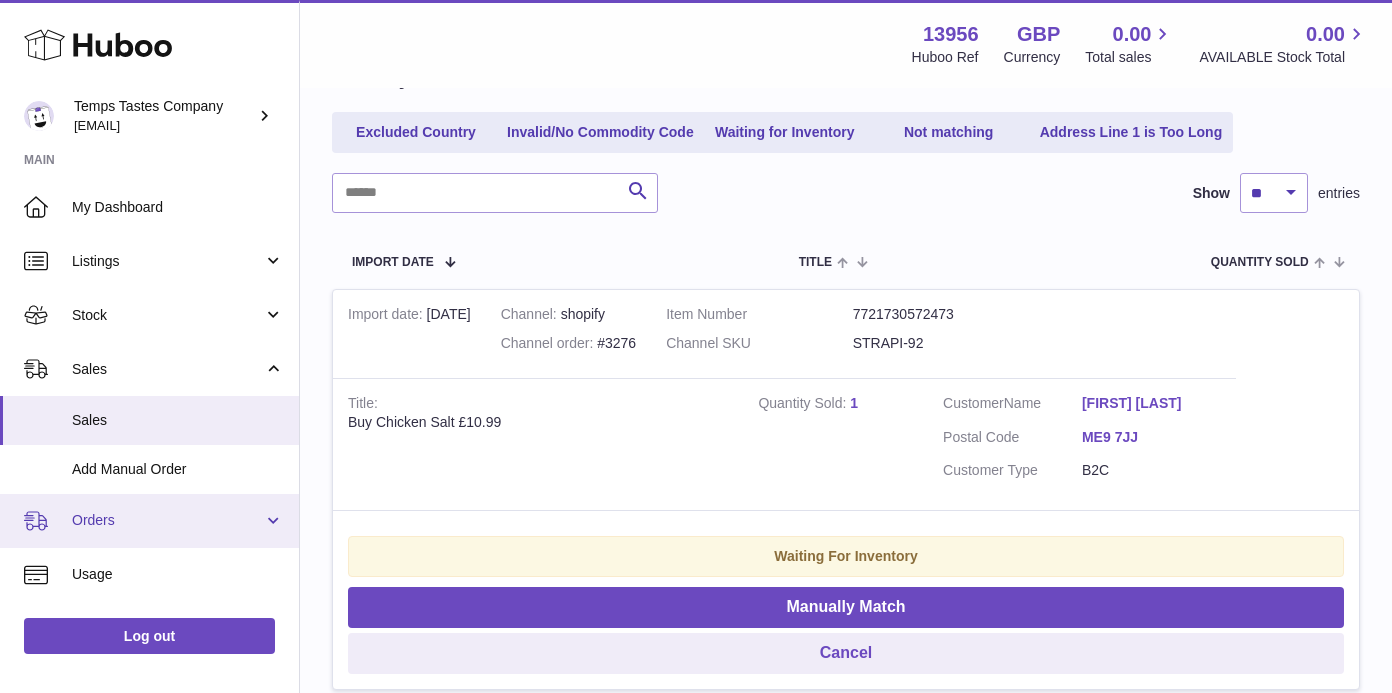 click on "Orders" at bounding box center [167, 520] 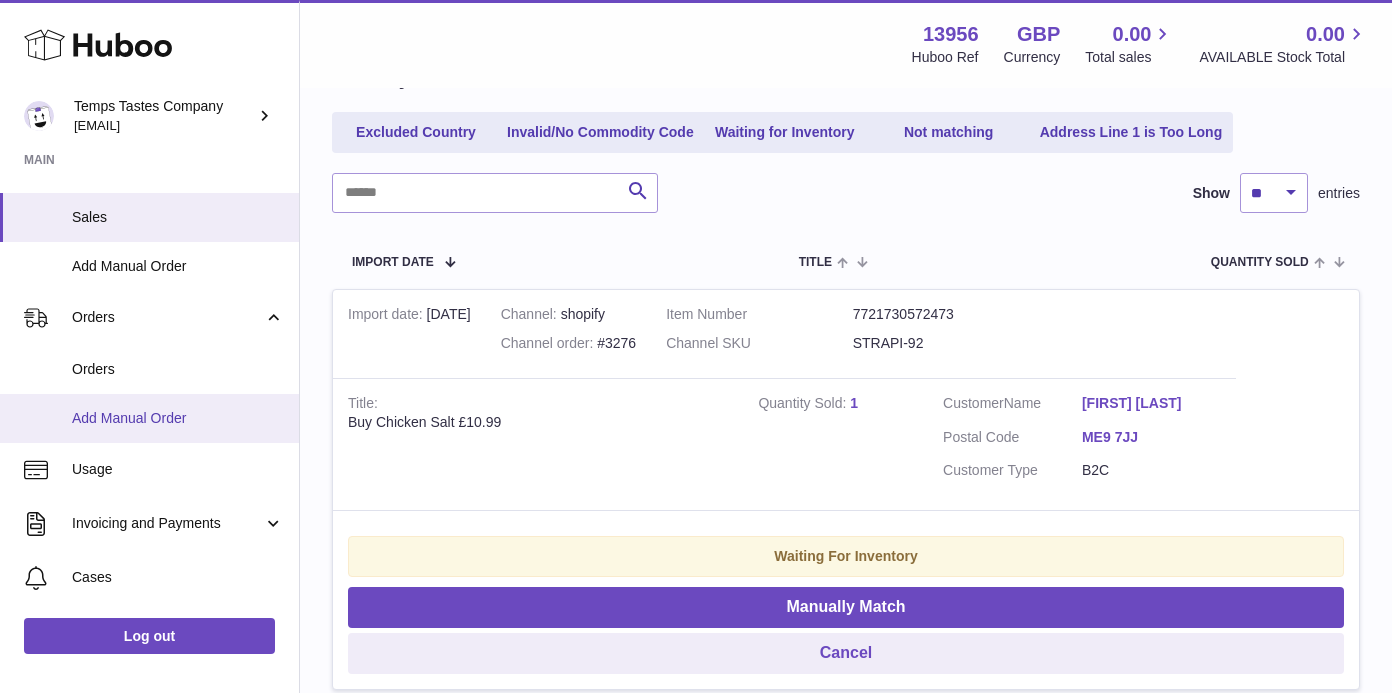scroll, scrollTop: 205, scrollLeft: 0, axis: vertical 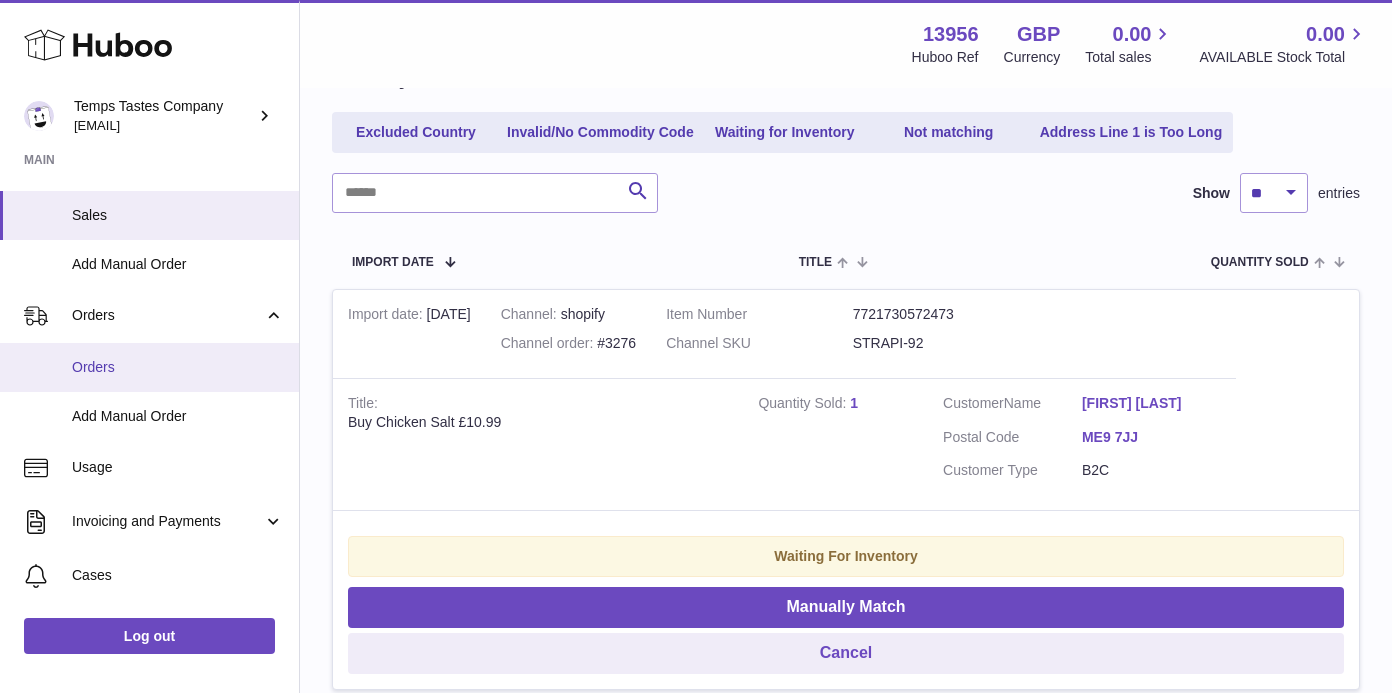 click on "Orders" at bounding box center (178, 367) 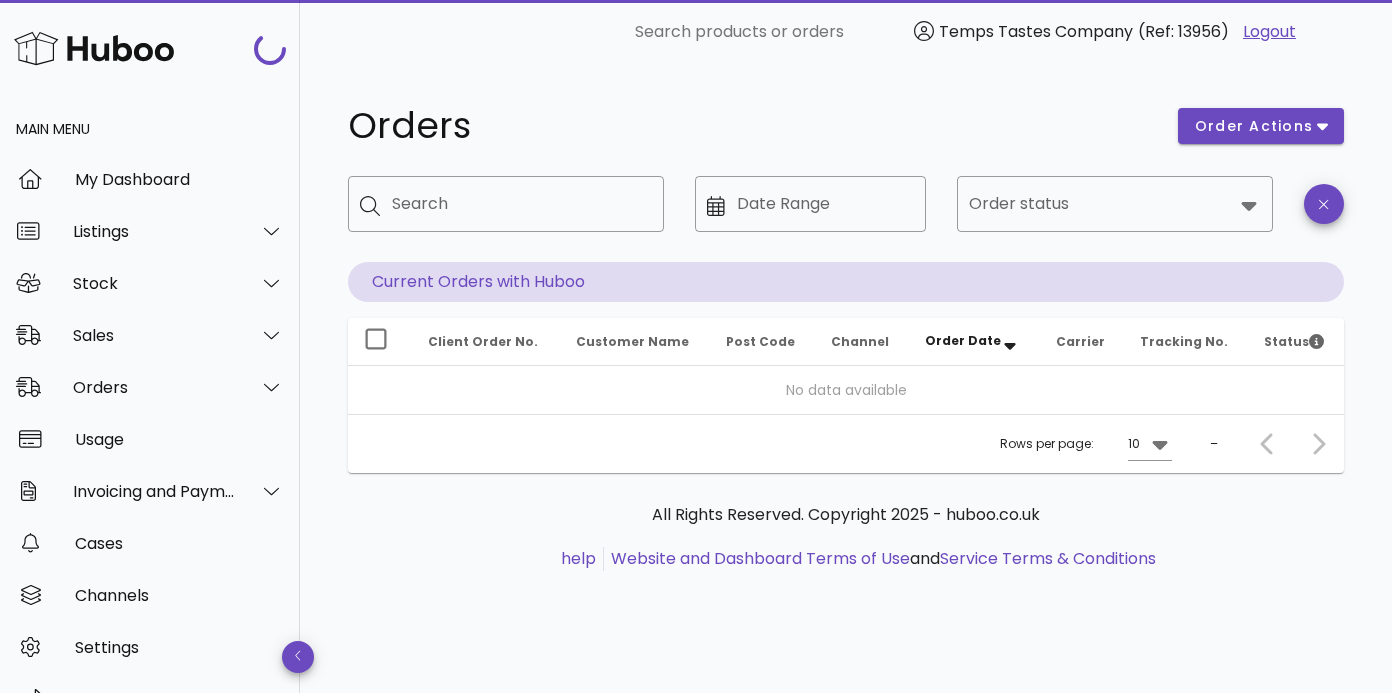 scroll, scrollTop: 0, scrollLeft: 0, axis: both 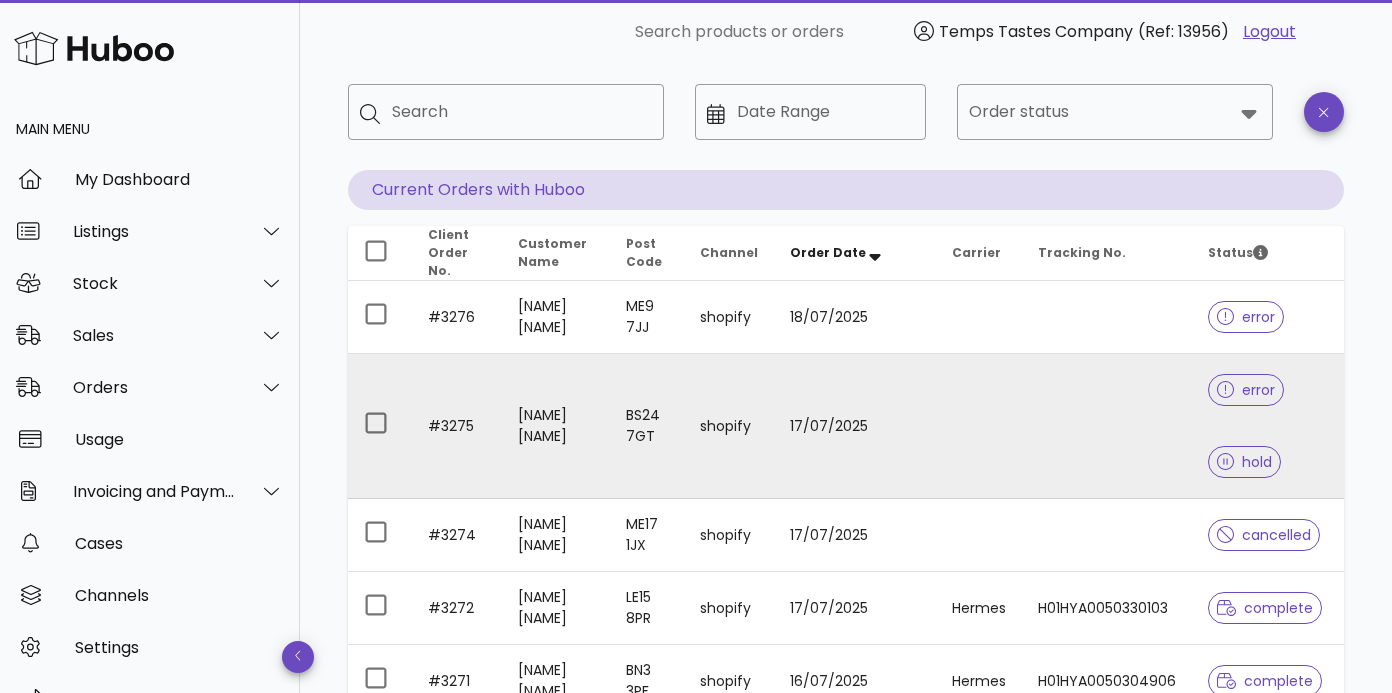click 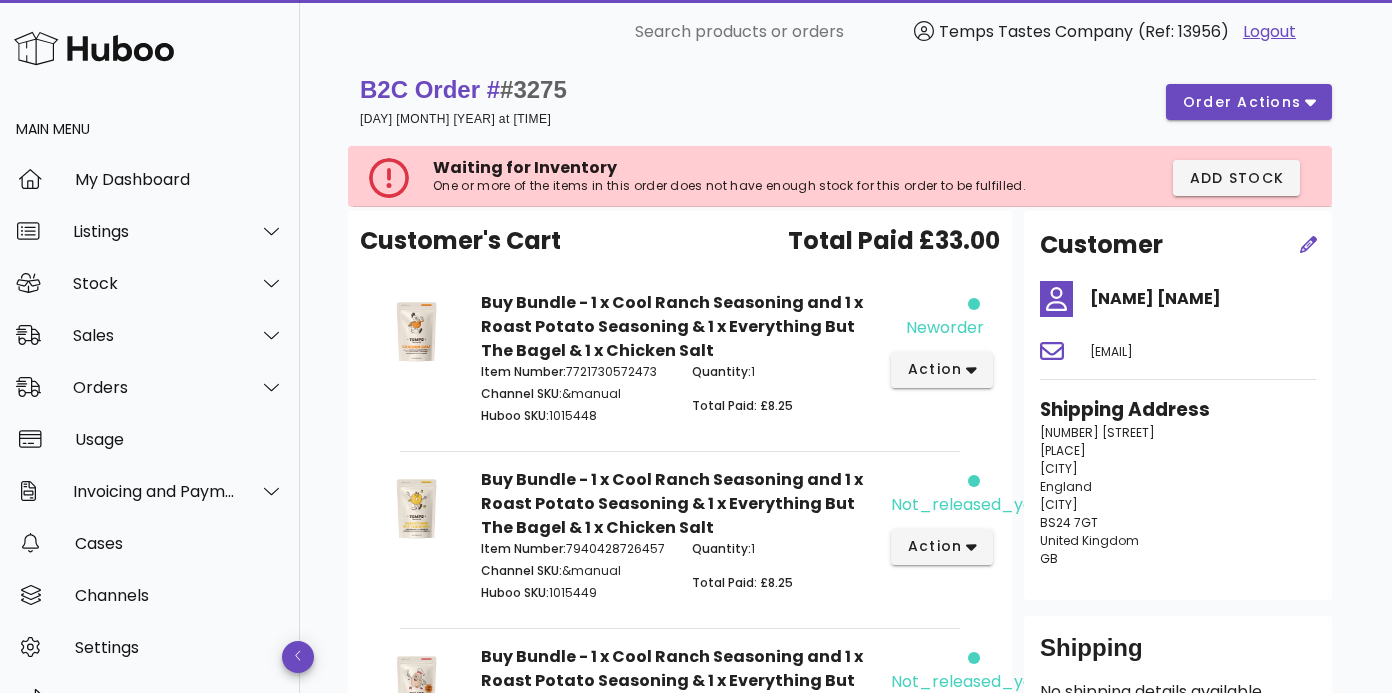 scroll, scrollTop: 0, scrollLeft: 0, axis: both 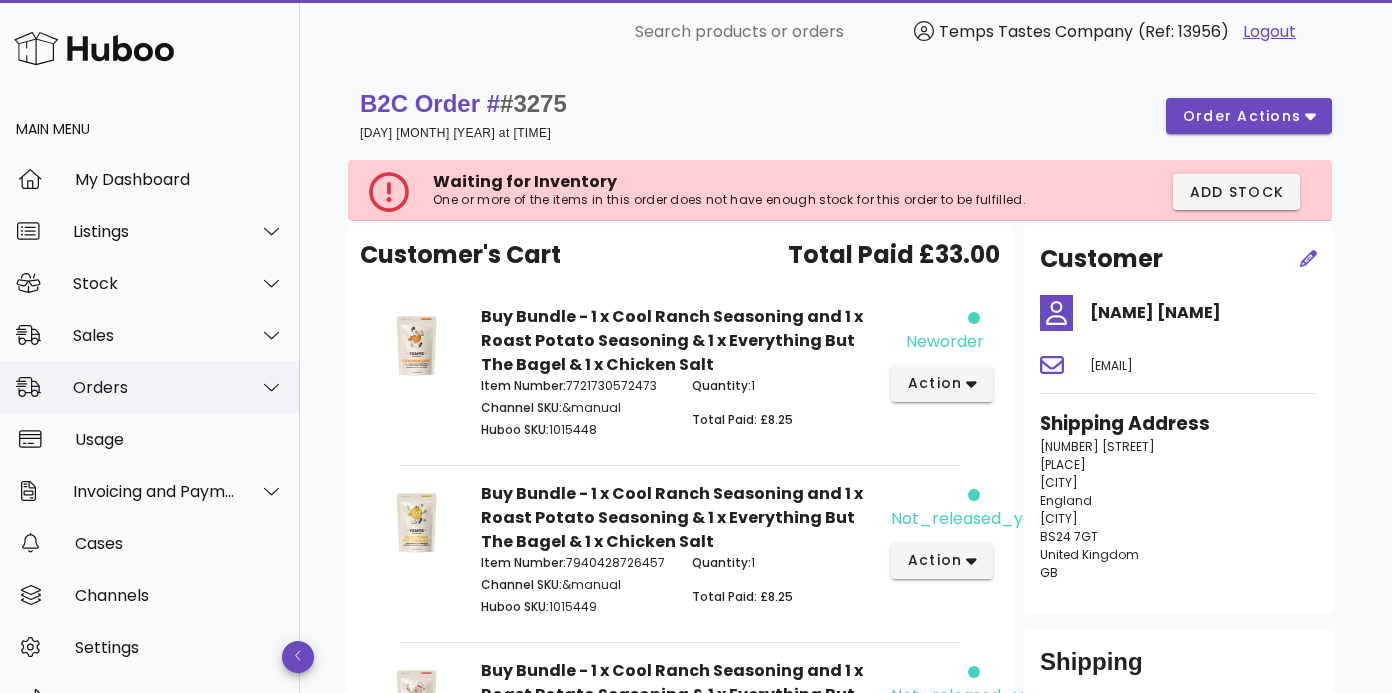 click on "Orders" at bounding box center [154, 387] 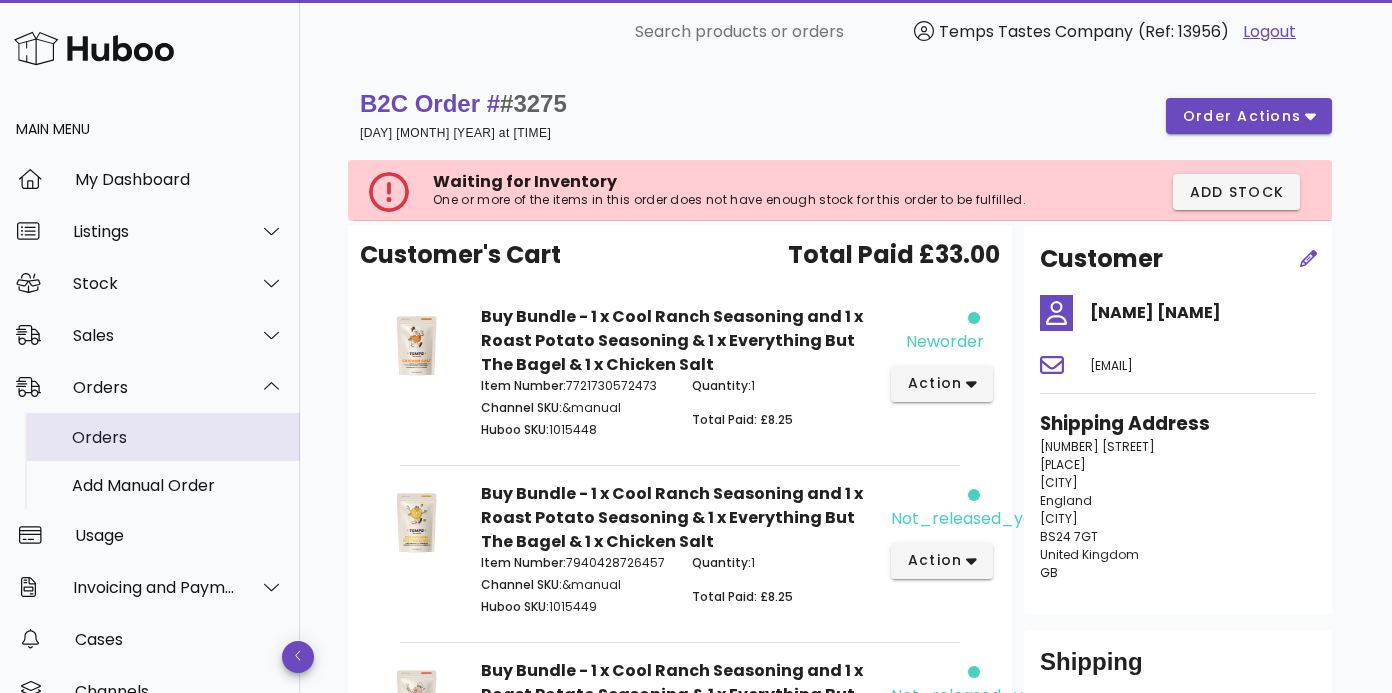 click on "Orders" at bounding box center (178, 437) 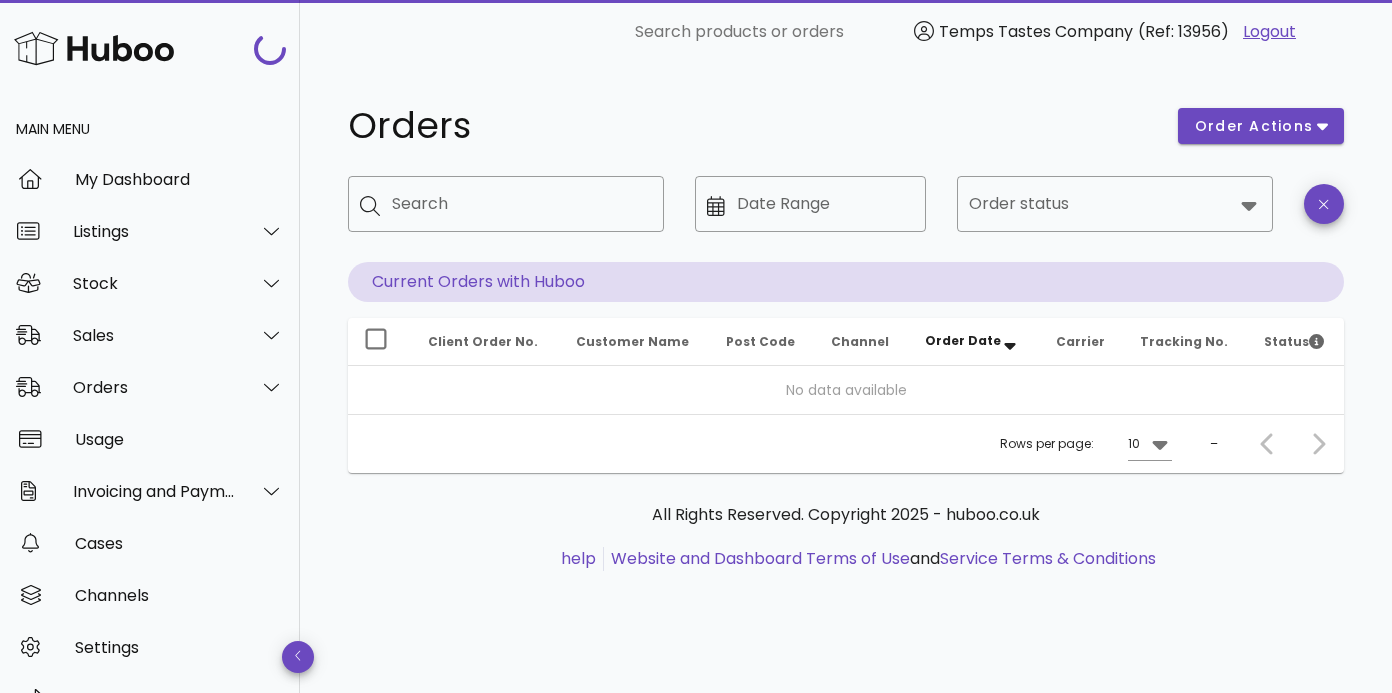 scroll, scrollTop: 0, scrollLeft: 0, axis: both 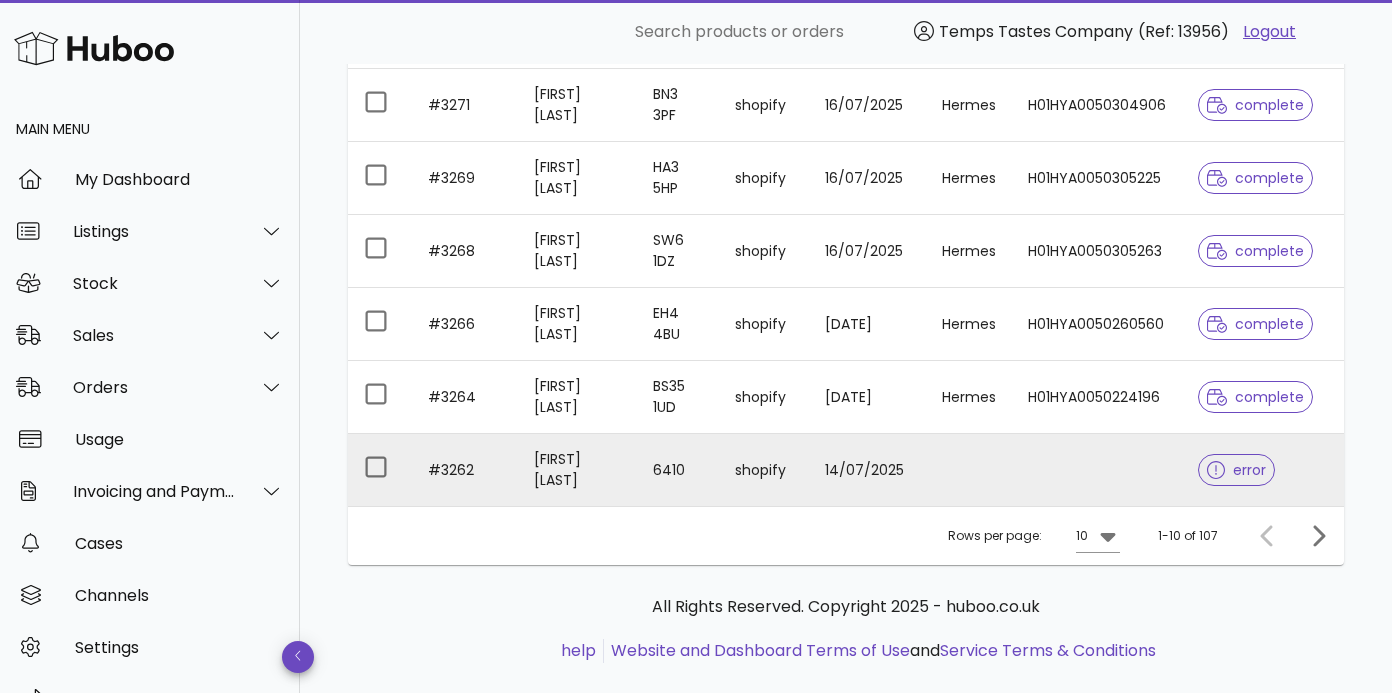 click on "error" at bounding box center [1236, 470] 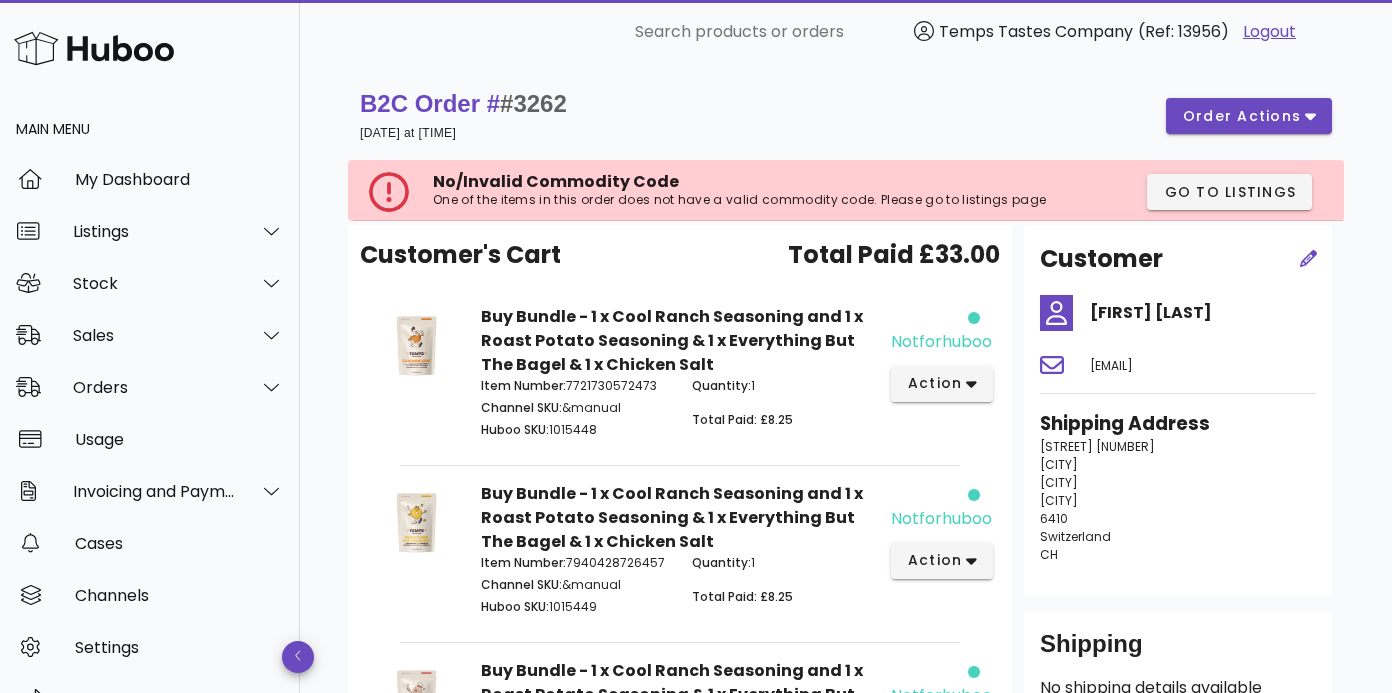 scroll, scrollTop: 0, scrollLeft: 0, axis: both 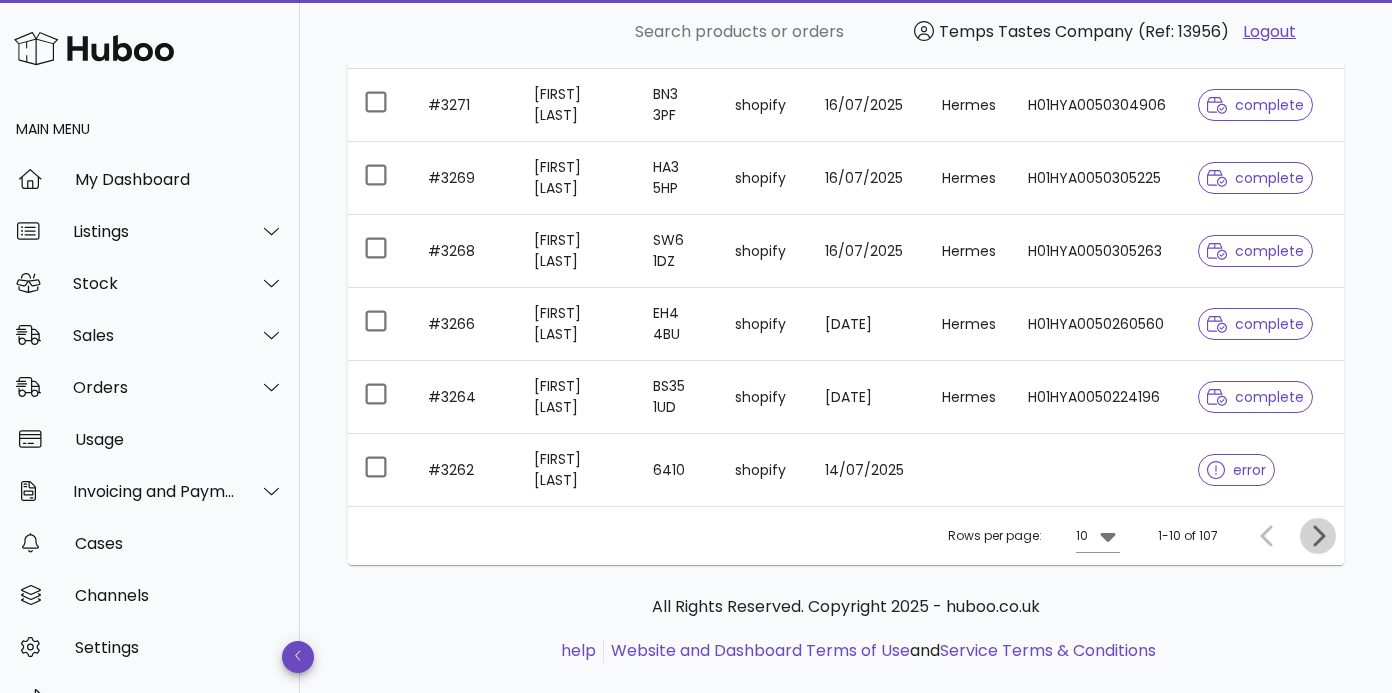 click 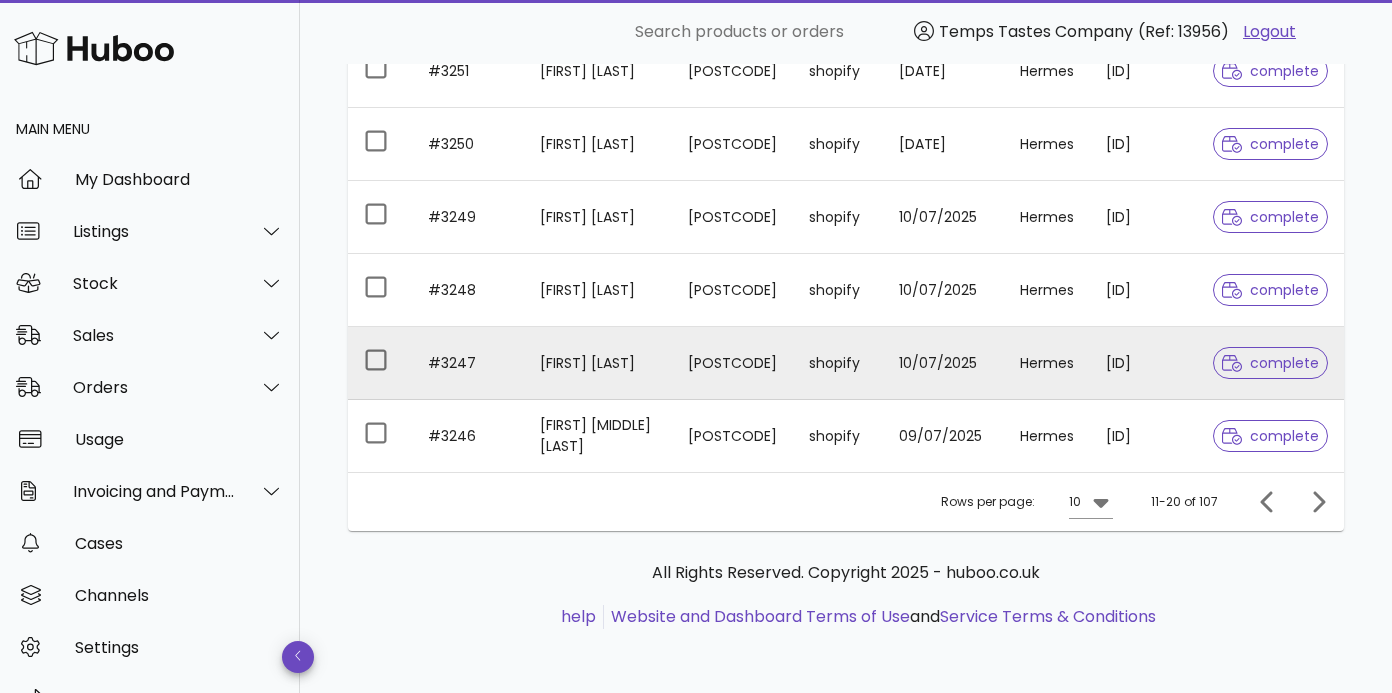 scroll, scrollTop: 623, scrollLeft: 0, axis: vertical 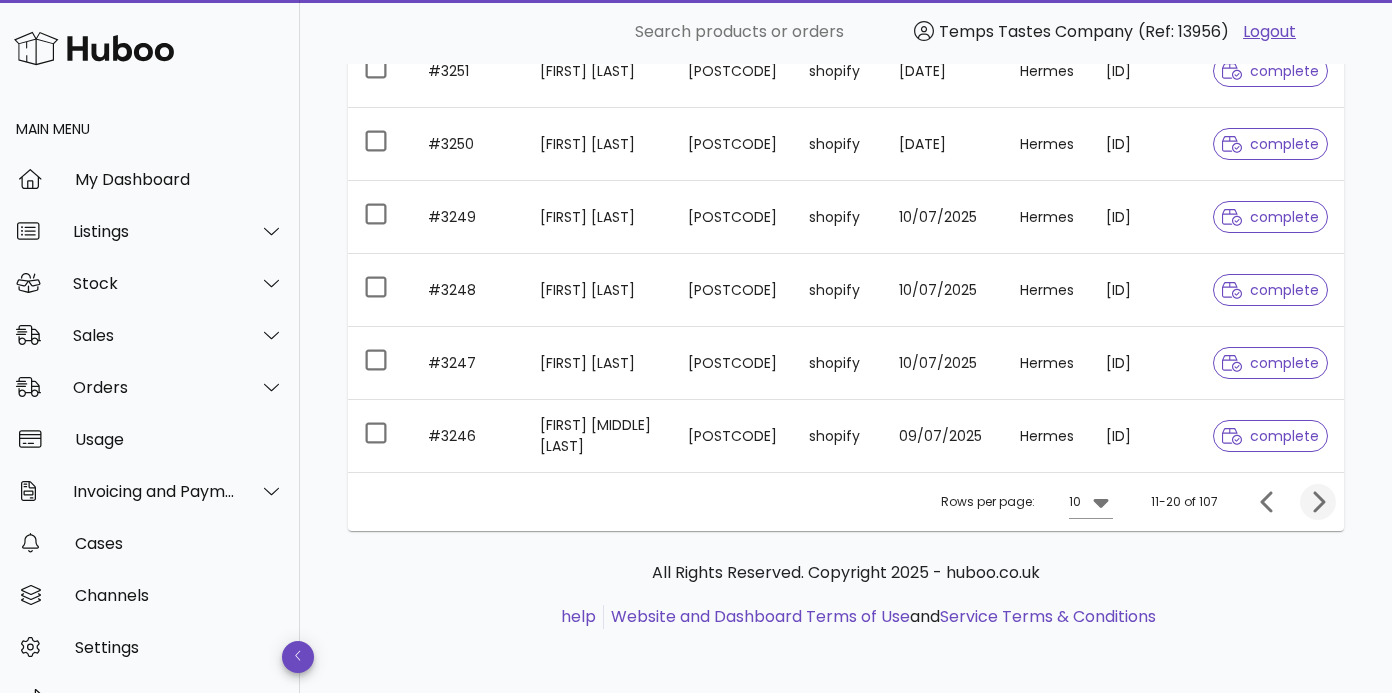 click 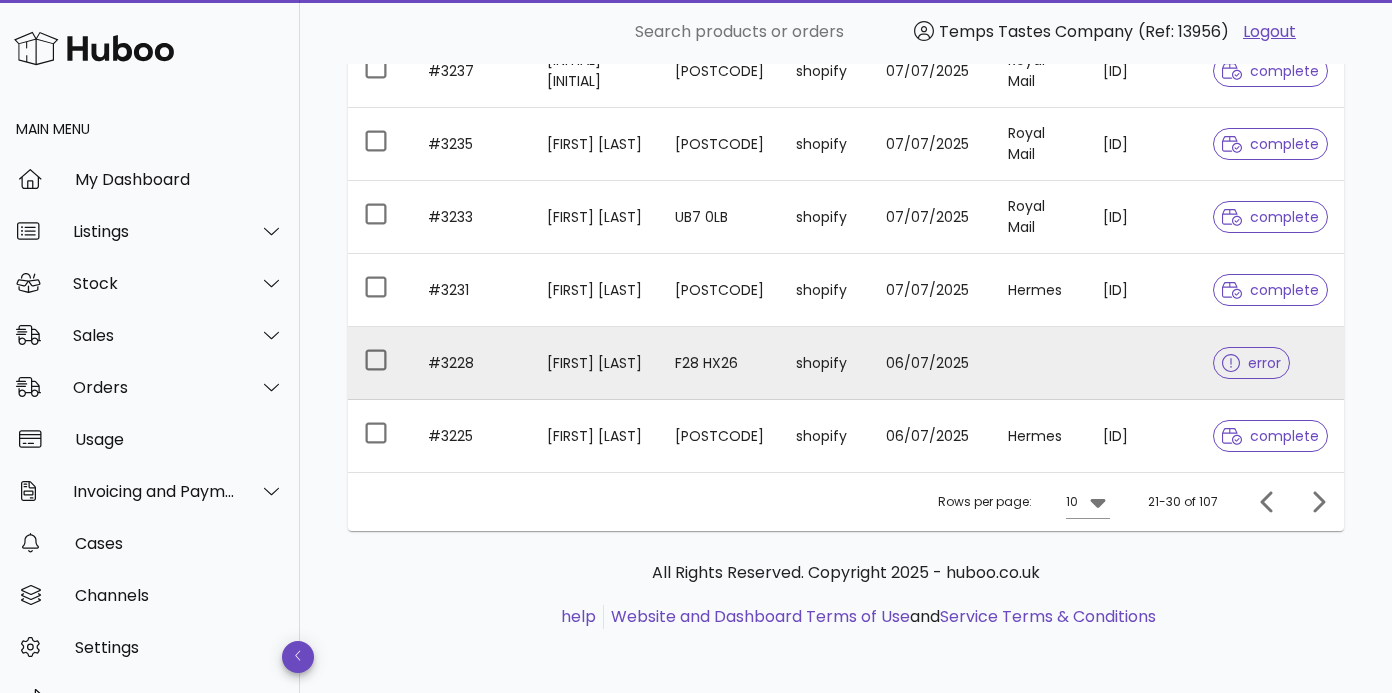 click on "error" at bounding box center (1251, 363) 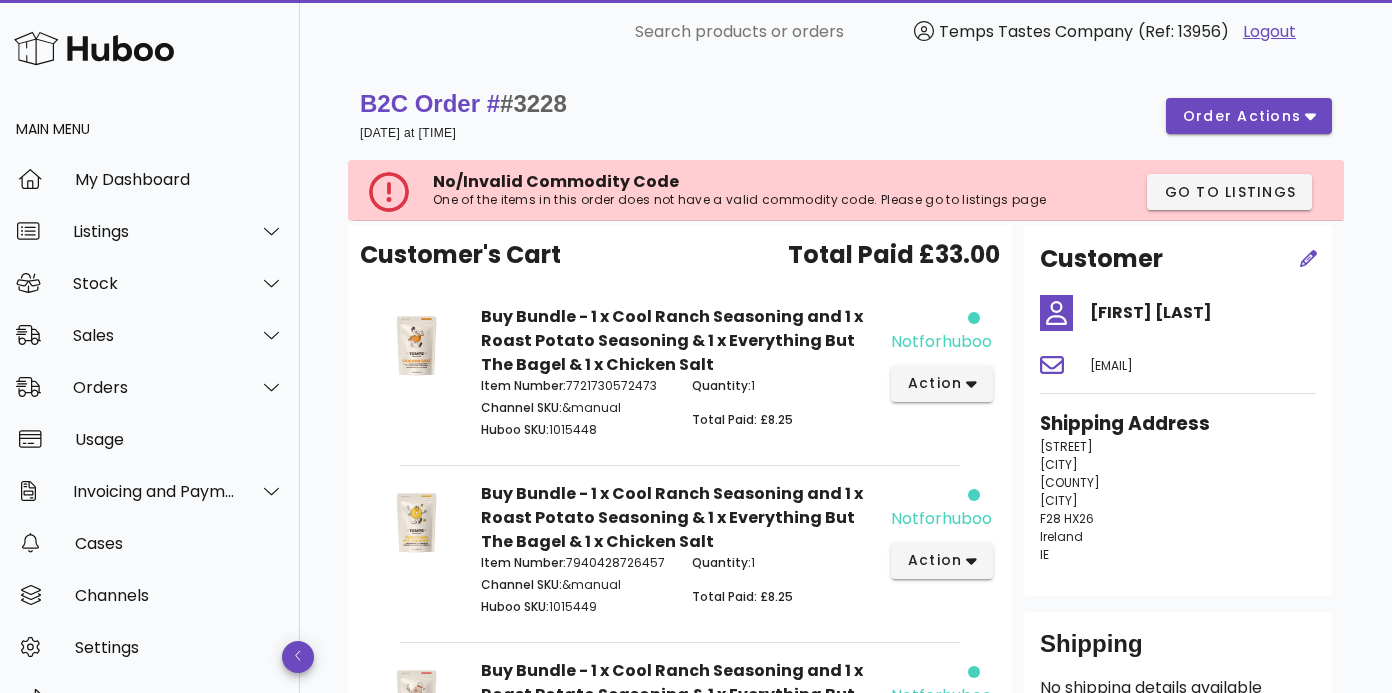 scroll, scrollTop: 0, scrollLeft: 0, axis: both 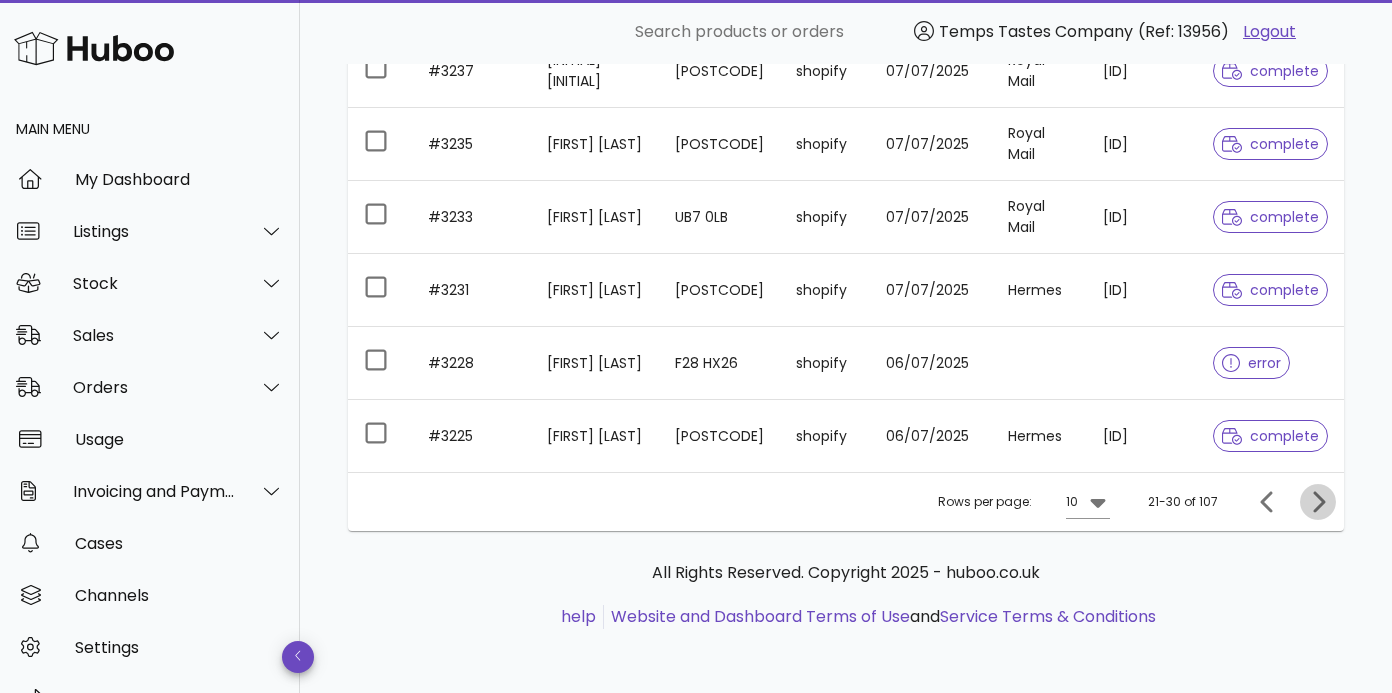 click 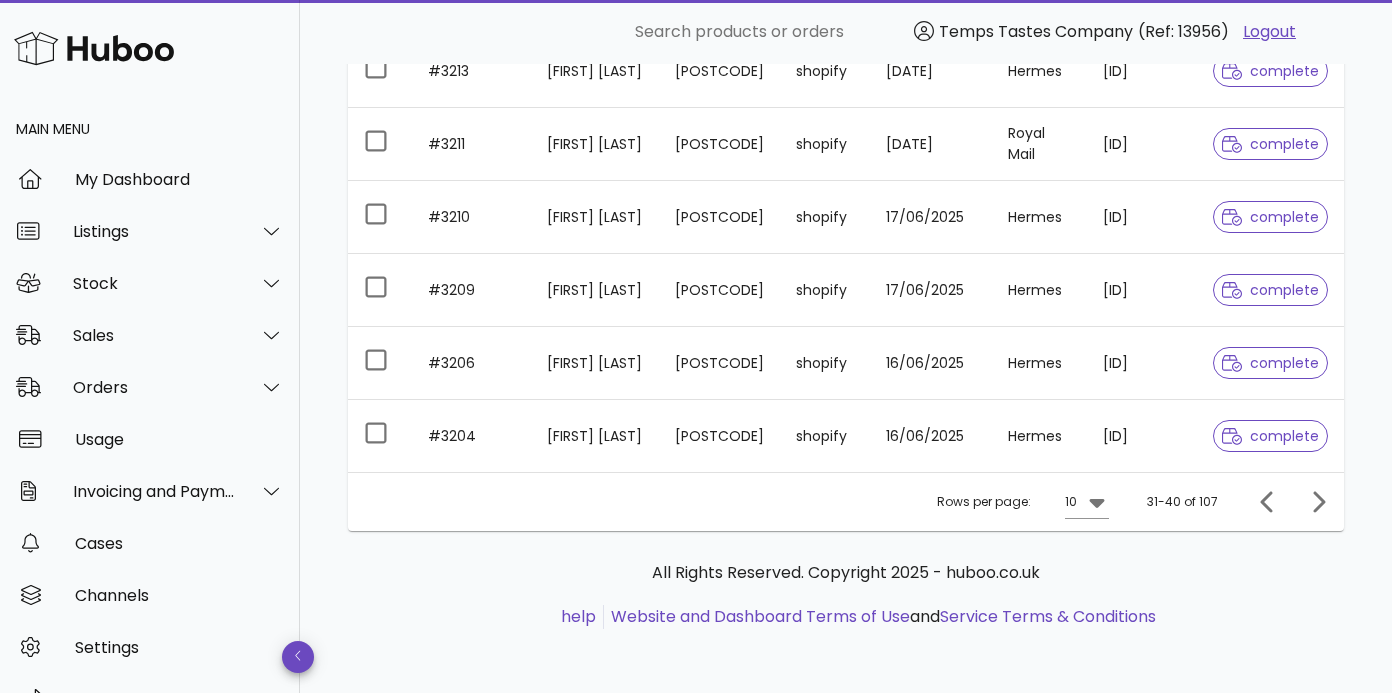 scroll, scrollTop: 623, scrollLeft: 0, axis: vertical 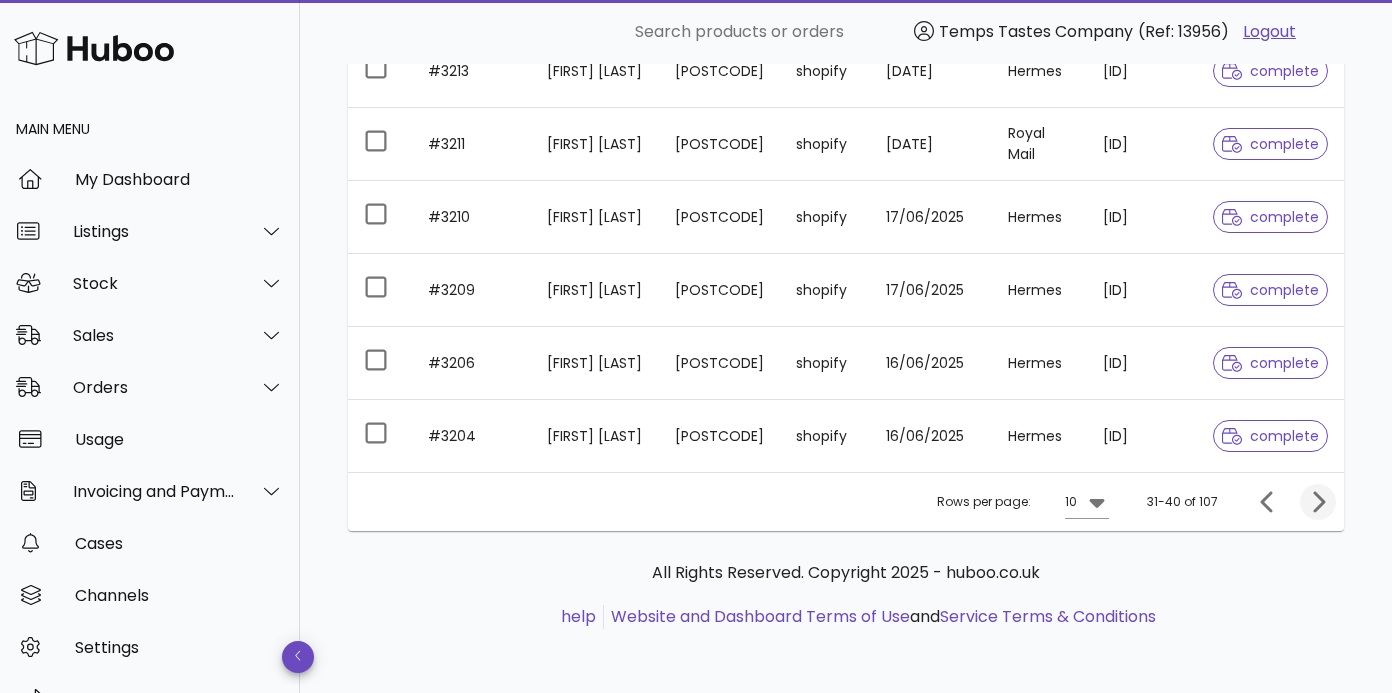 click 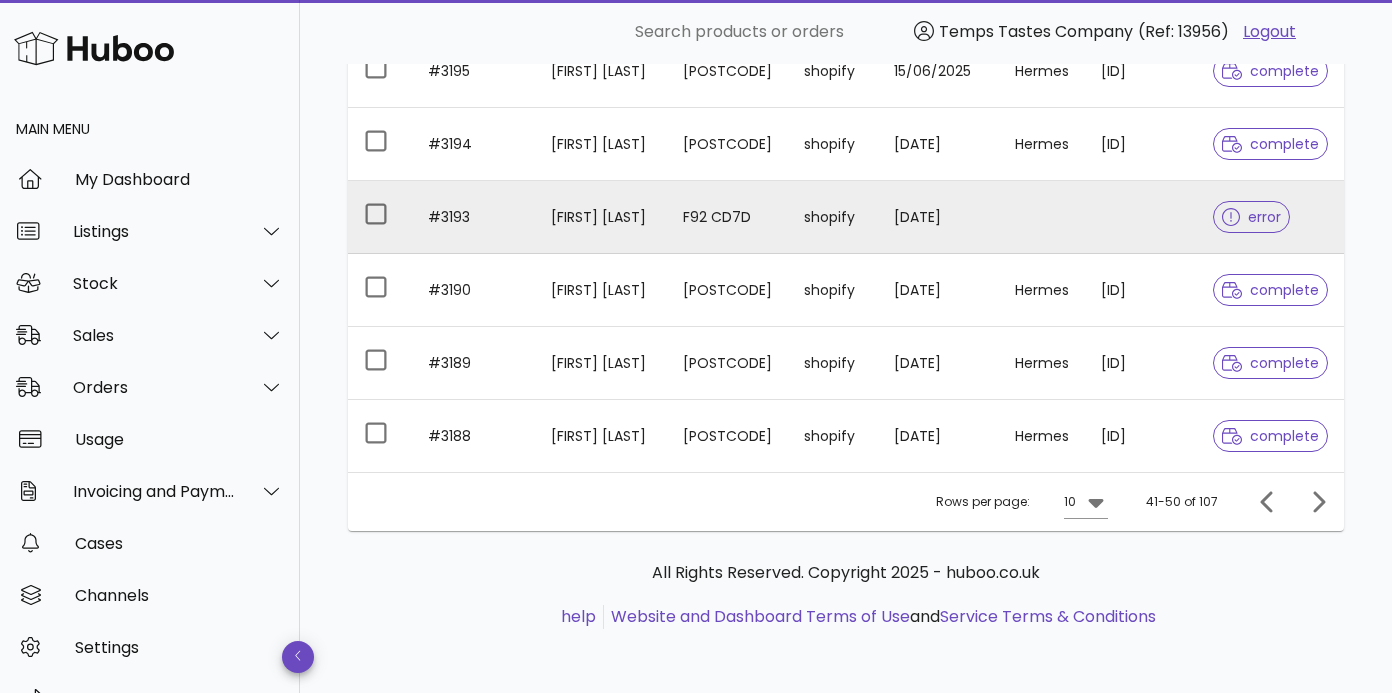 click on "error" at bounding box center (1251, 217) 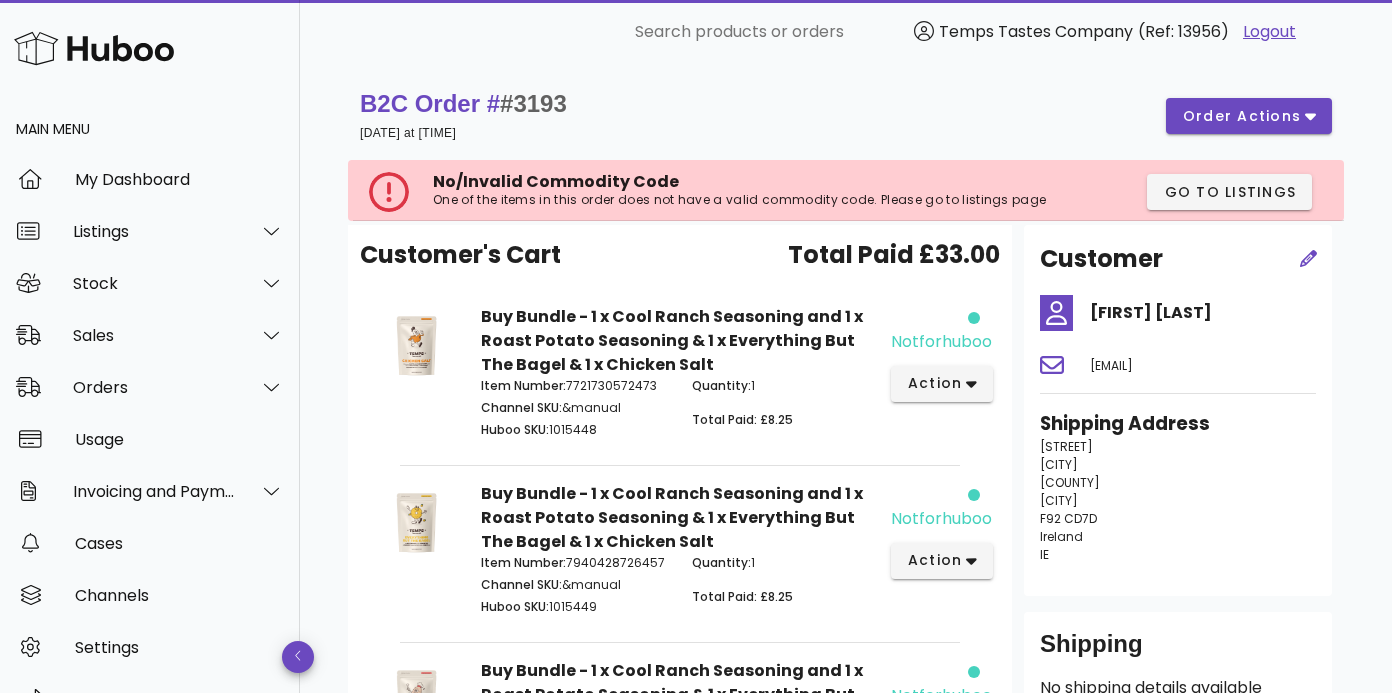scroll, scrollTop: 0, scrollLeft: 0, axis: both 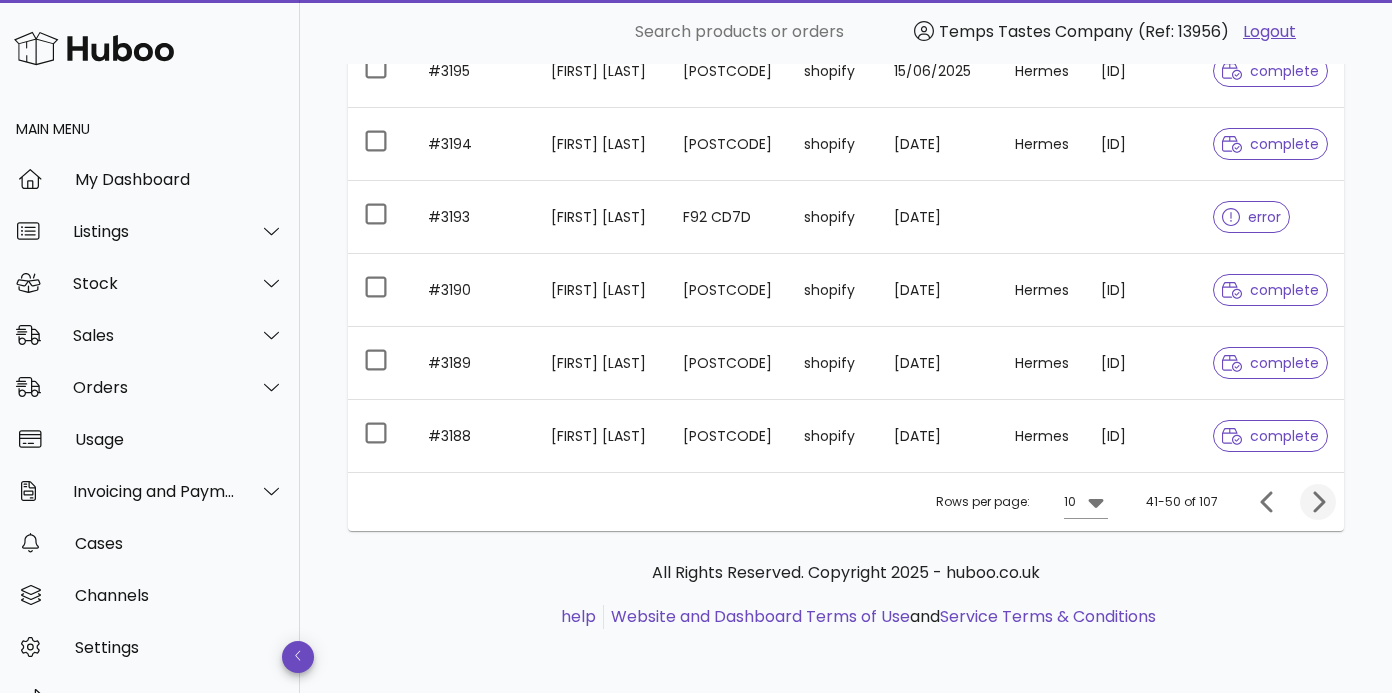 click 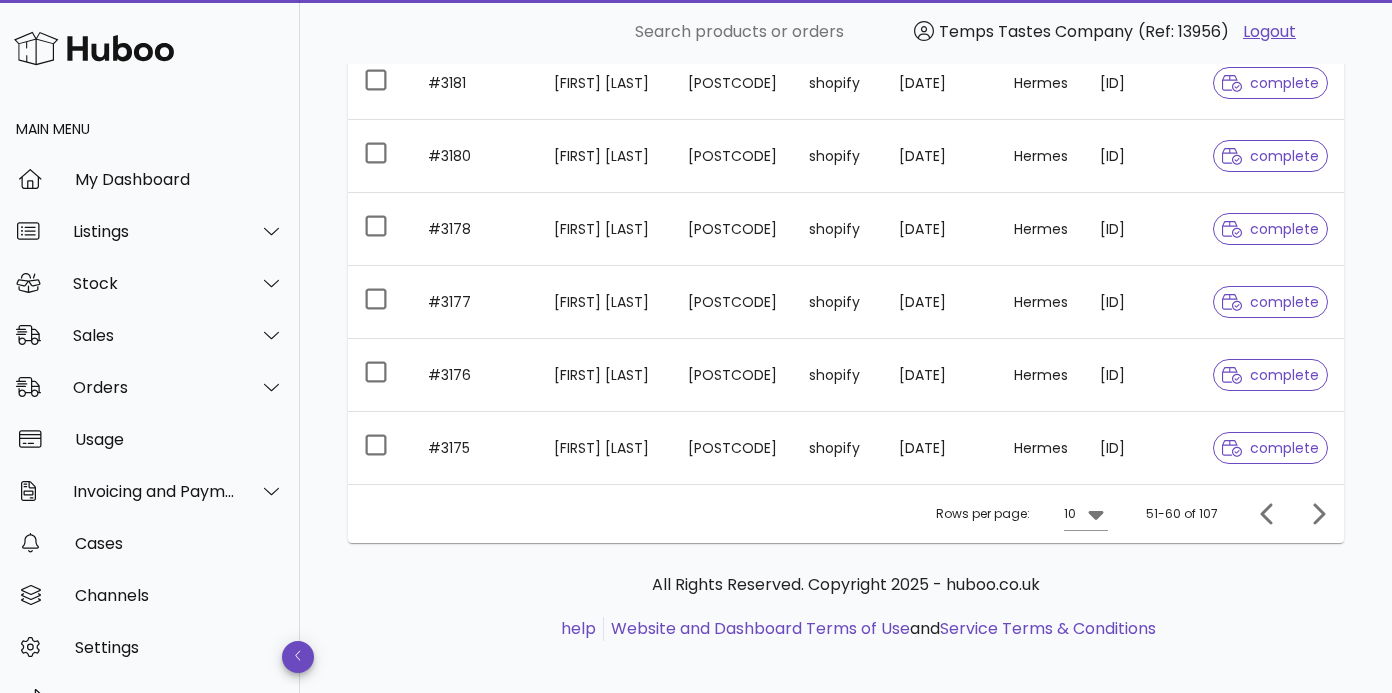 scroll, scrollTop: 609, scrollLeft: 0, axis: vertical 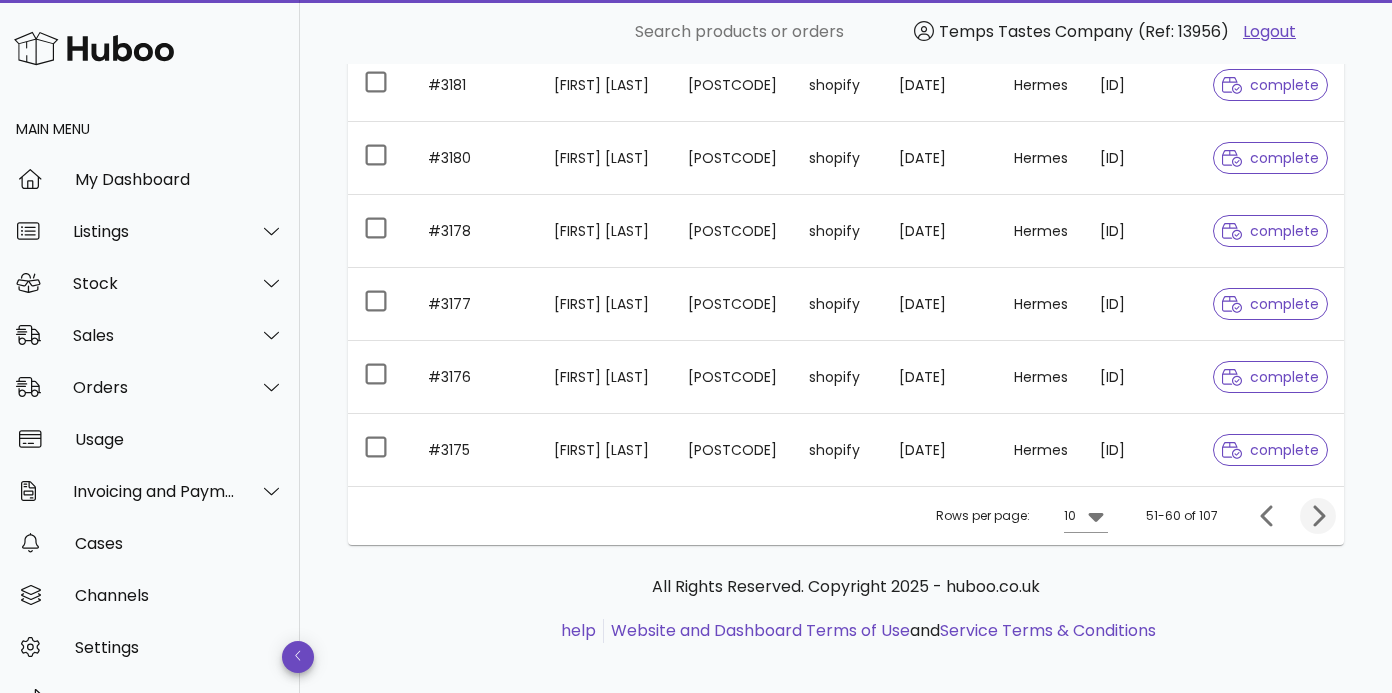 click 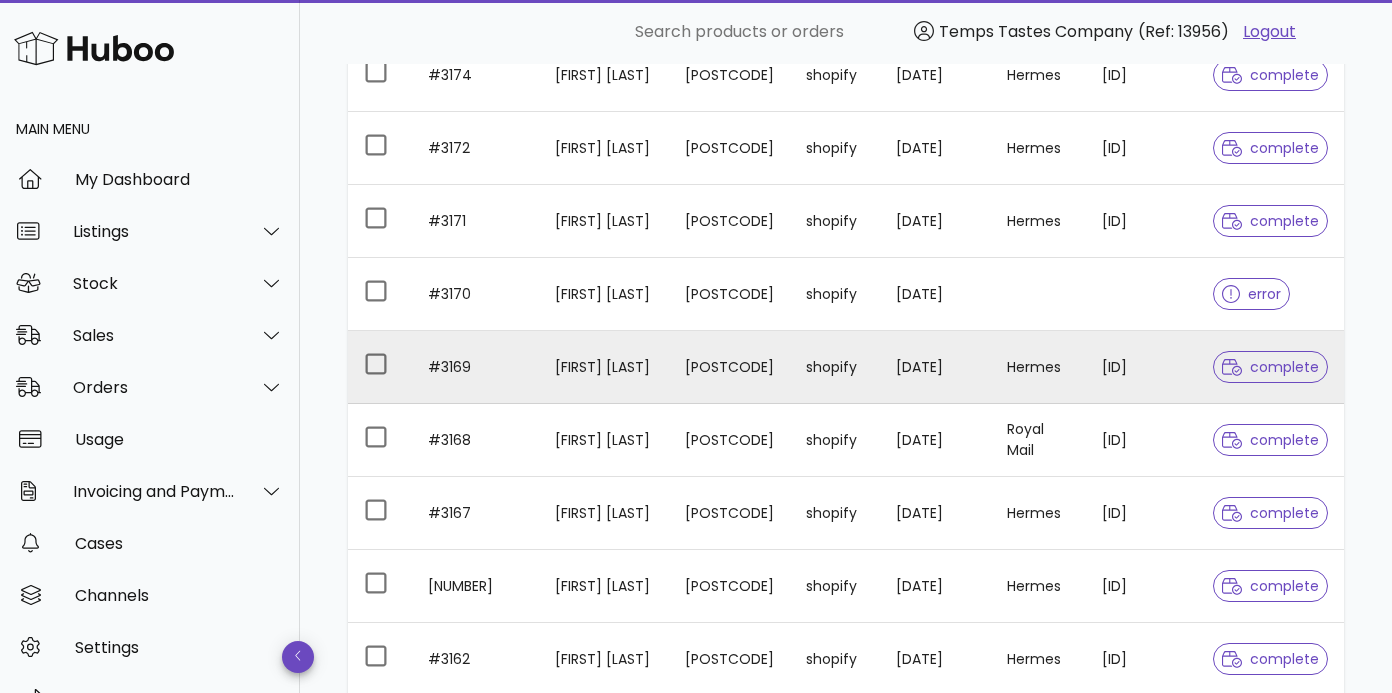 scroll, scrollTop: 315, scrollLeft: 0, axis: vertical 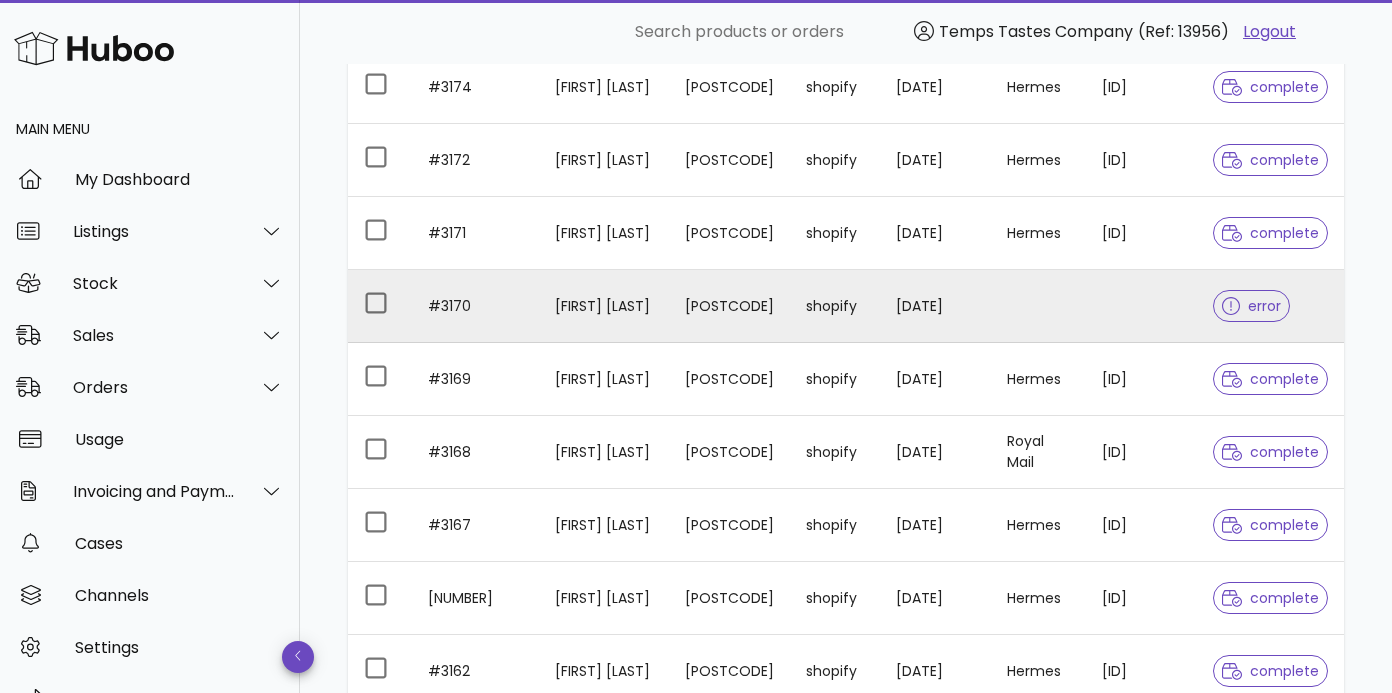 click on "error" at bounding box center (1251, 306) 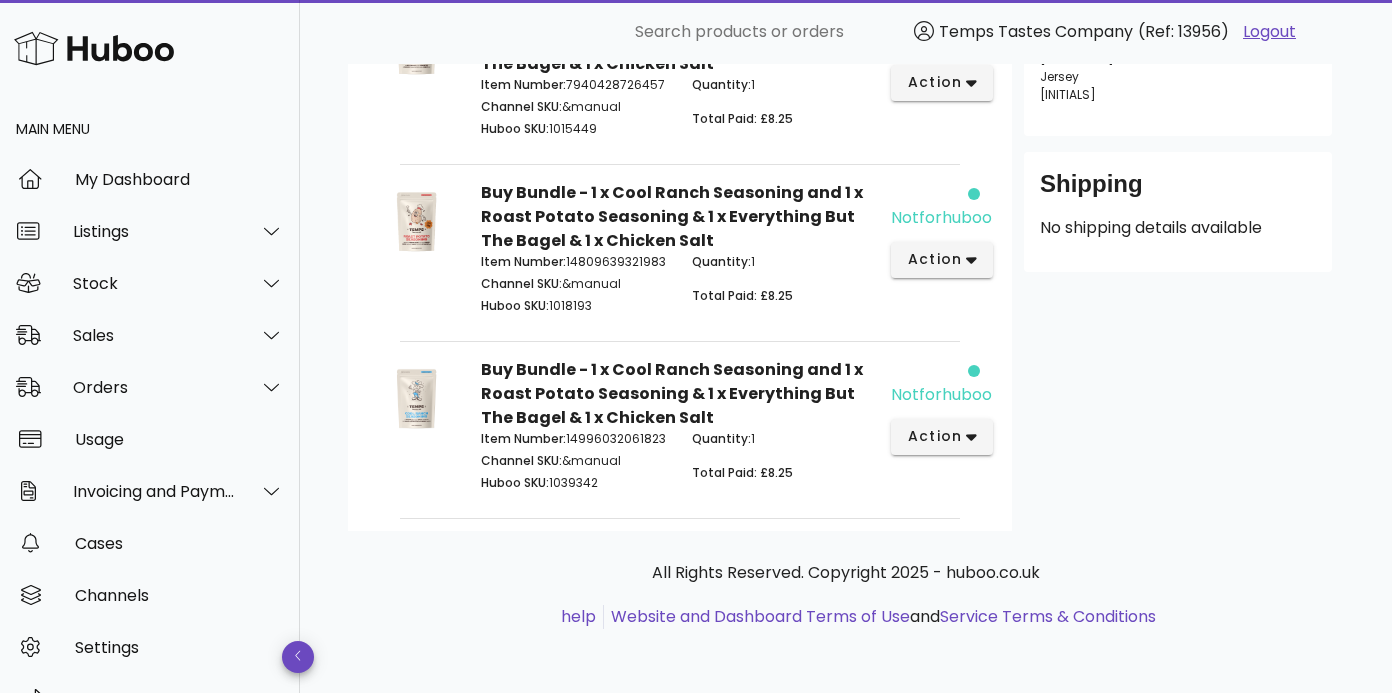 scroll, scrollTop: 478, scrollLeft: 0, axis: vertical 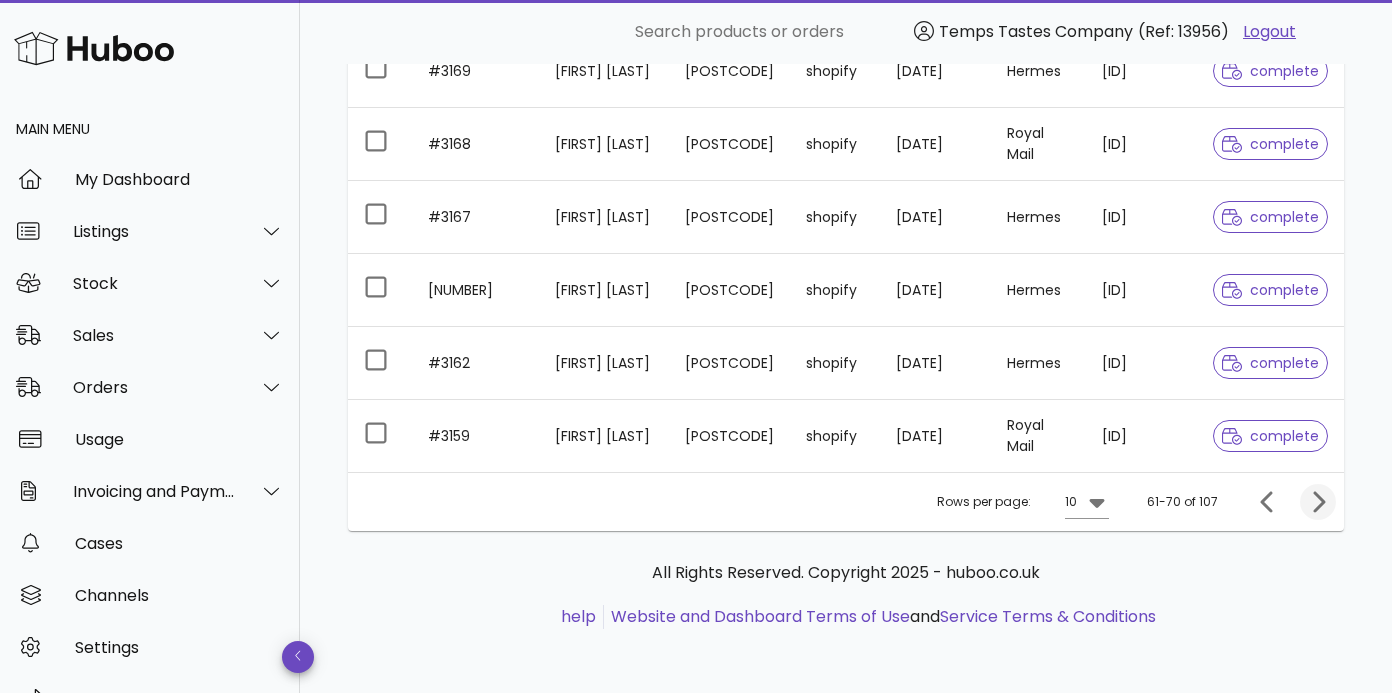 click 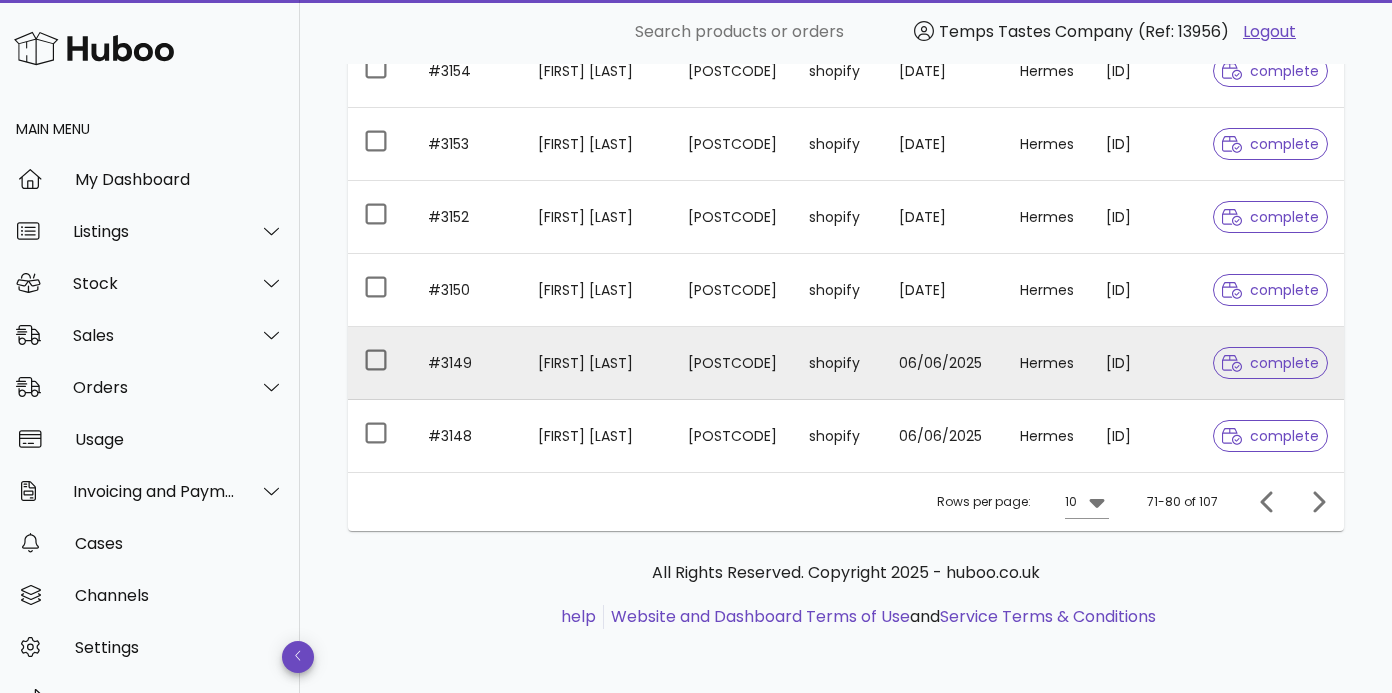 scroll, scrollTop: 623, scrollLeft: 0, axis: vertical 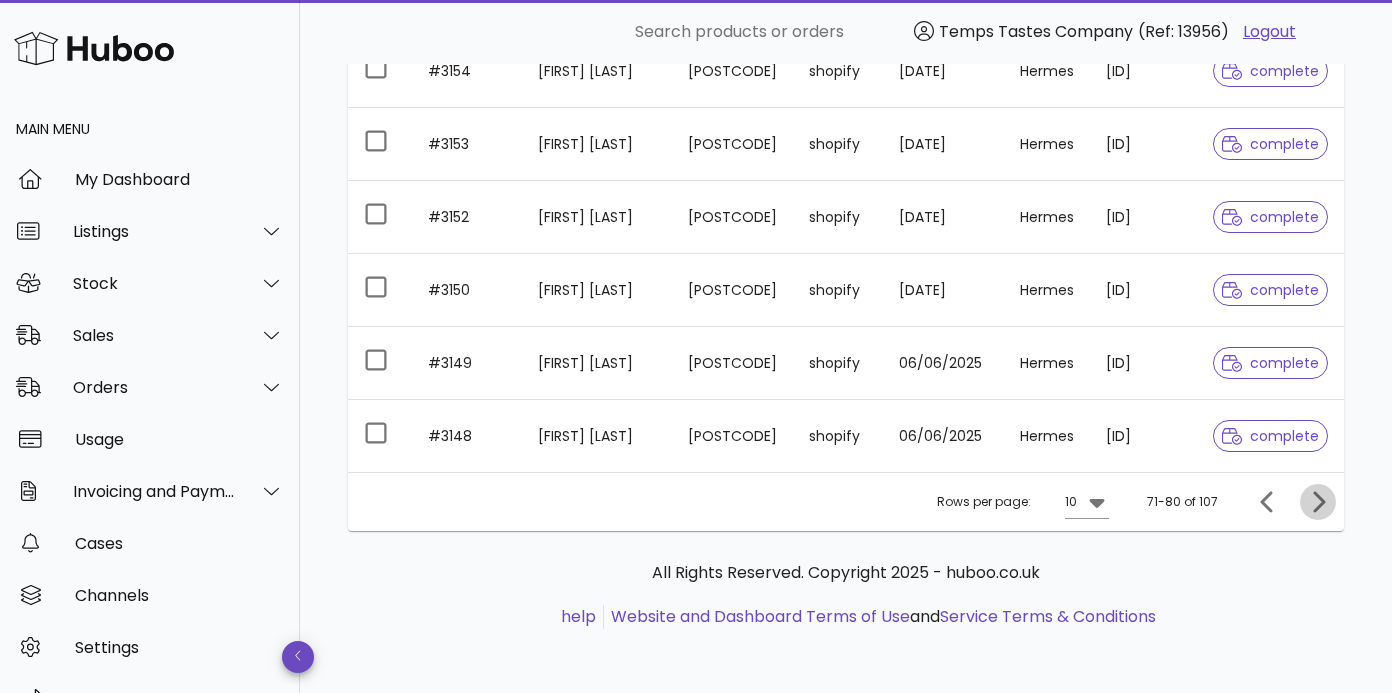click 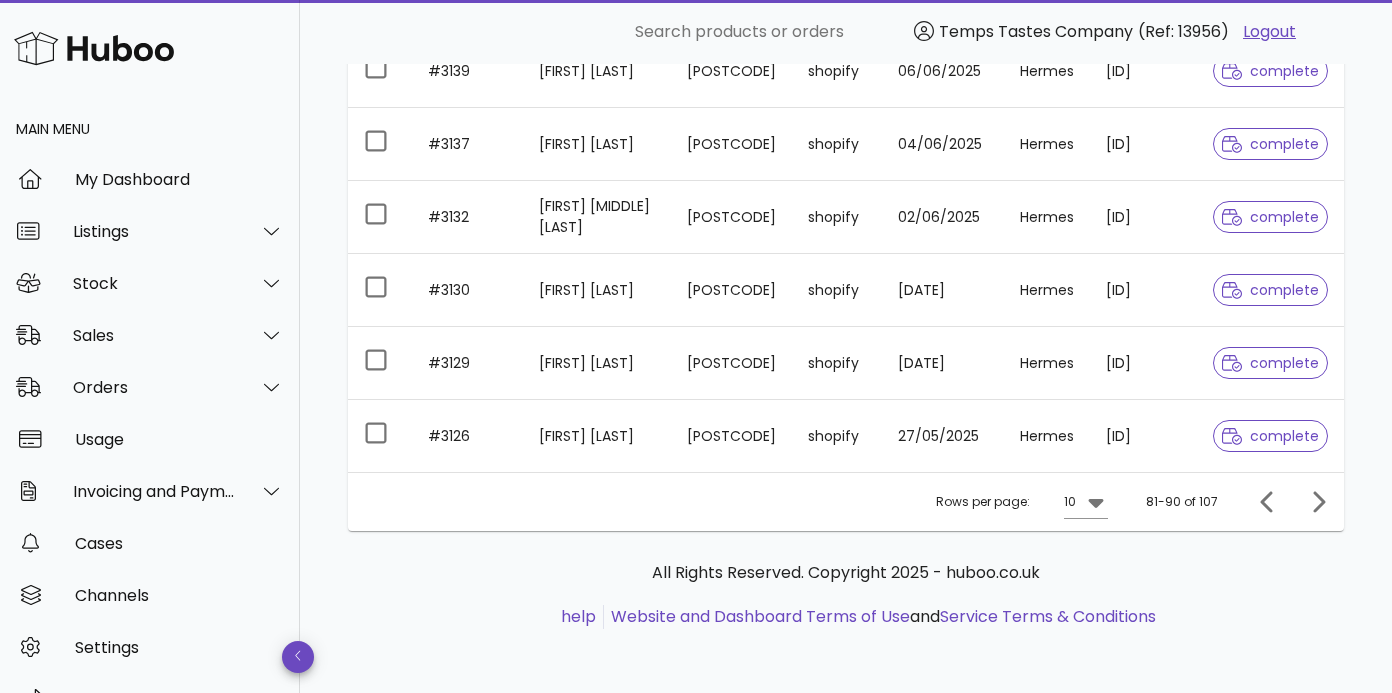scroll, scrollTop: 623, scrollLeft: 0, axis: vertical 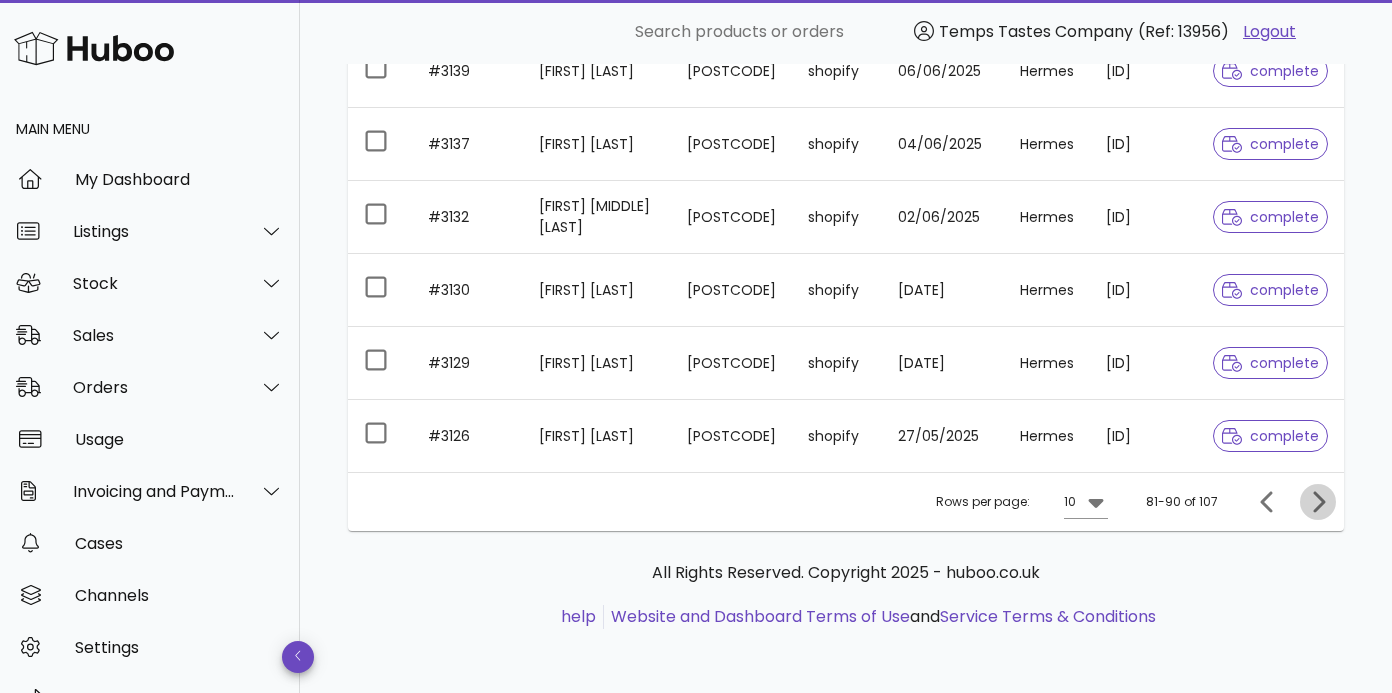 click 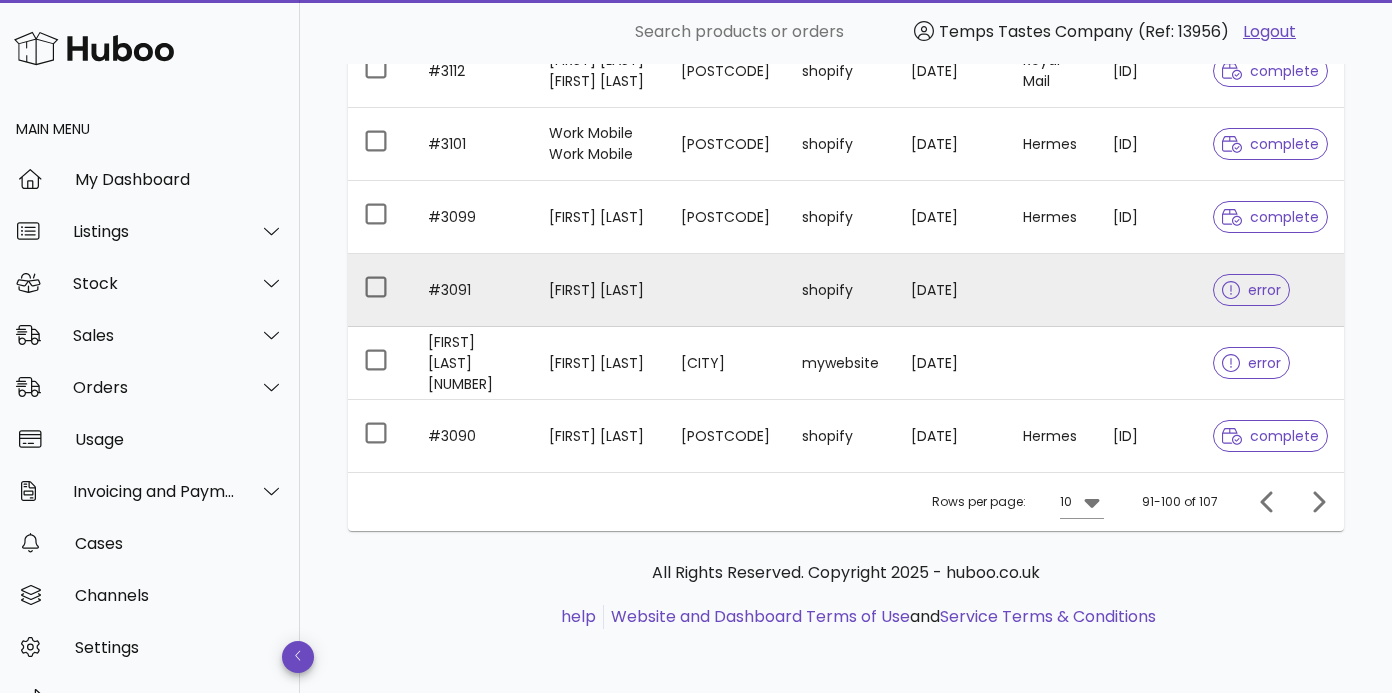 click on "error" at bounding box center [1251, 290] 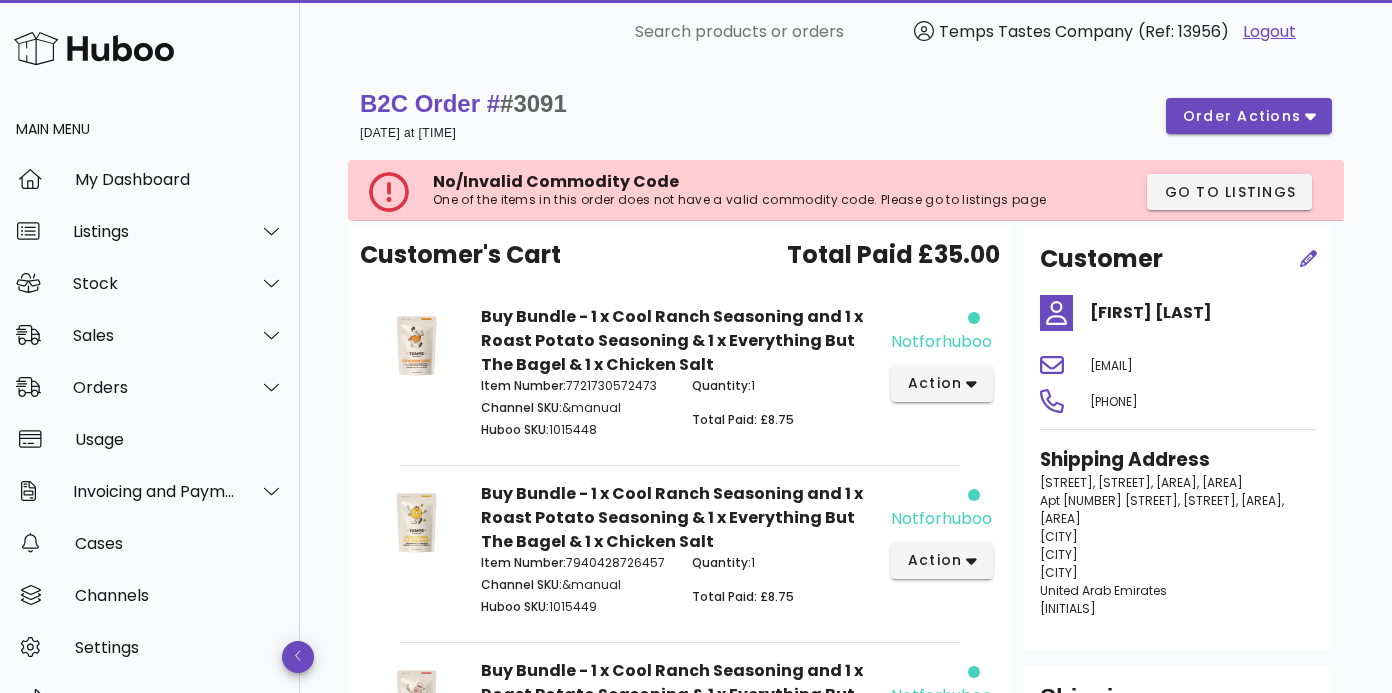 scroll, scrollTop: 0, scrollLeft: 0, axis: both 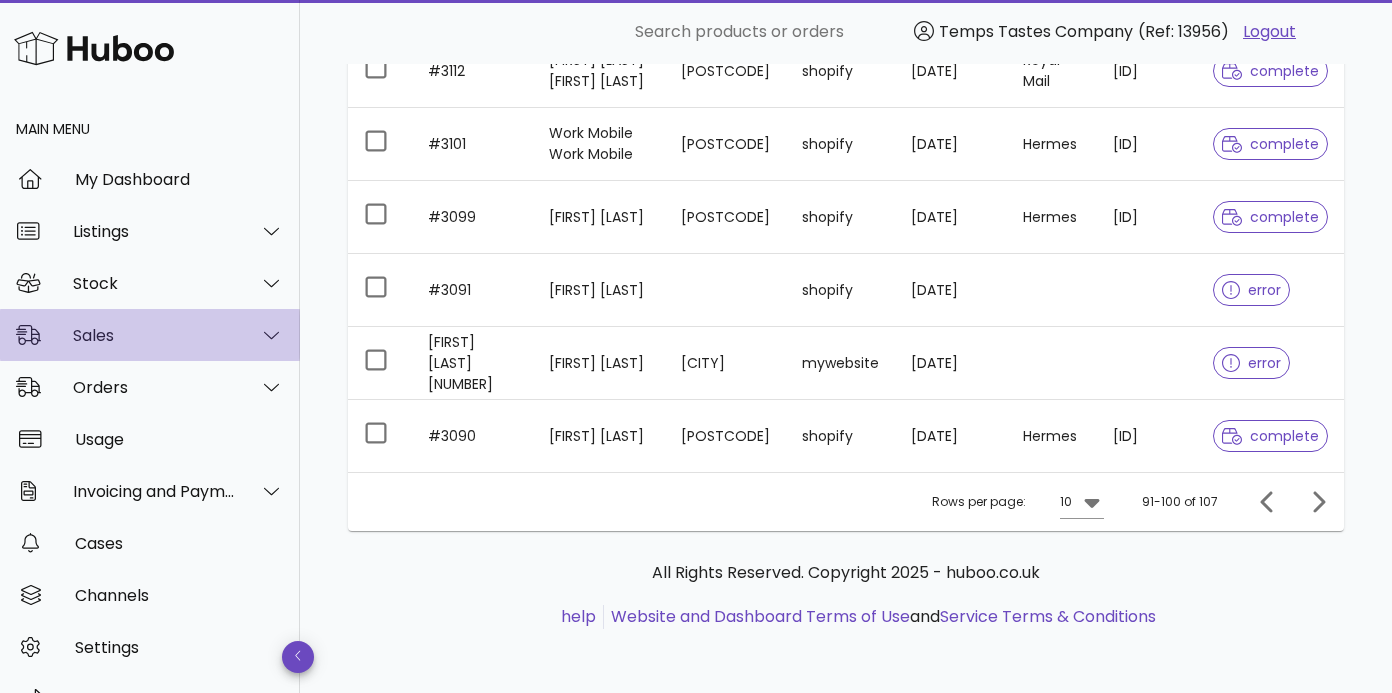click on "Sales" at bounding box center (154, 335) 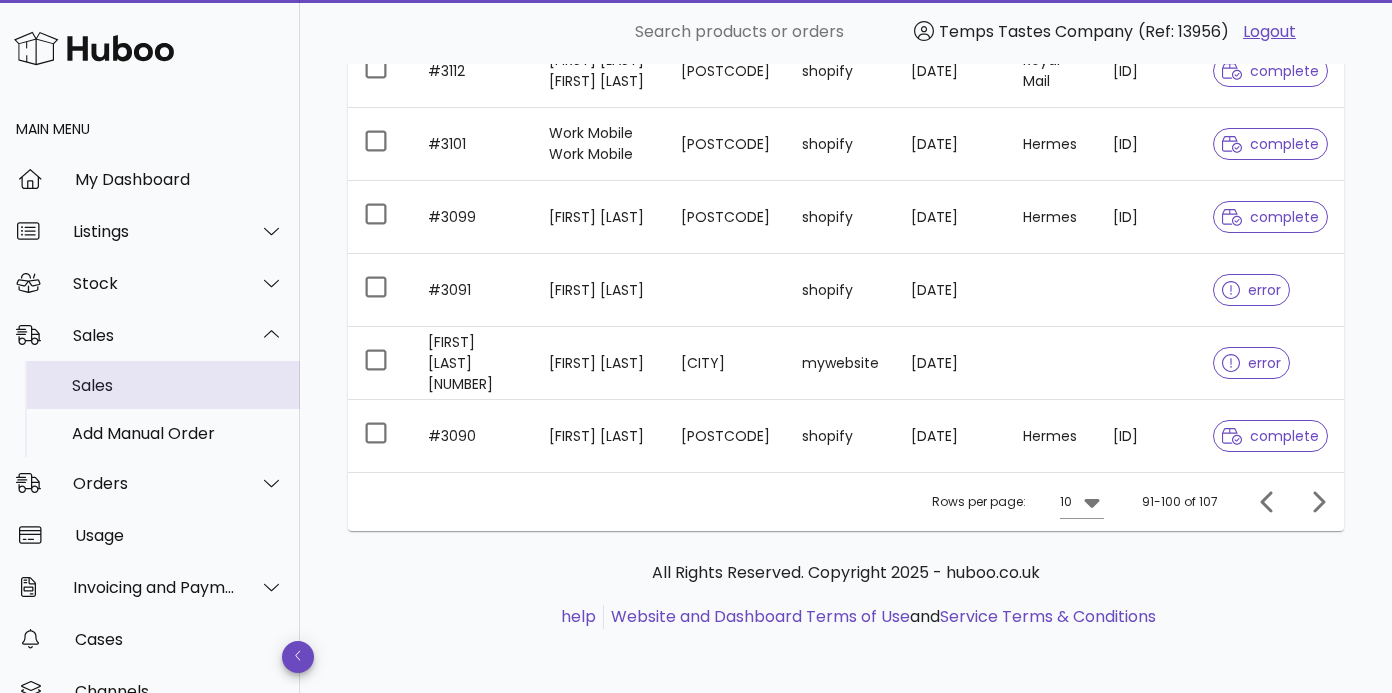 click on "Sales" at bounding box center (178, 385) 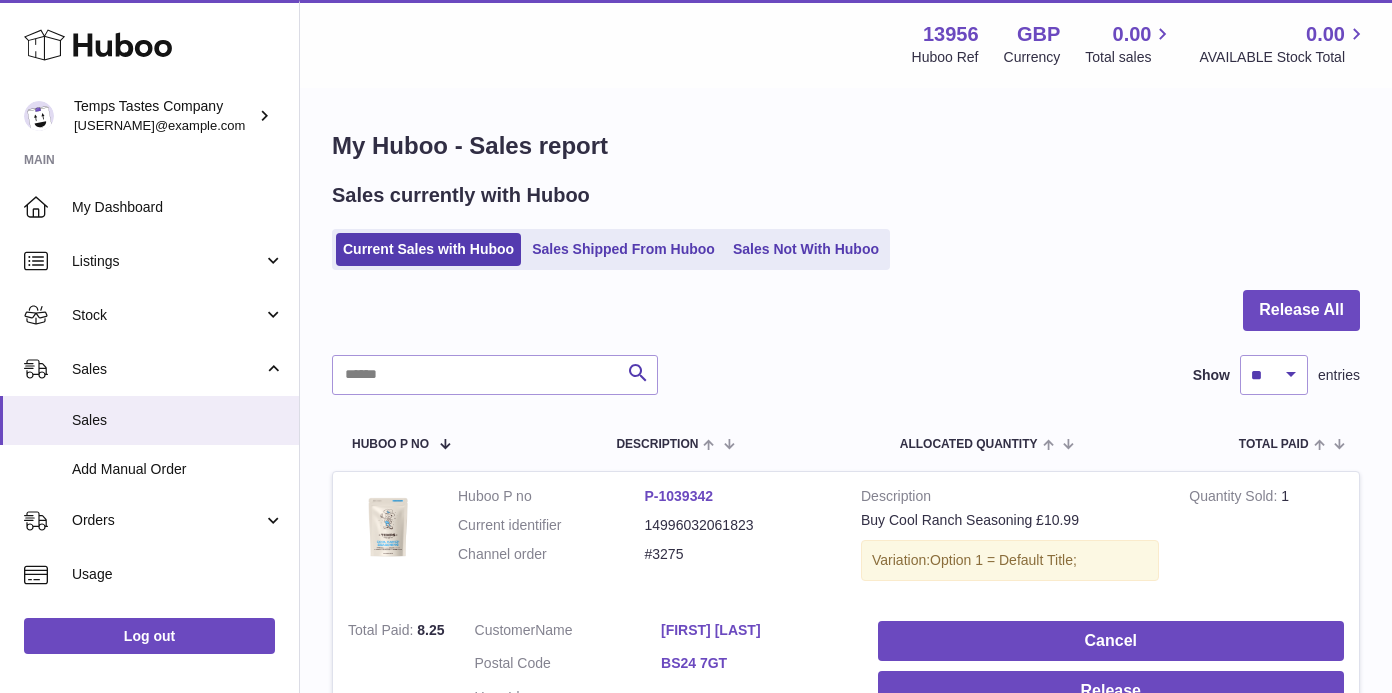 scroll, scrollTop: 0, scrollLeft: 0, axis: both 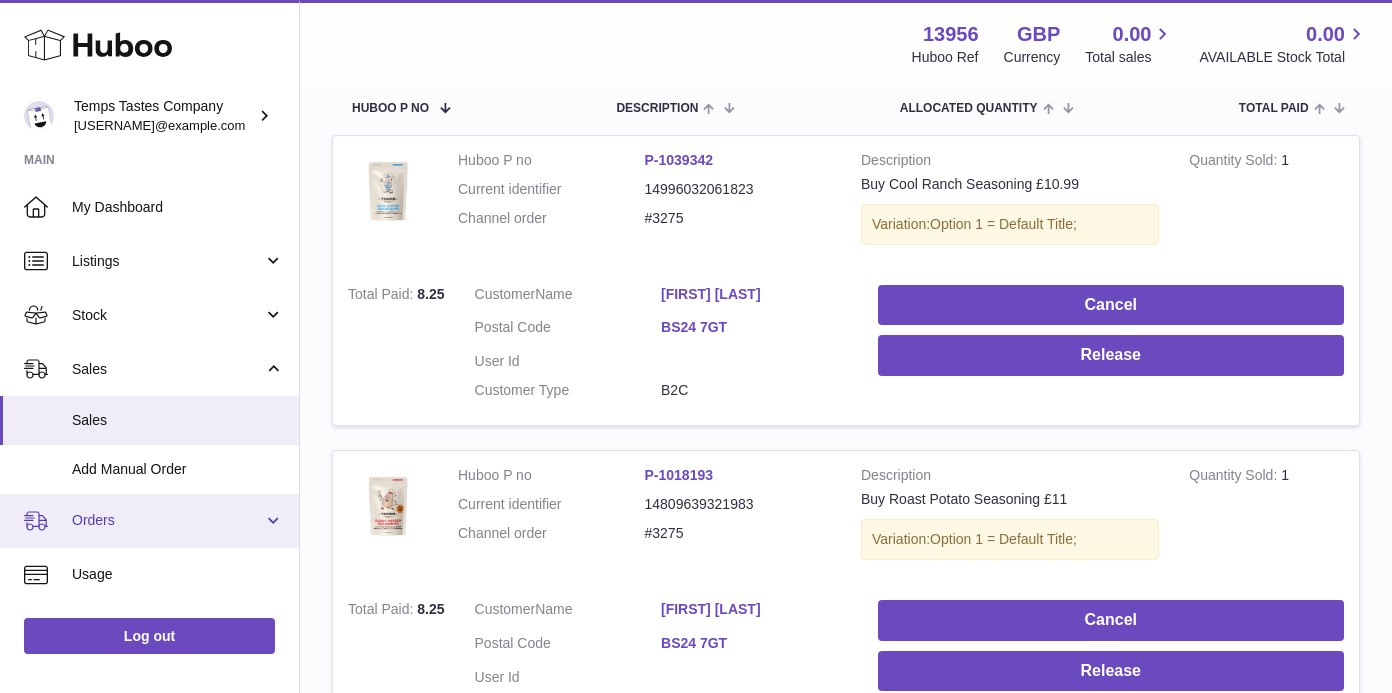 click on "Orders" at bounding box center [167, 520] 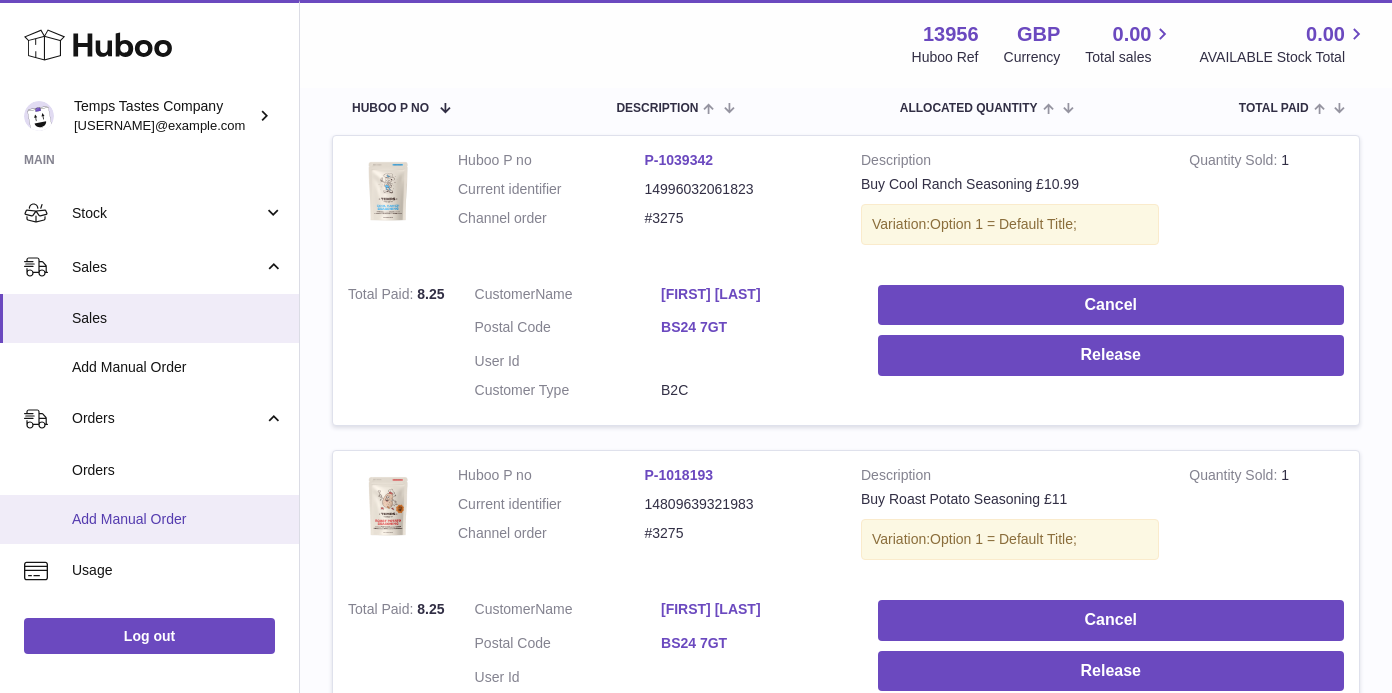 scroll, scrollTop: 103, scrollLeft: 0, axis: vertical 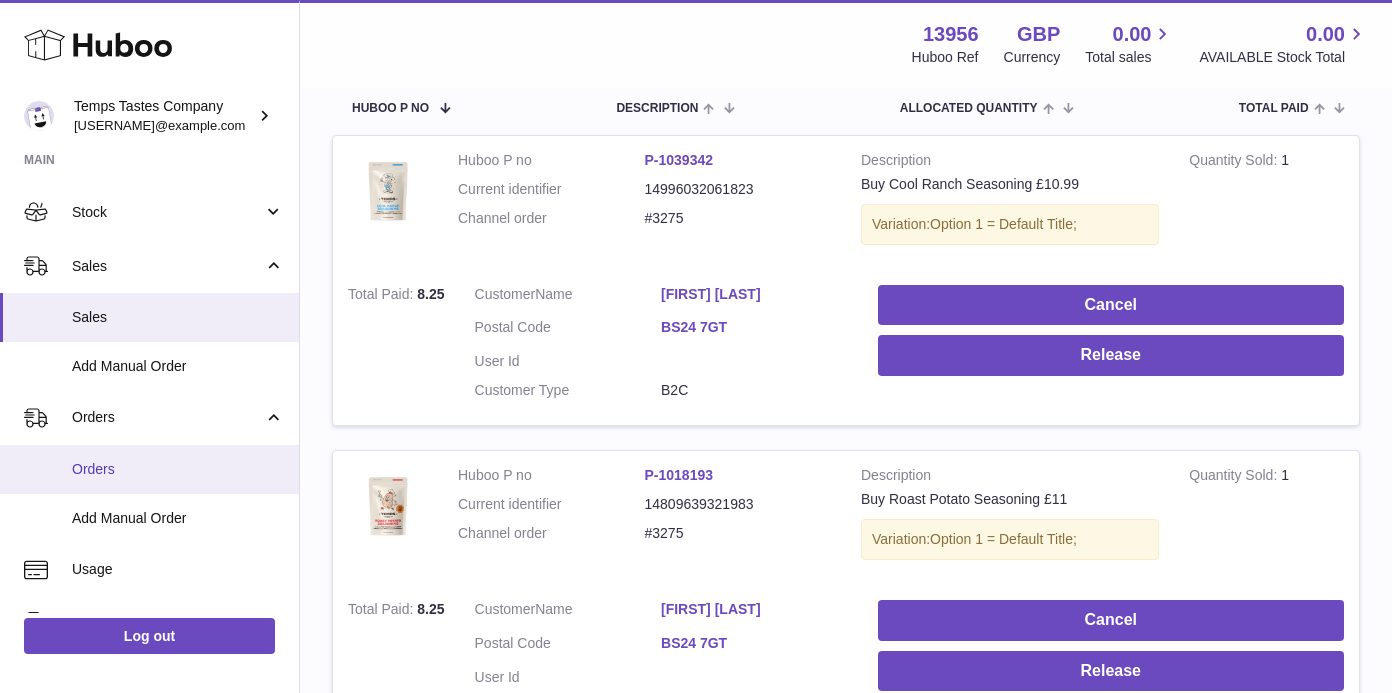 click on "Orders" at bounding box center (178, 469) 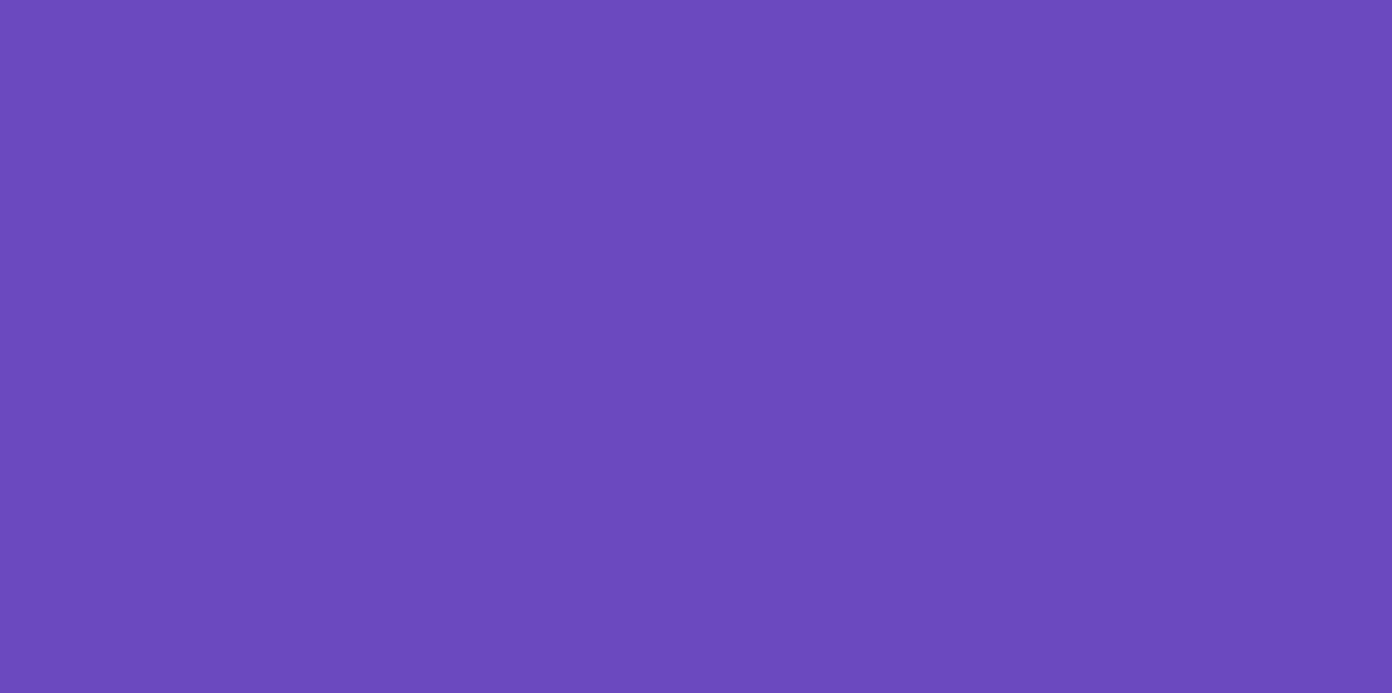 scroll, scrollTop: 0, scrollLeft: 0, axis: both 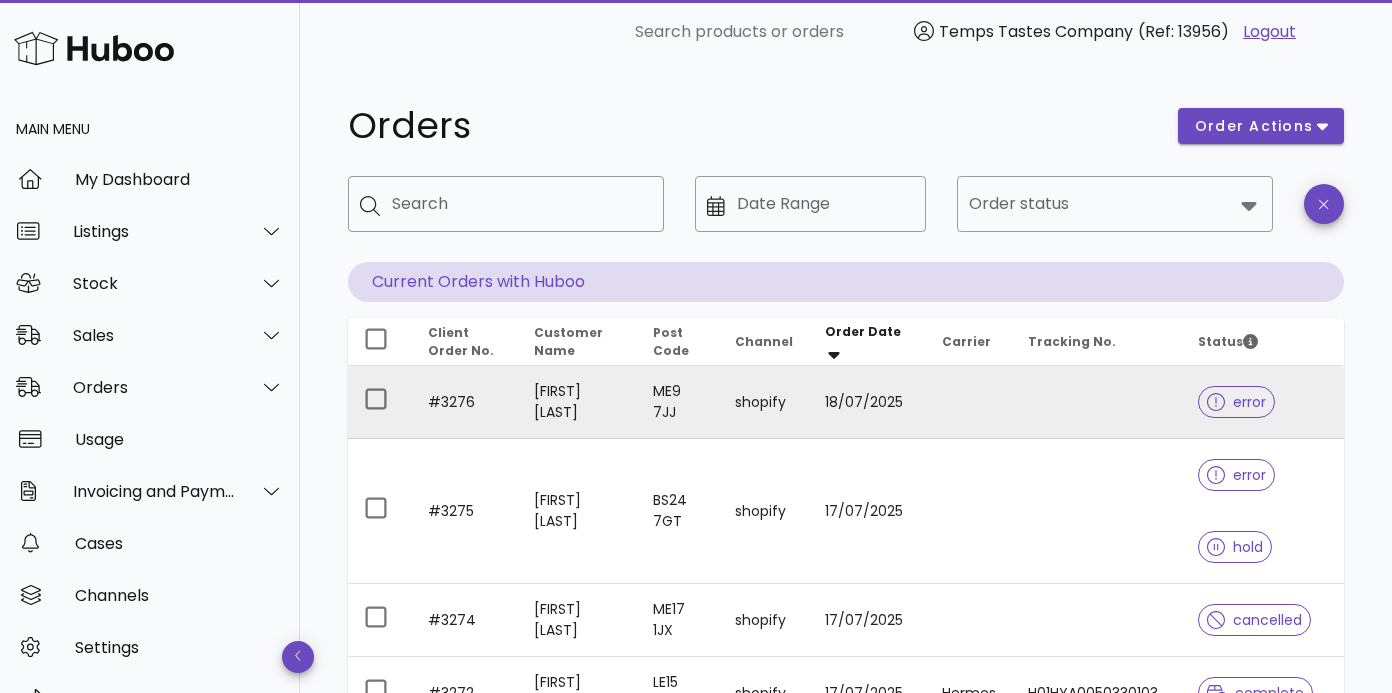 click on "error" at bounding box center [1236, 402] 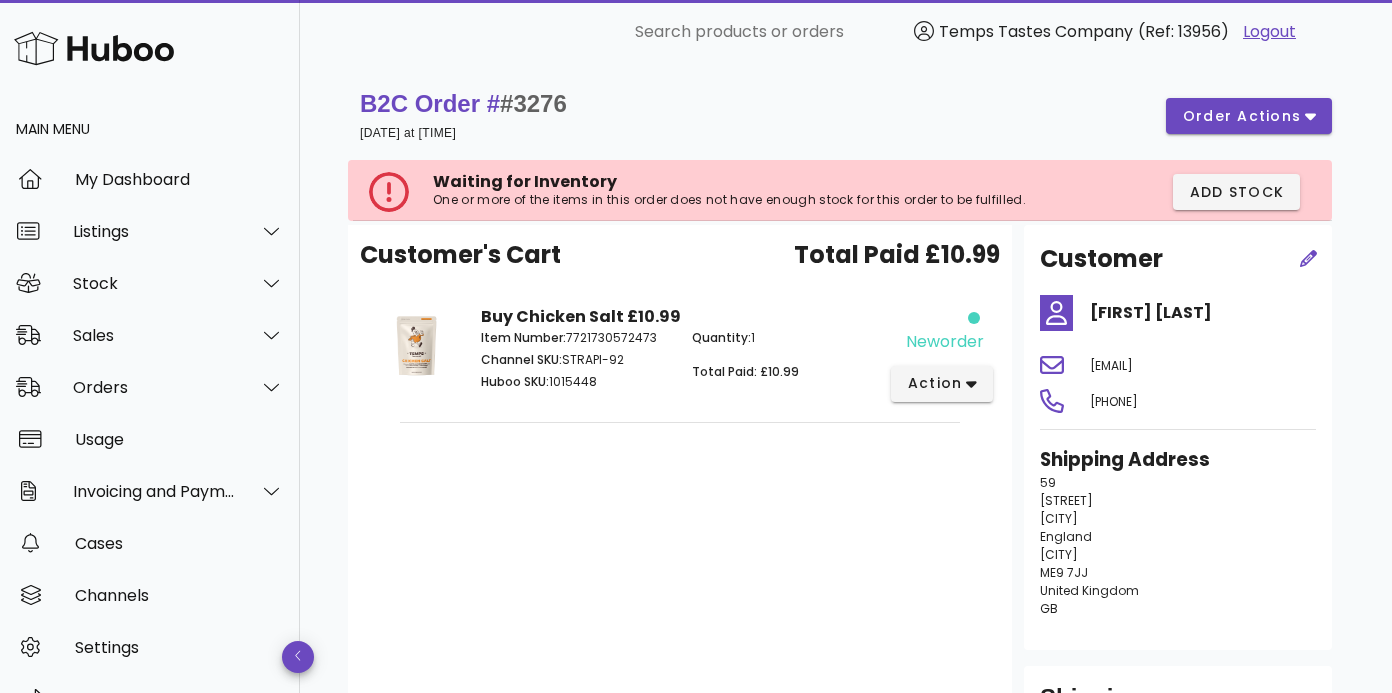 scroll, scrollTop: 0, scrollLeft: 0, axis: both 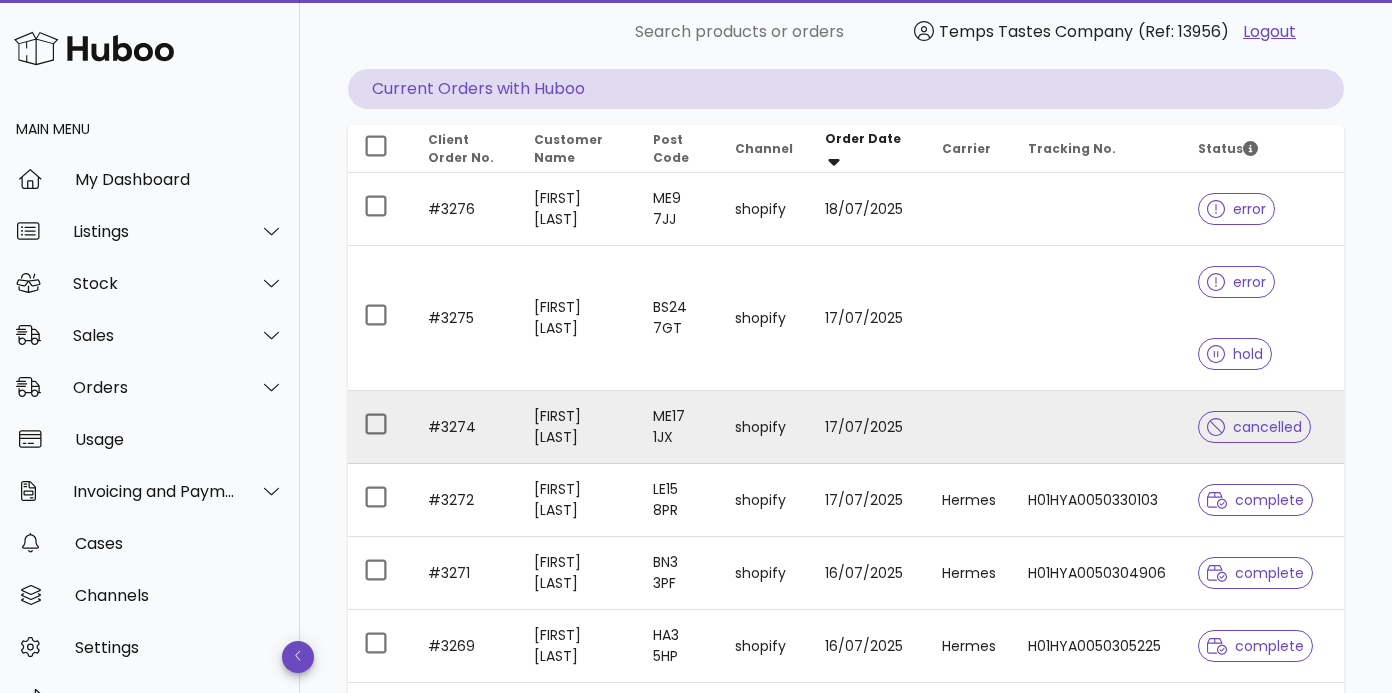 click on "cancelled" at bounding box center (1254, 427) 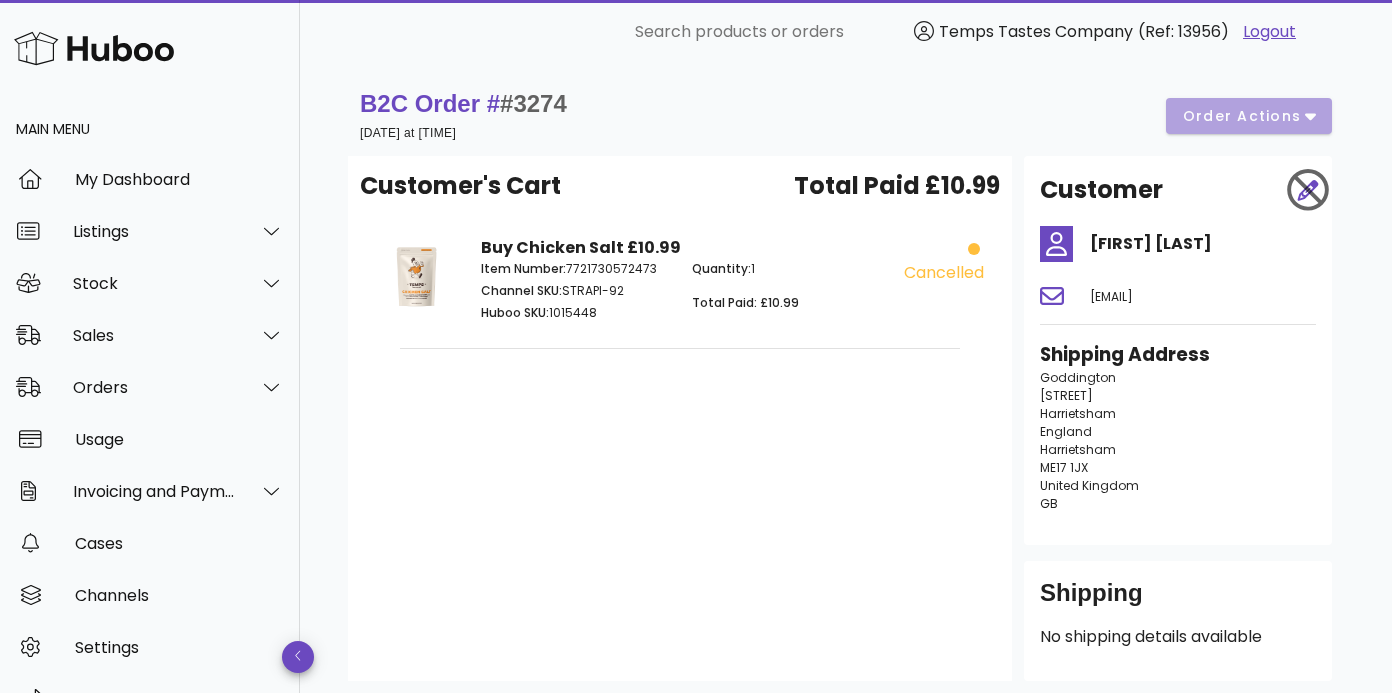 scroll, scrollTop: 0, scrollLeft: 0, axis: both 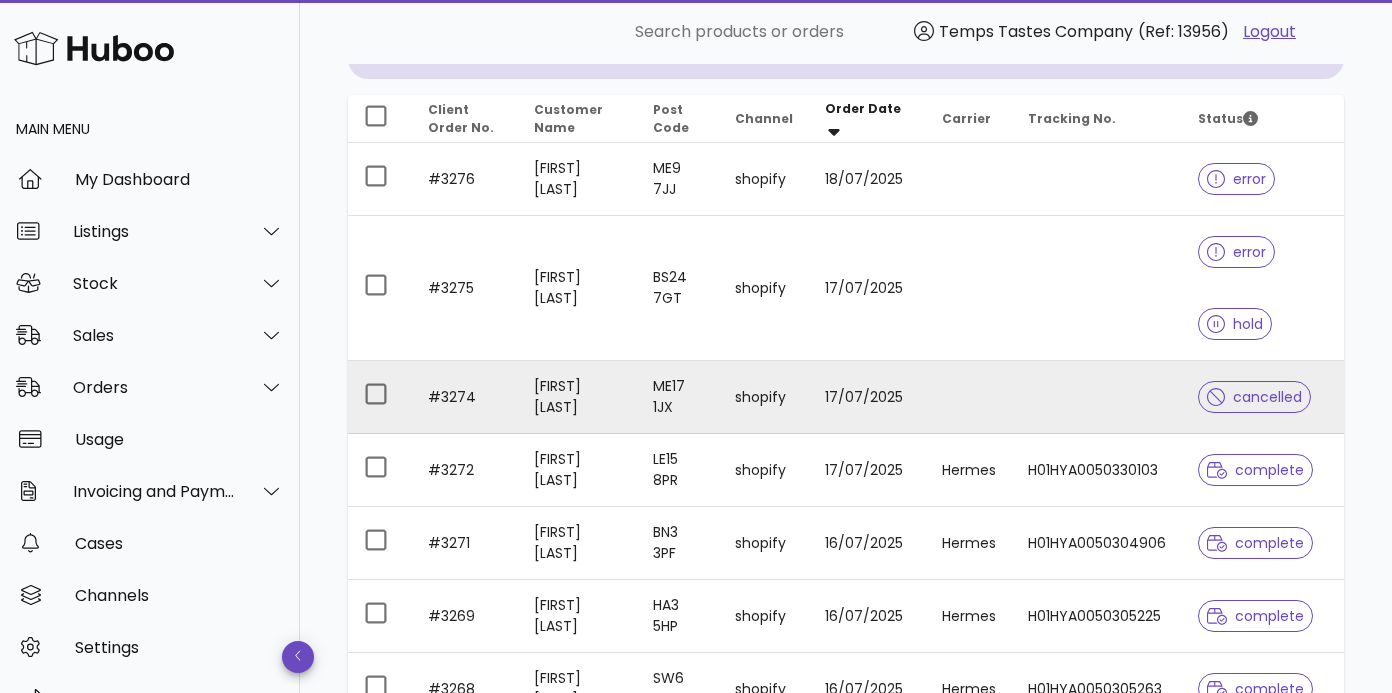 click at bounding box center (1097, 397) 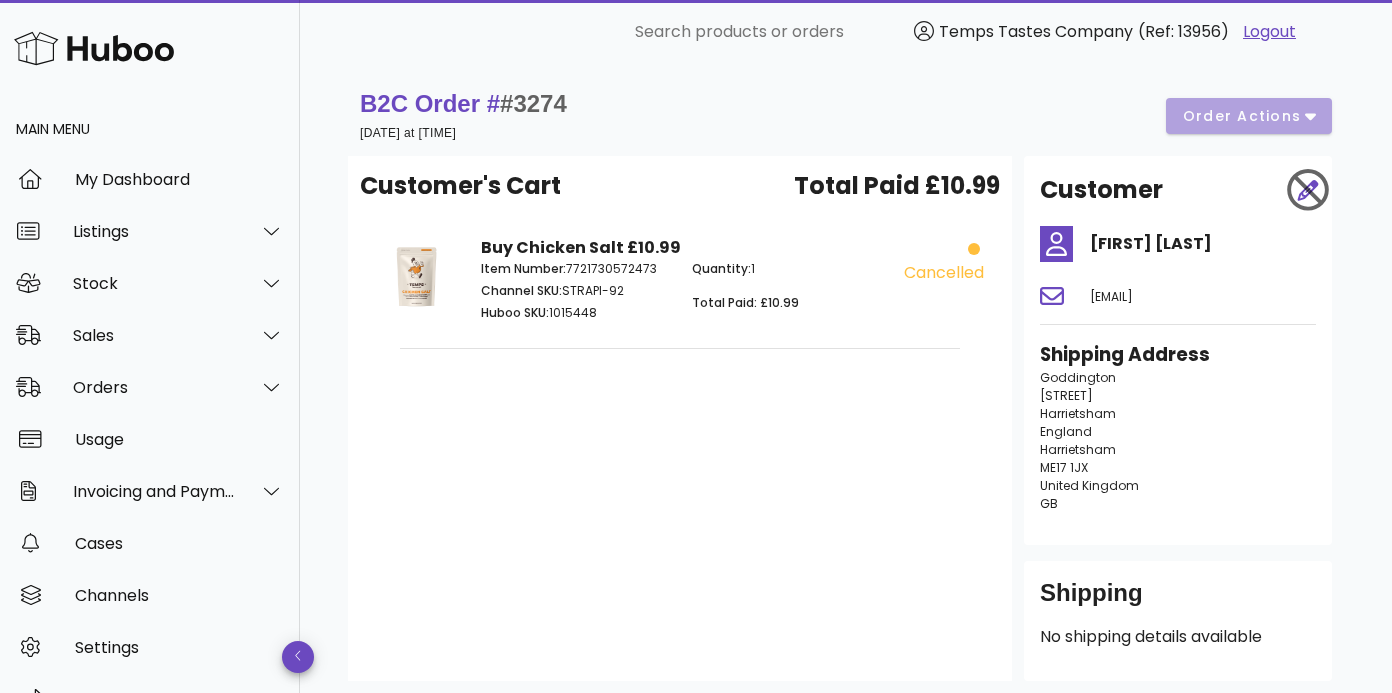 scroll, scrollTop: 0, scrollLeft: 0, axis: both 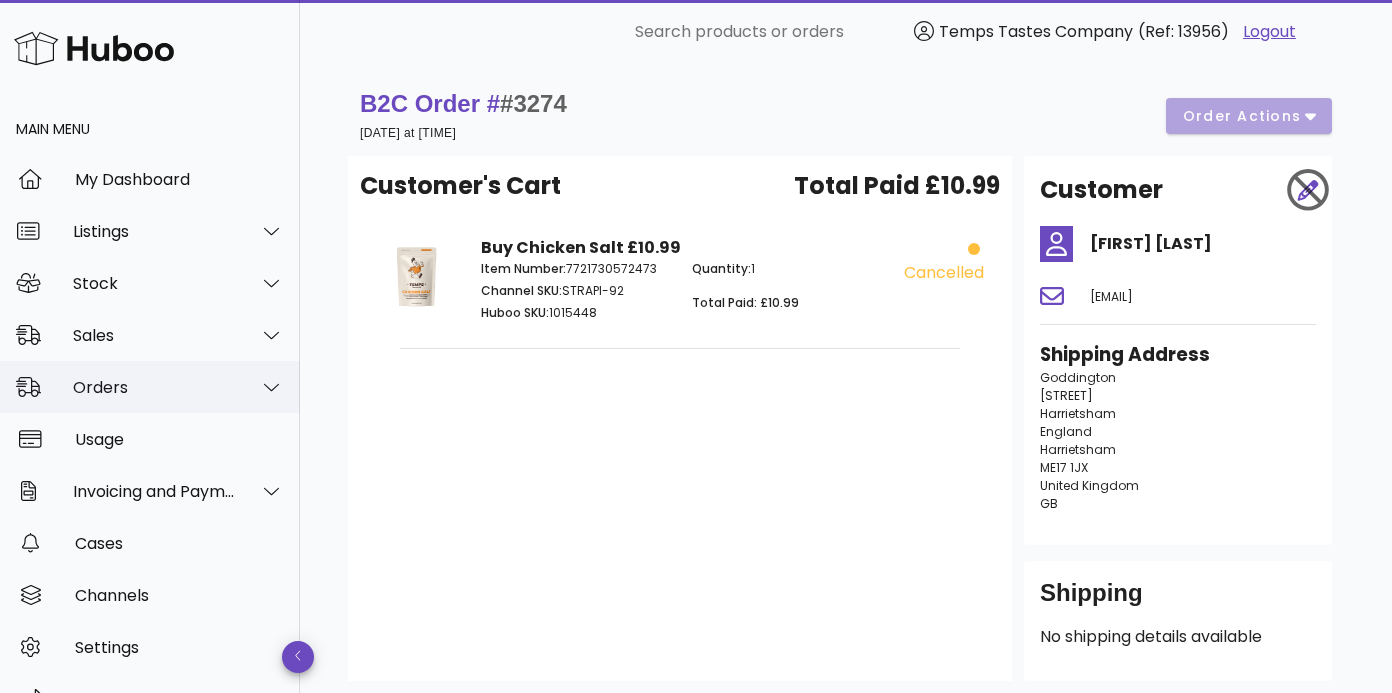 click on "Orders" at bounding box center [154, 387] 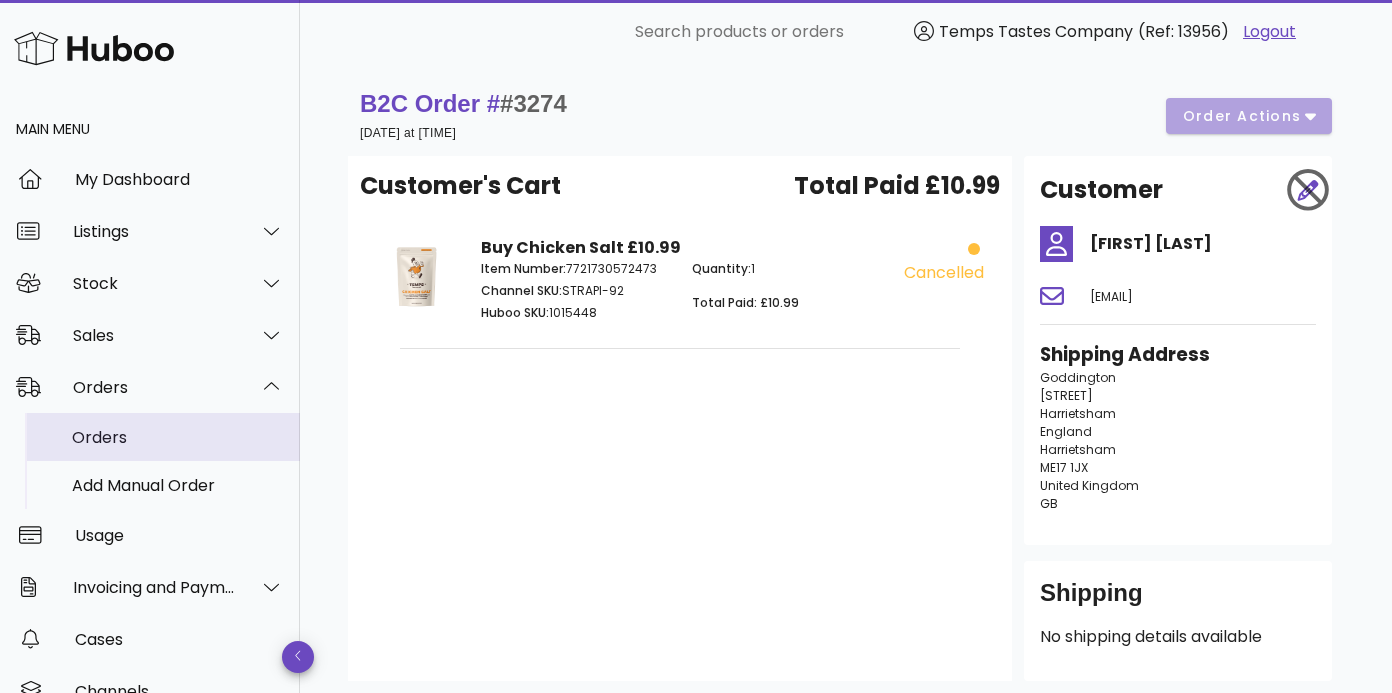 click on "Orders" at bounding box center [178, 437] 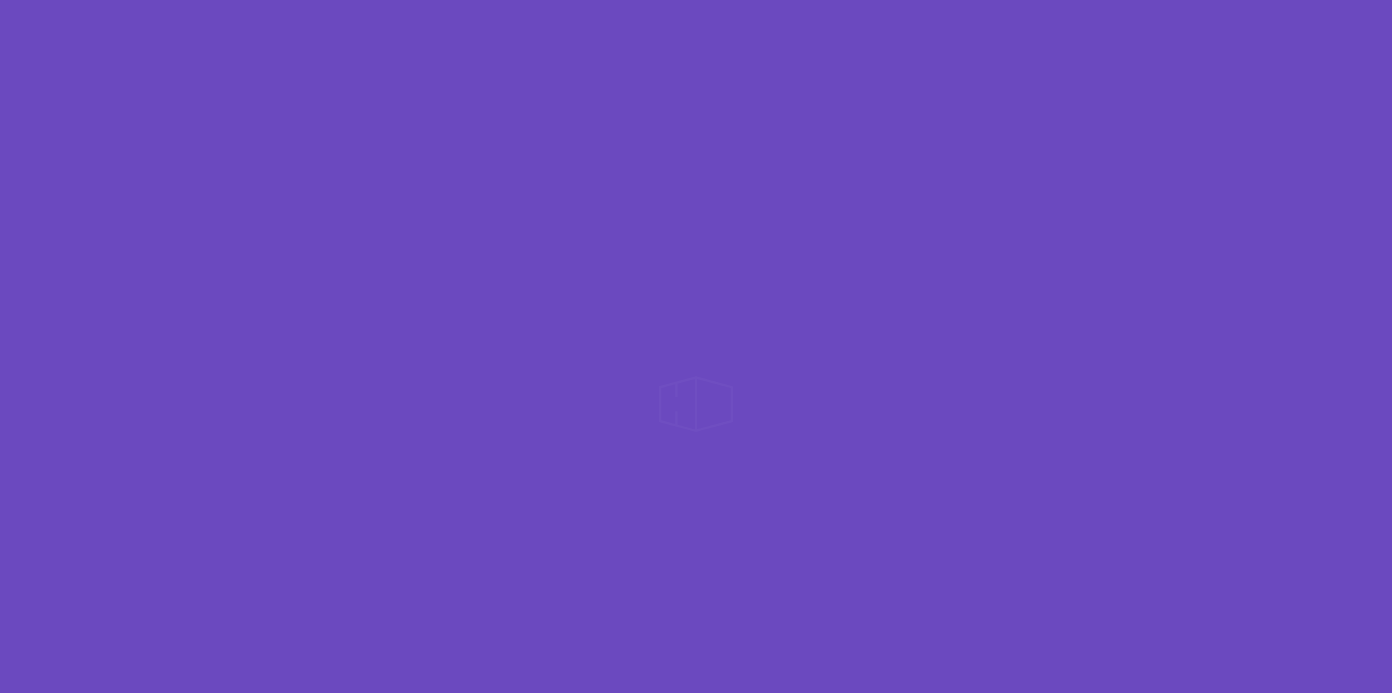 scroll, scrollTop: 0, scrollLeft: 0, axis: both 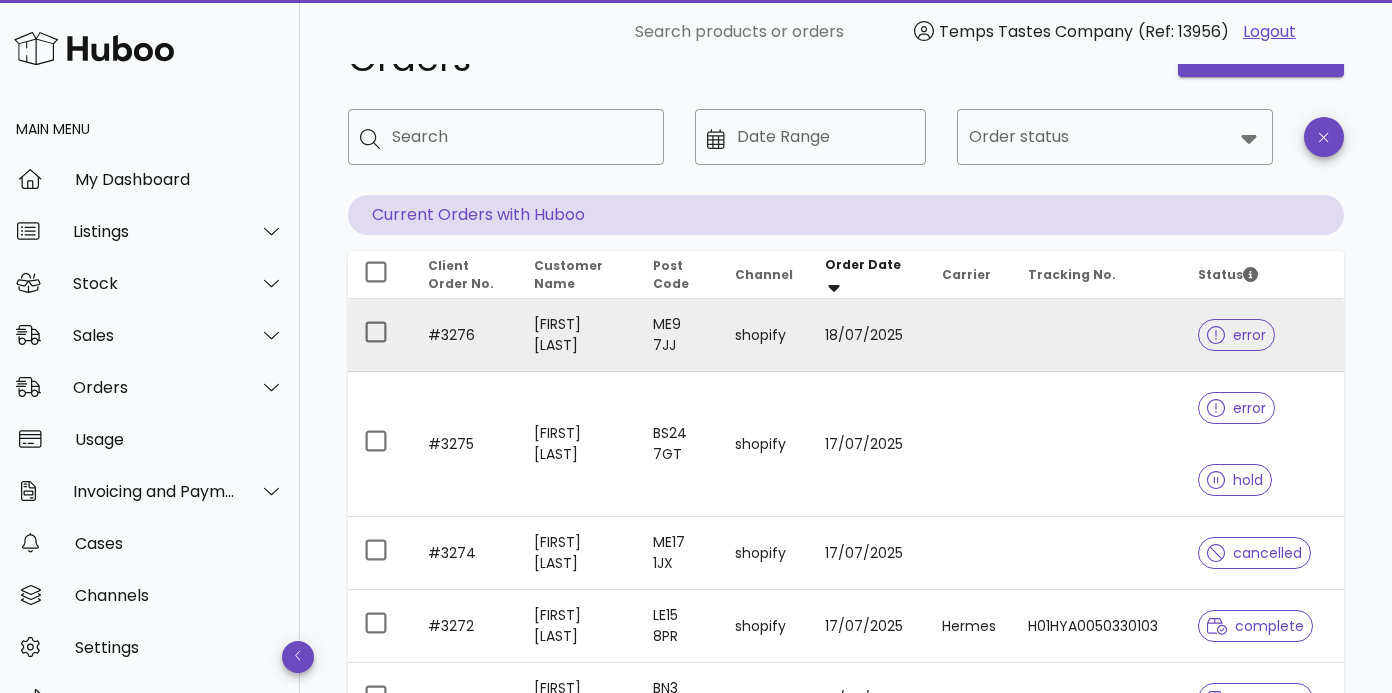 click on "error" at bounding box center [1236, 335] 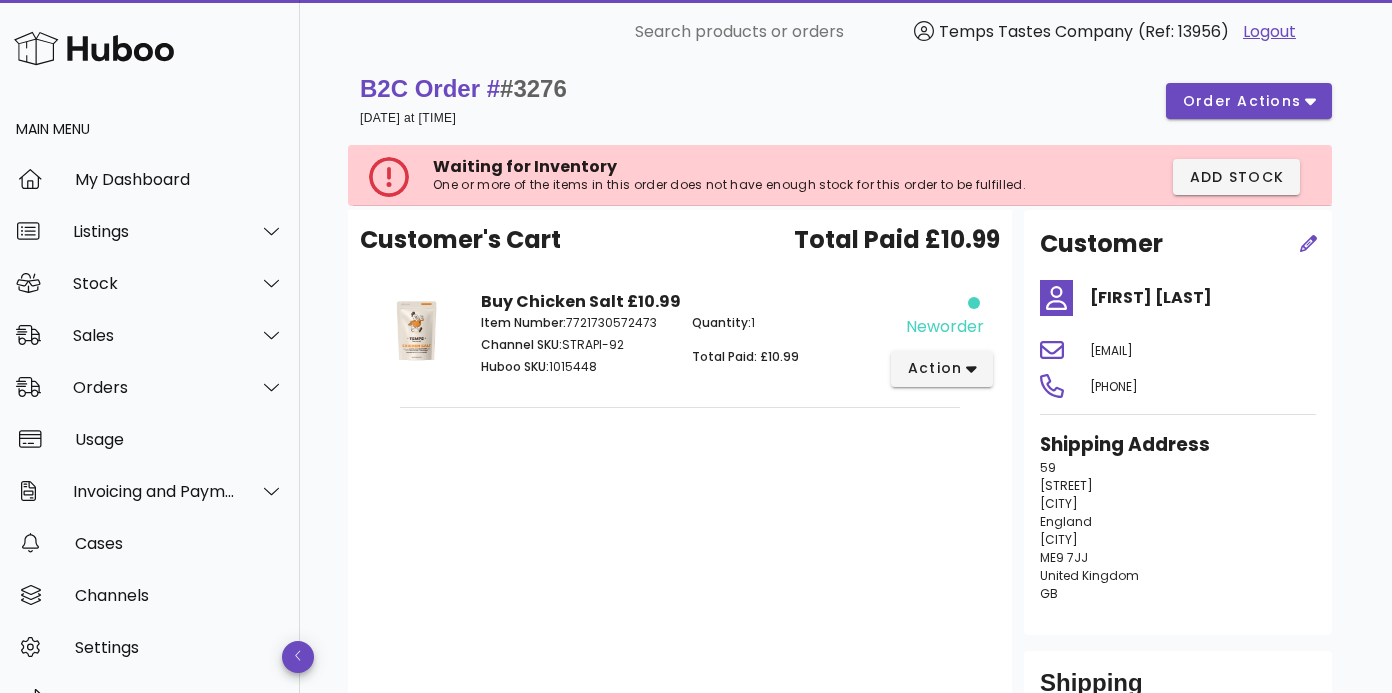 scroll, scrollTop: 1, scrollLeft: 0, axis: vertical 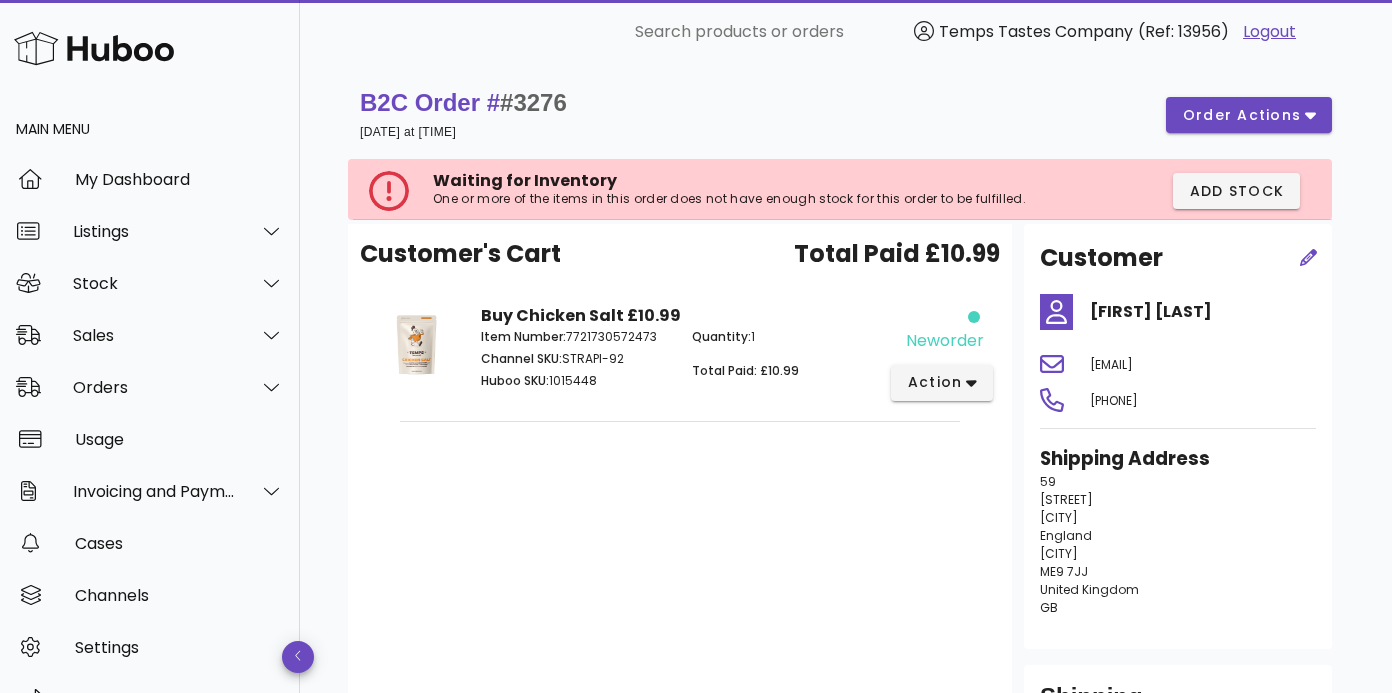 drag, startPoint x: 1252, startPoint y: 363, endPoint x: 1093, endPoint y: 363, distance: 159 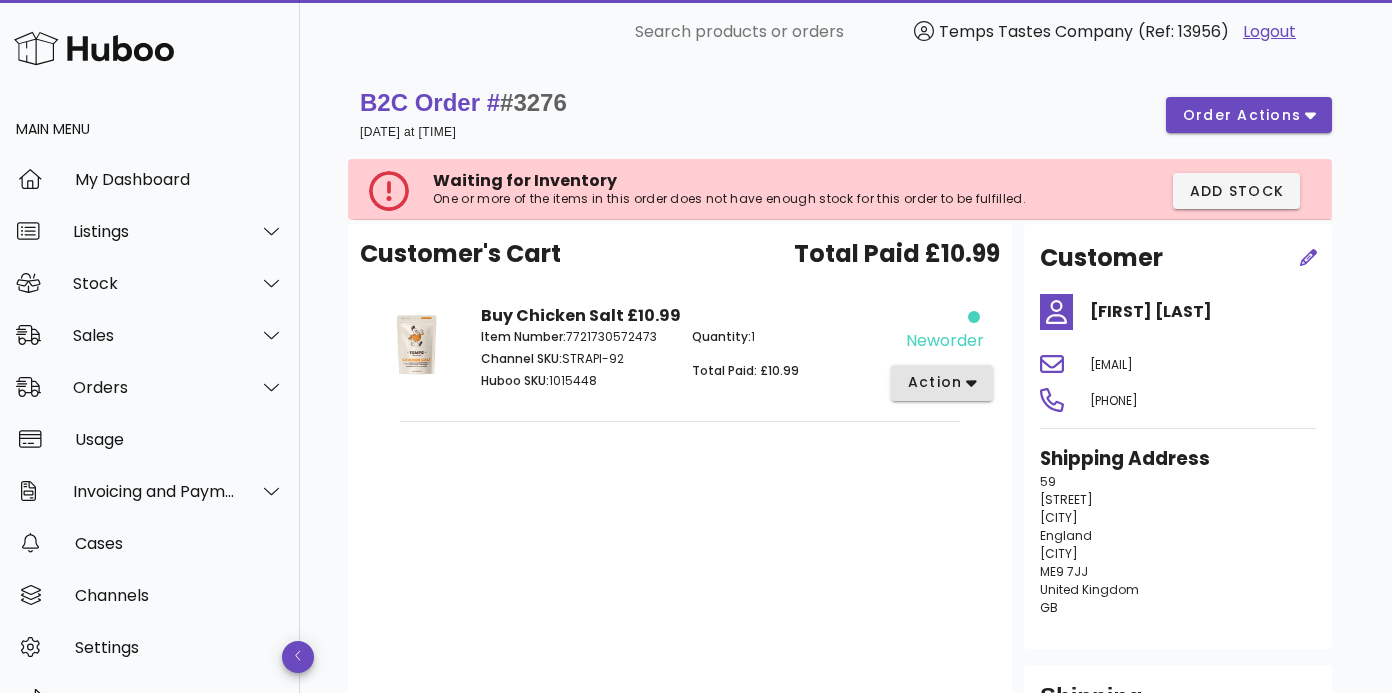 click 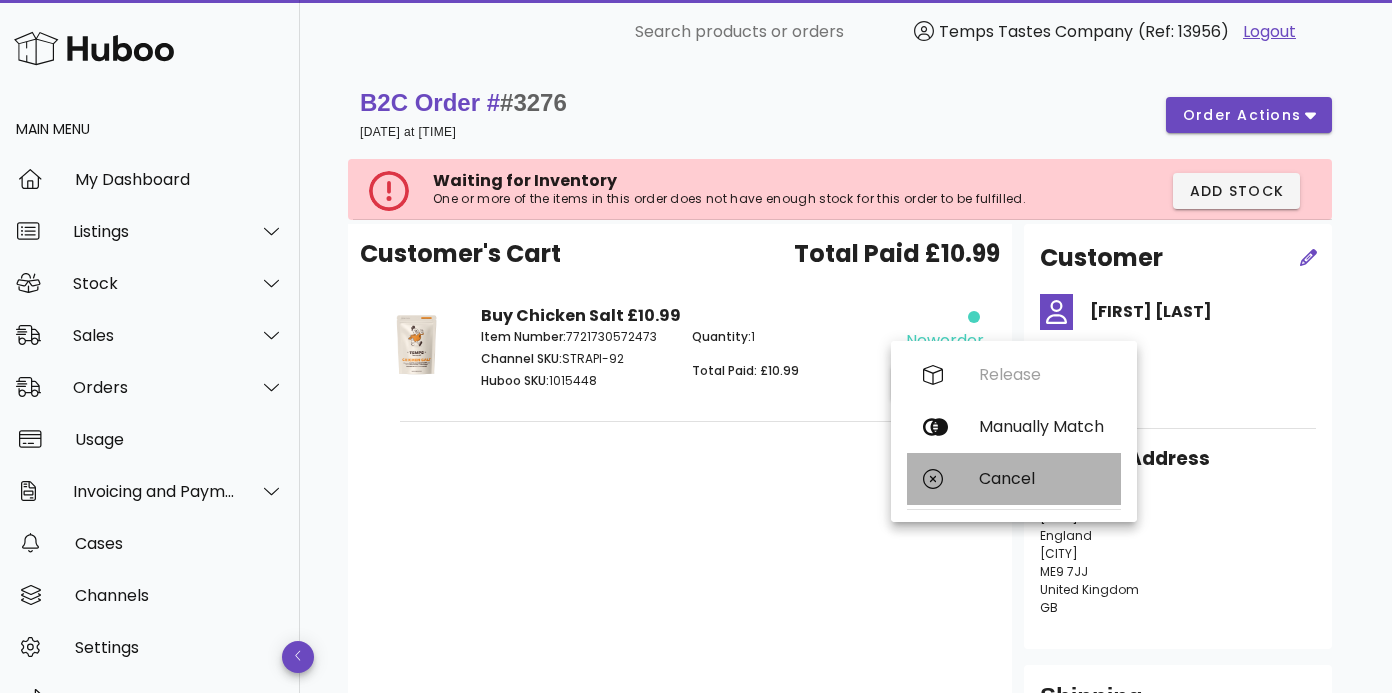 click on "Cancel" at bounding box center (1014, 479) 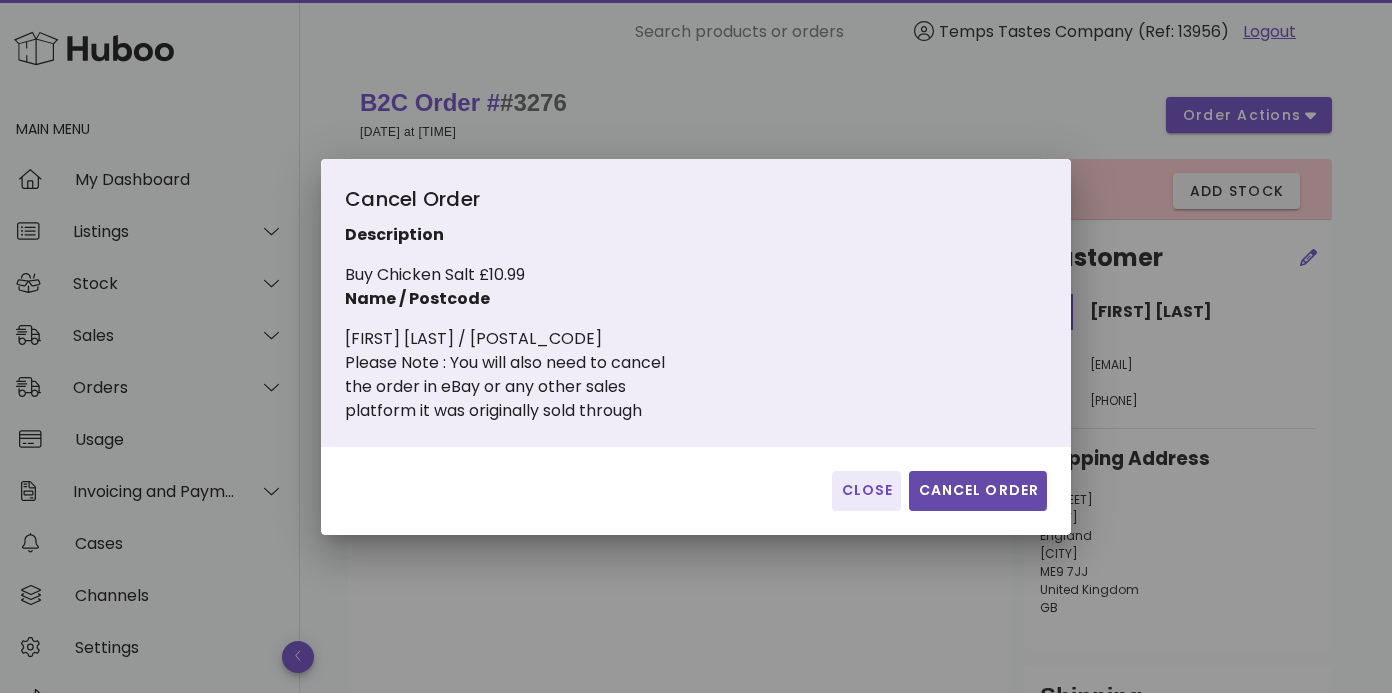click on "Cancel Order" at bounding box center (978, 490) 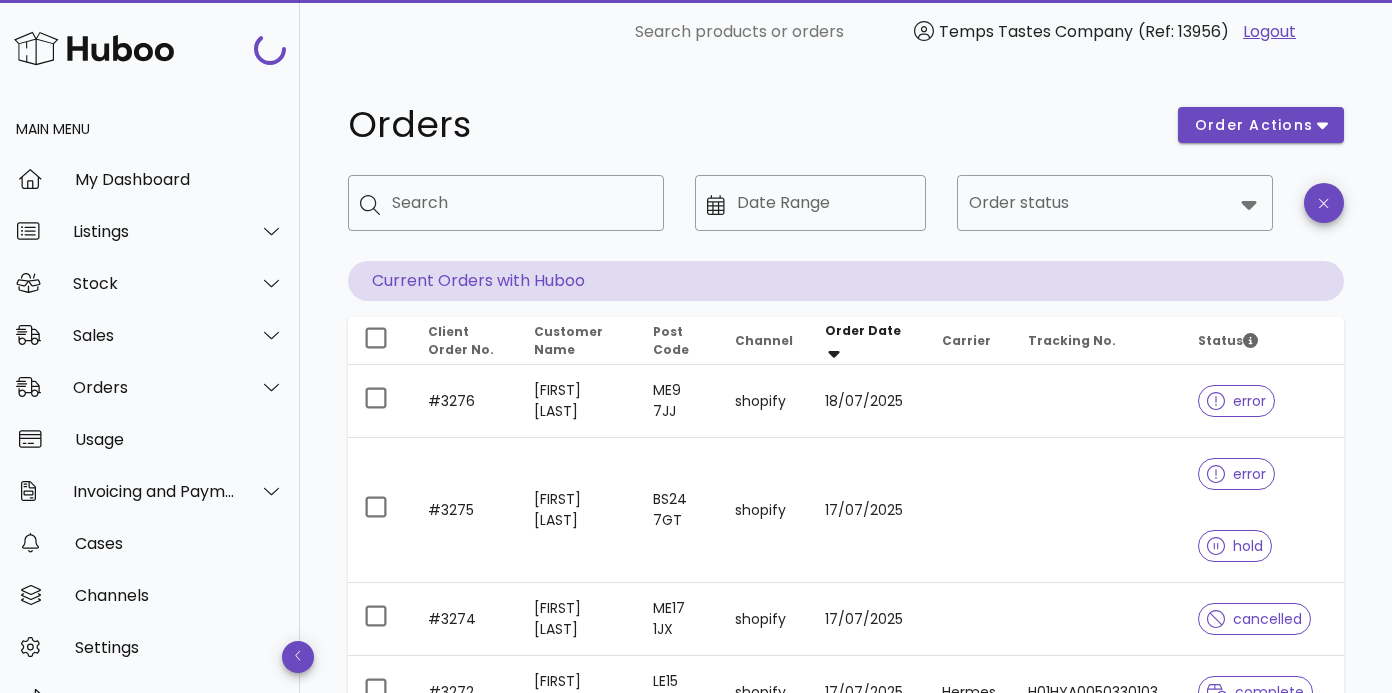 scroll, scrollTop: 67, scrollLeft: 0, axis: vertical 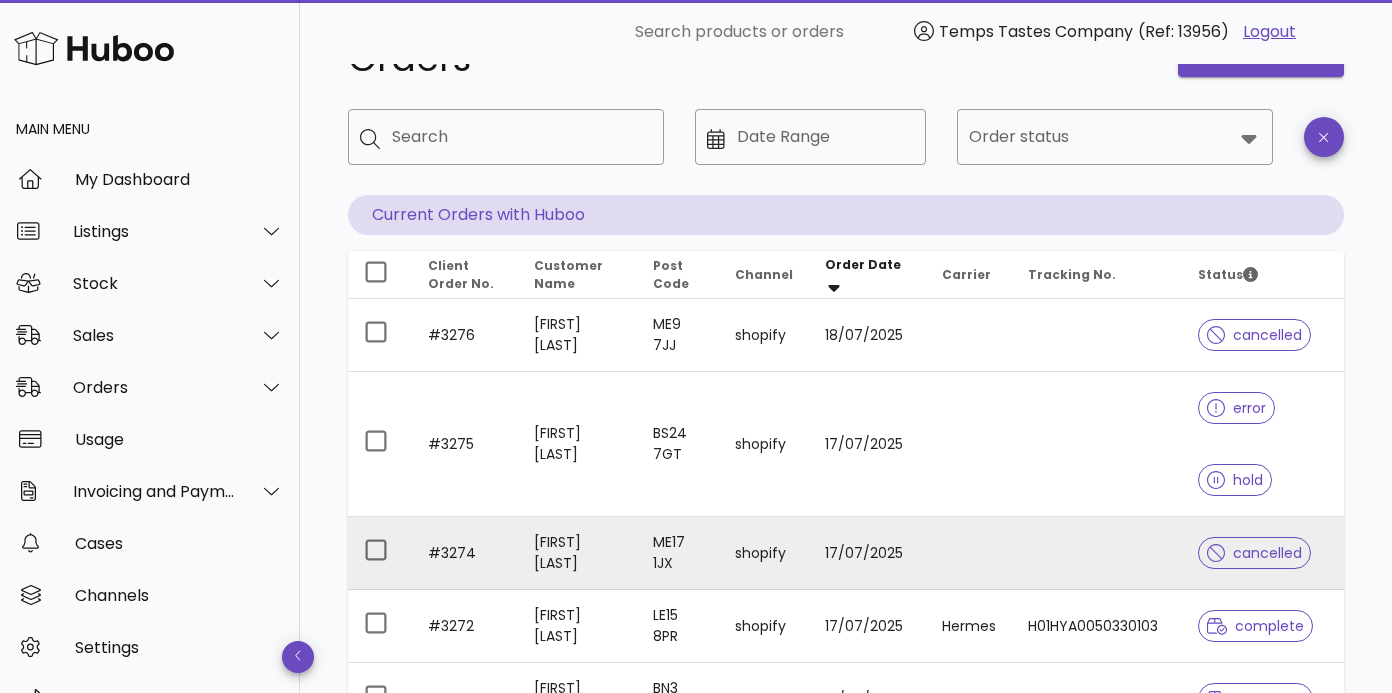 click on "cancelled" at bounding box center [1254, 553] 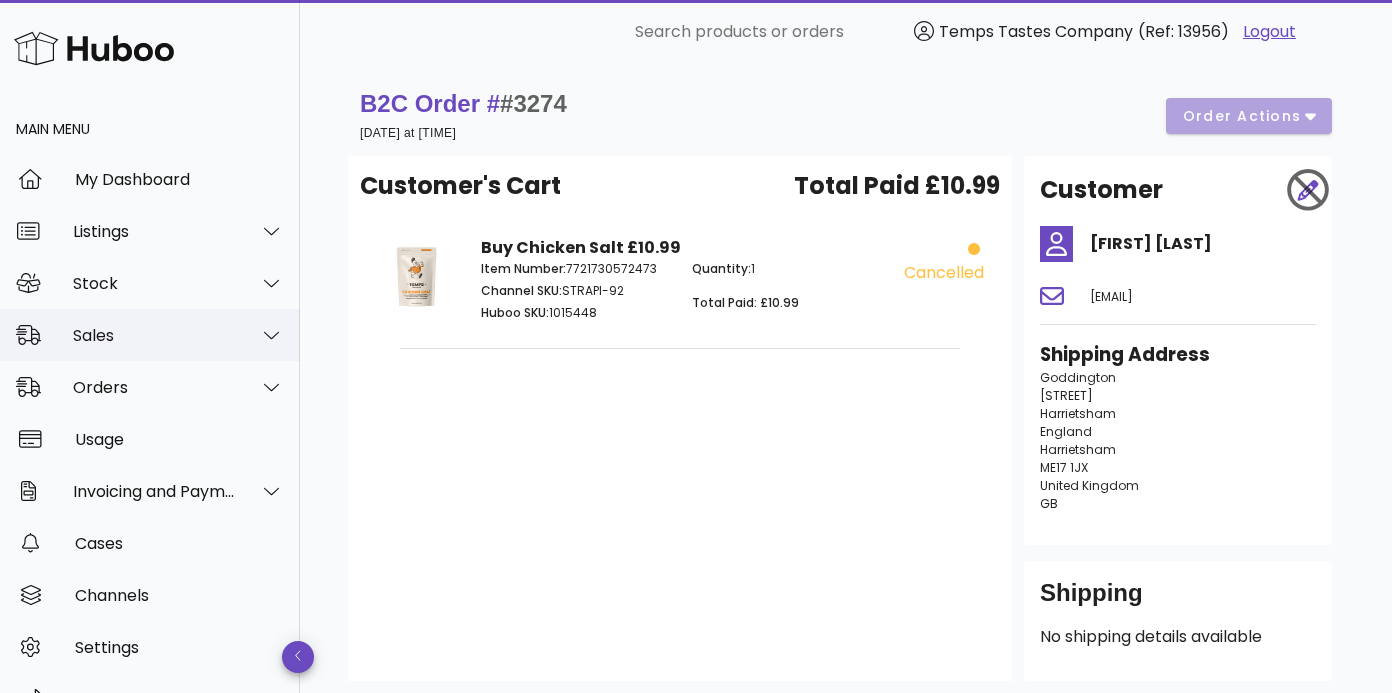 click on "Sales" at bounding box center [154, 335] 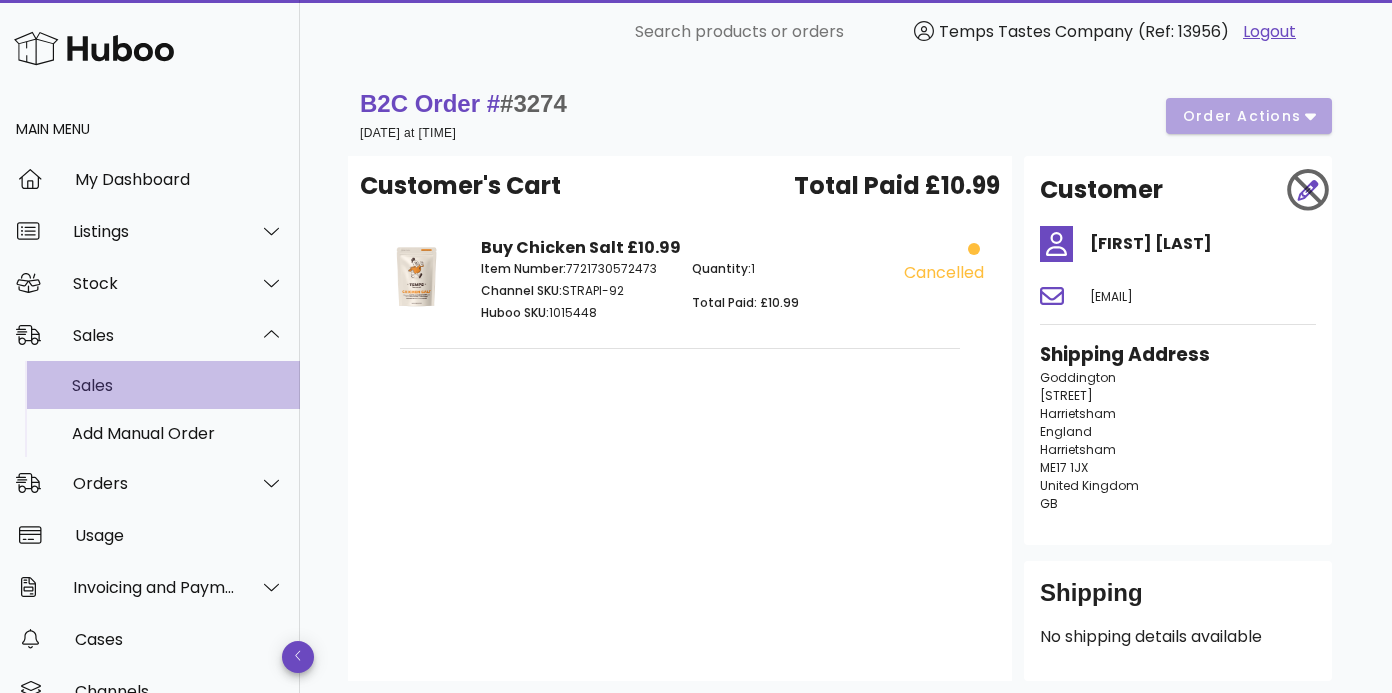 click on "Sales" at bounding box center (178, 385) 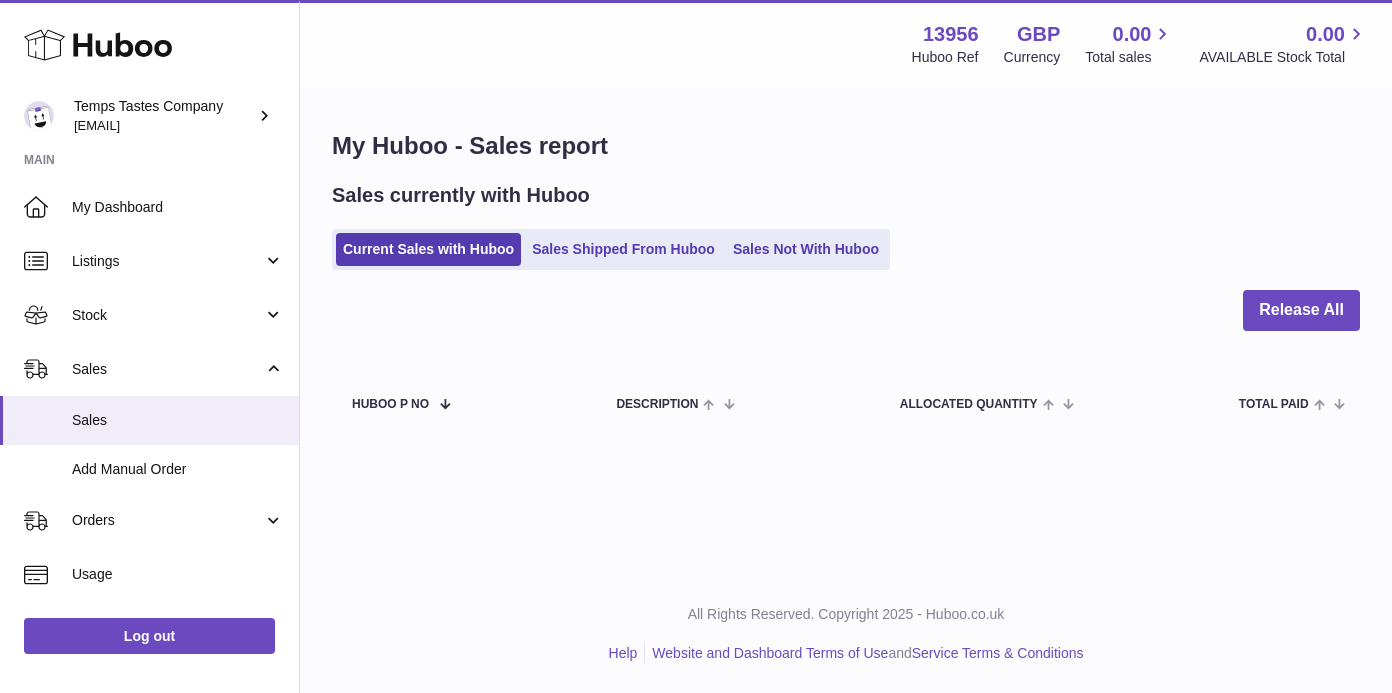 scroll, scrollTop: 0, scrollLeft: 0, axis: both 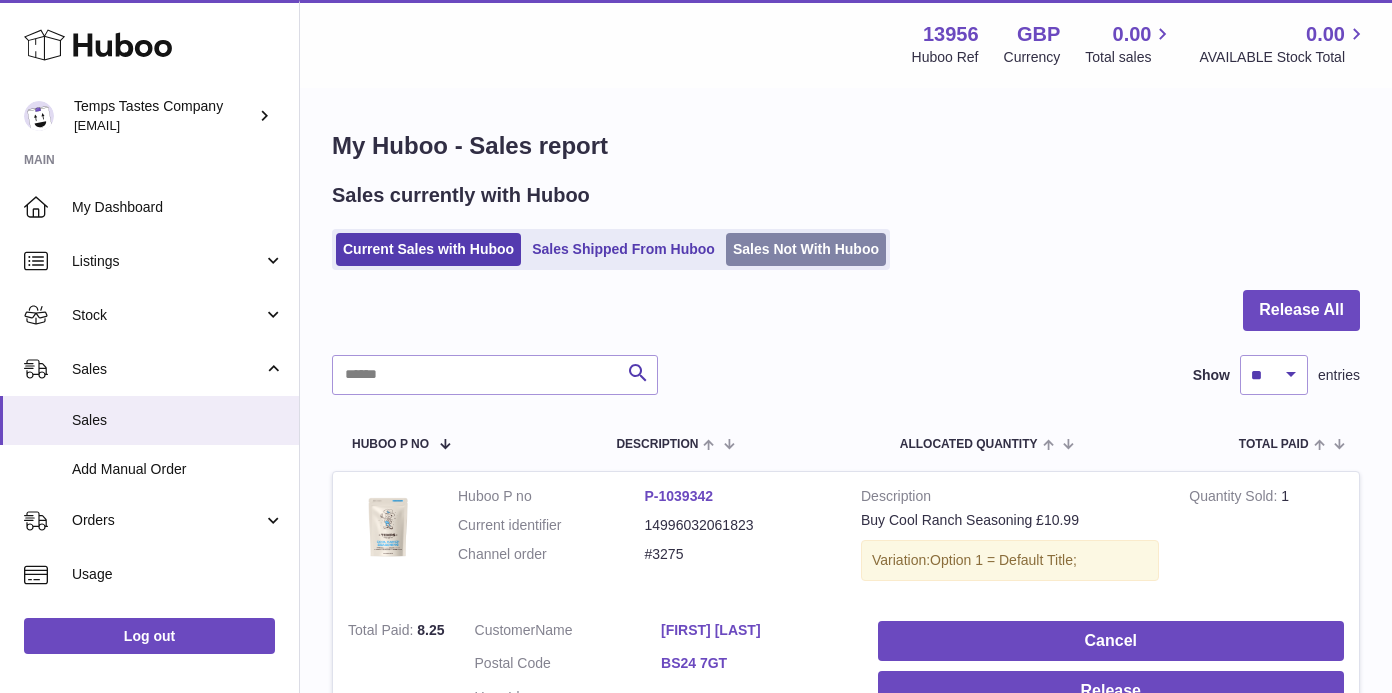 click on "Sales Not With Huboo" at bounding box center [806, 249] 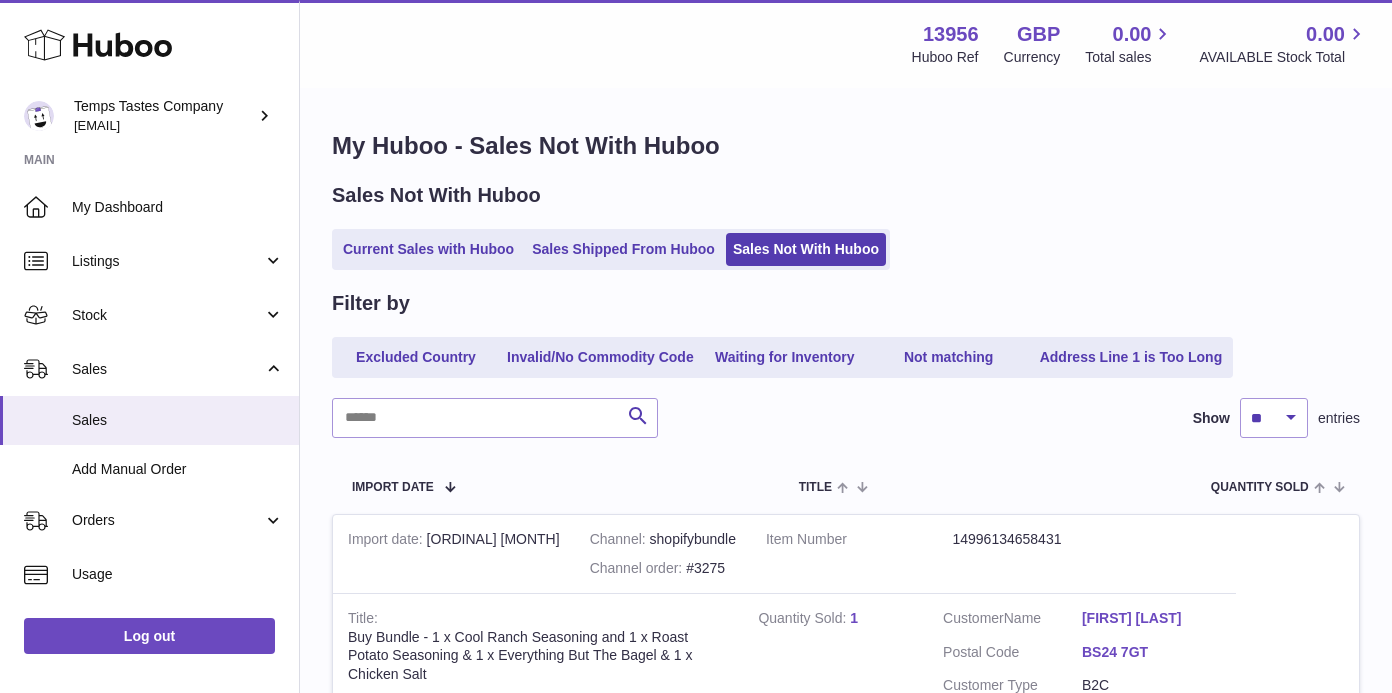 scroll, scrollTop: 0, scrollLeft: 0, axis: both 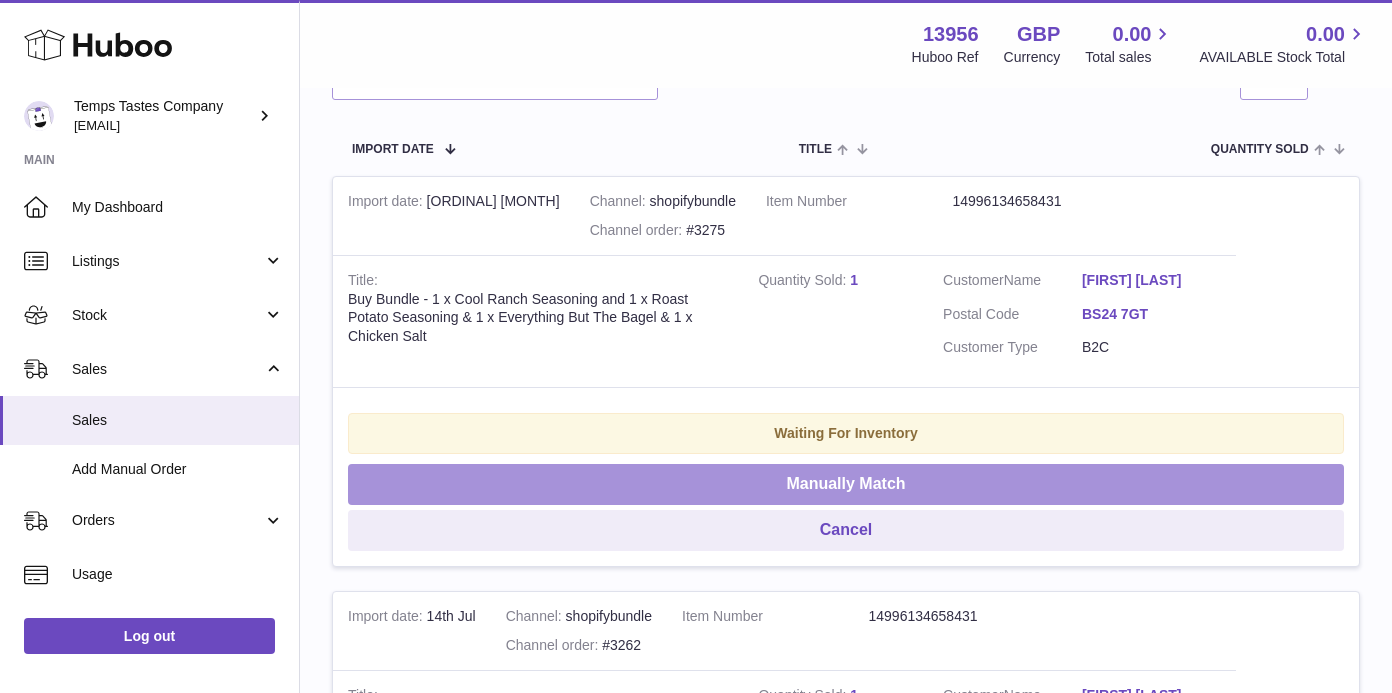 click on "Manually Match" at bounding box center [846, 484] 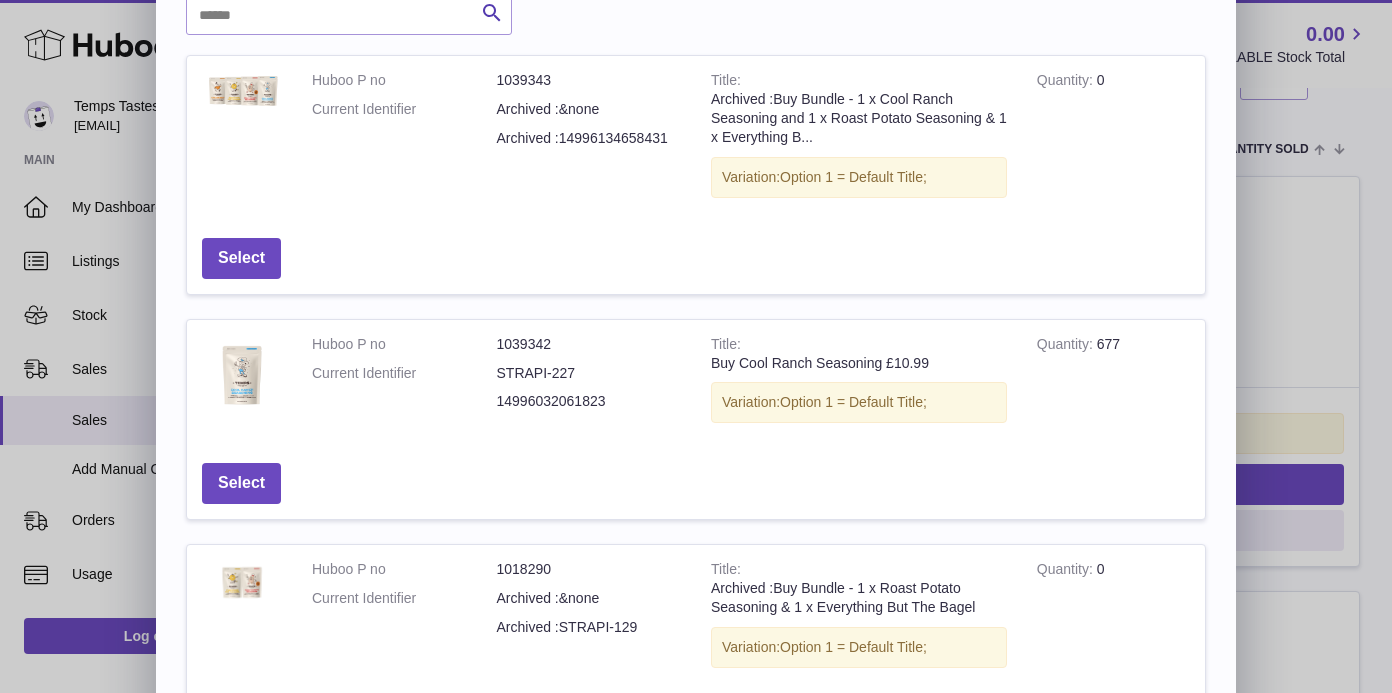 scroll, scrollTop: 147, scrollLeft: 0, axis: vertical 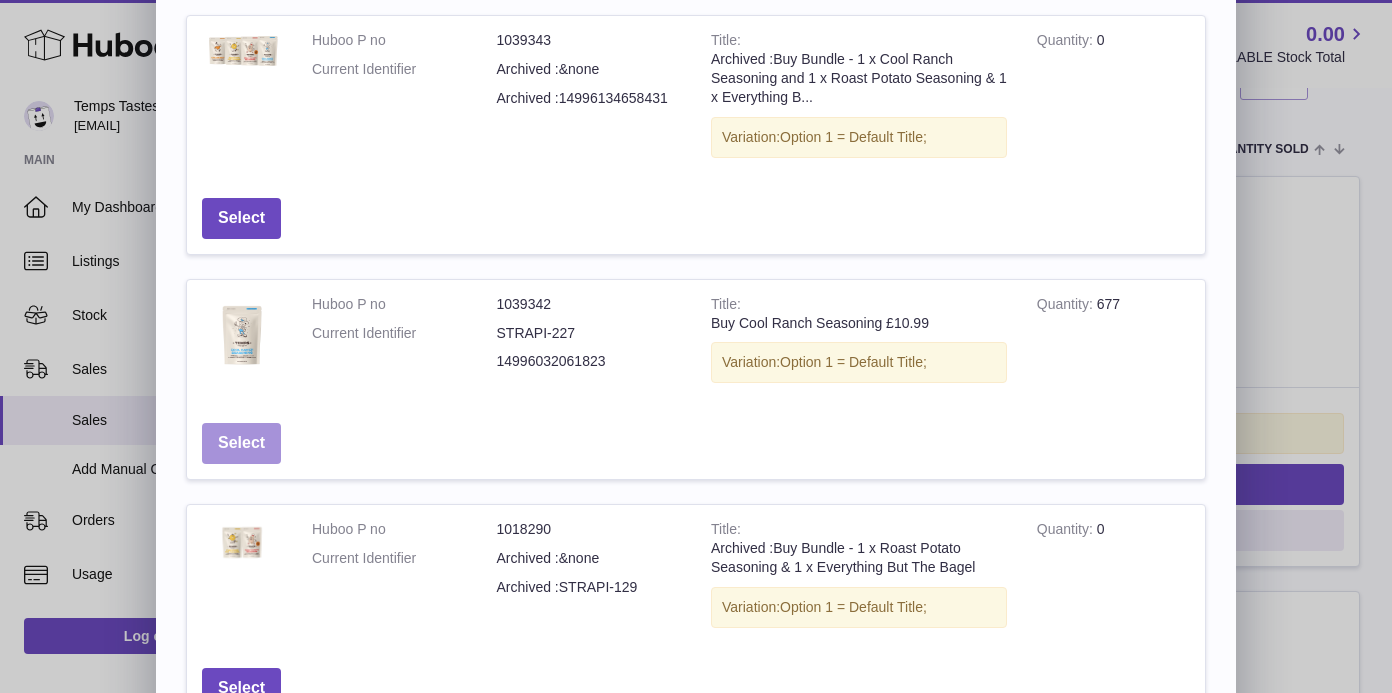 click on "Select" at bounding box center [241, 443] 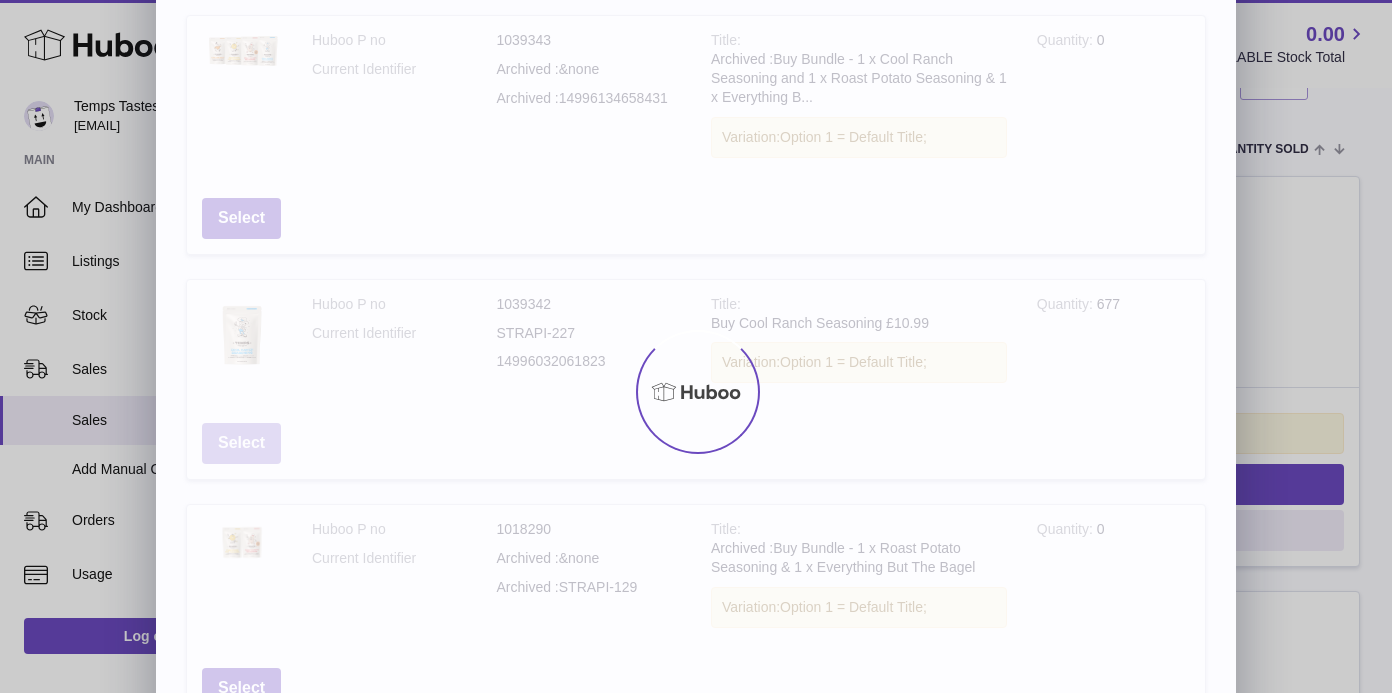 scroll, scrollTop: 0, scrollLeft: 0, axis: both 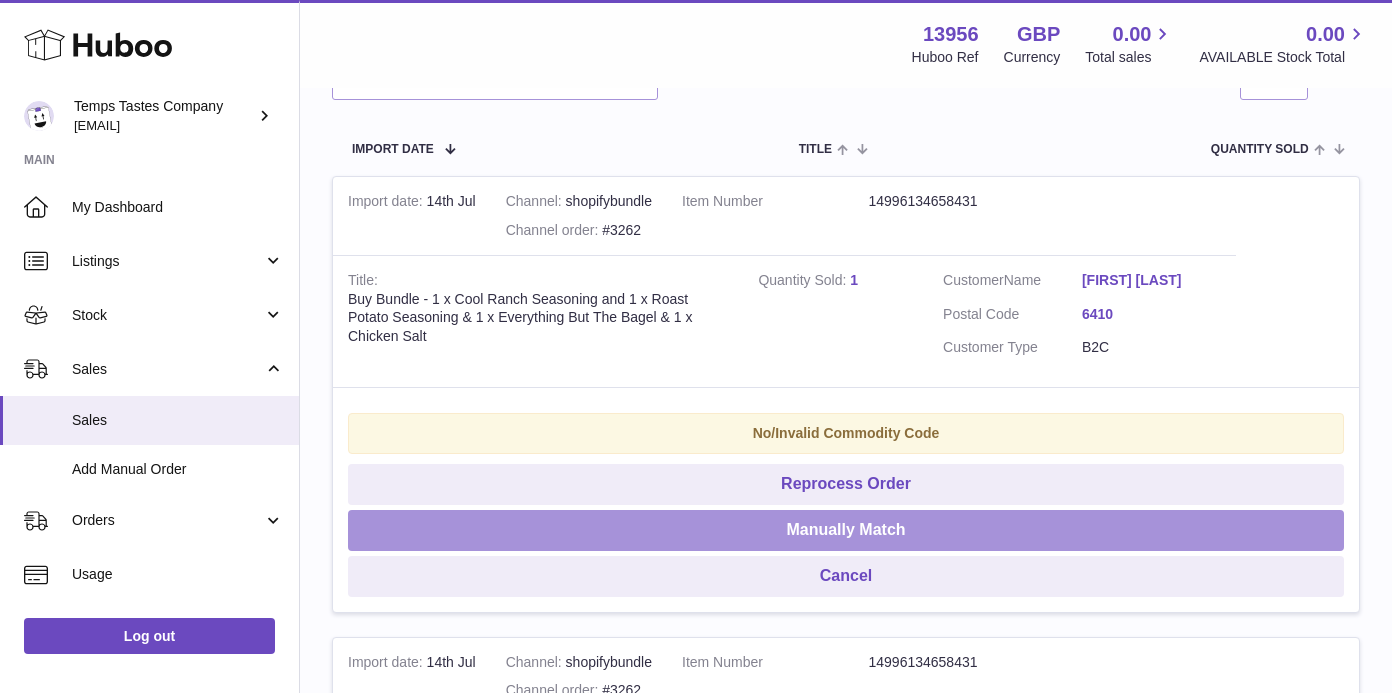click on "Manually Match" at bounding box center (846, 530) 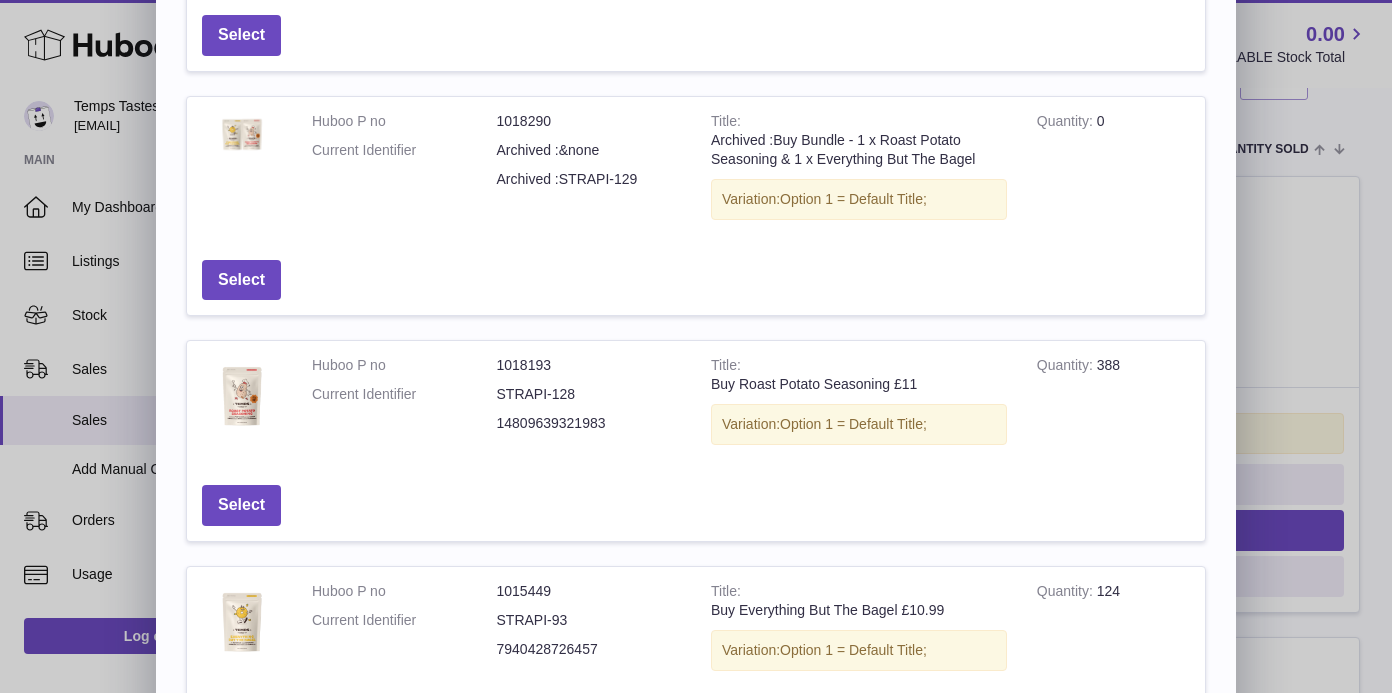 scroll, scrollTop: 557, scrollLeft: 0, axis: vertical 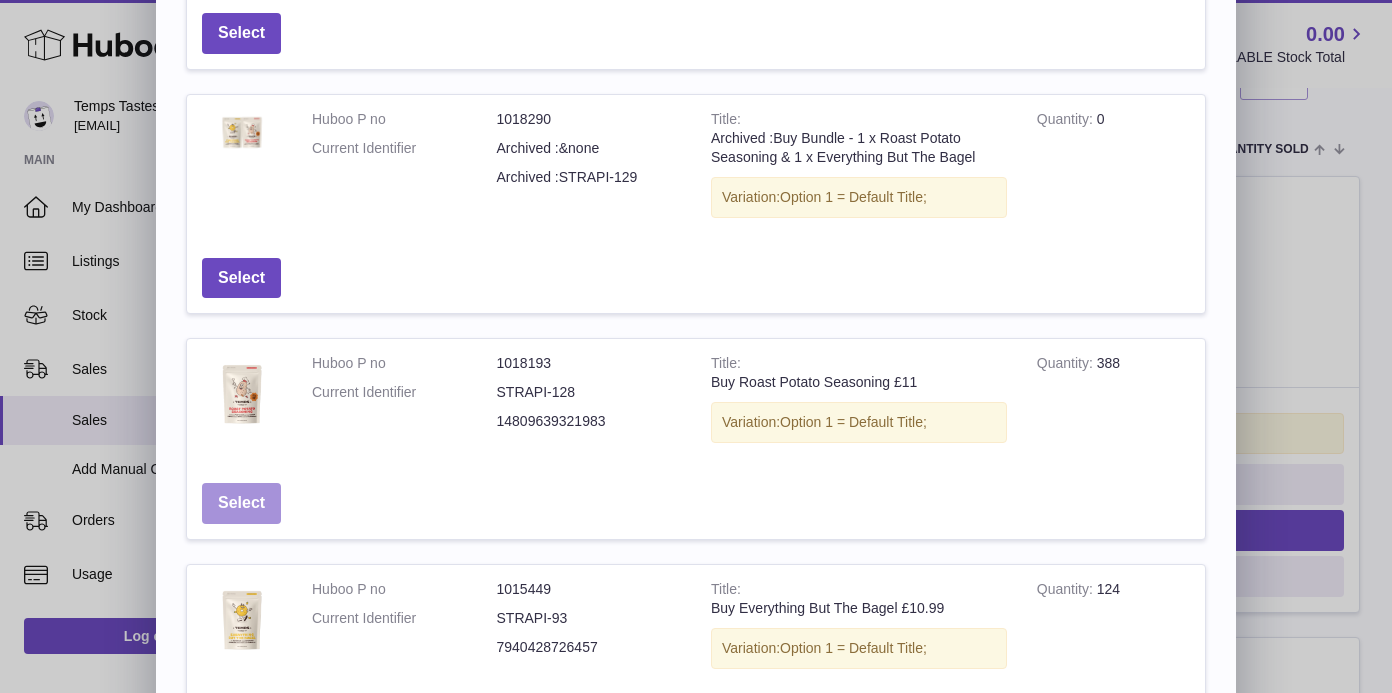 click on "Select" at bounding box center (241, 503) 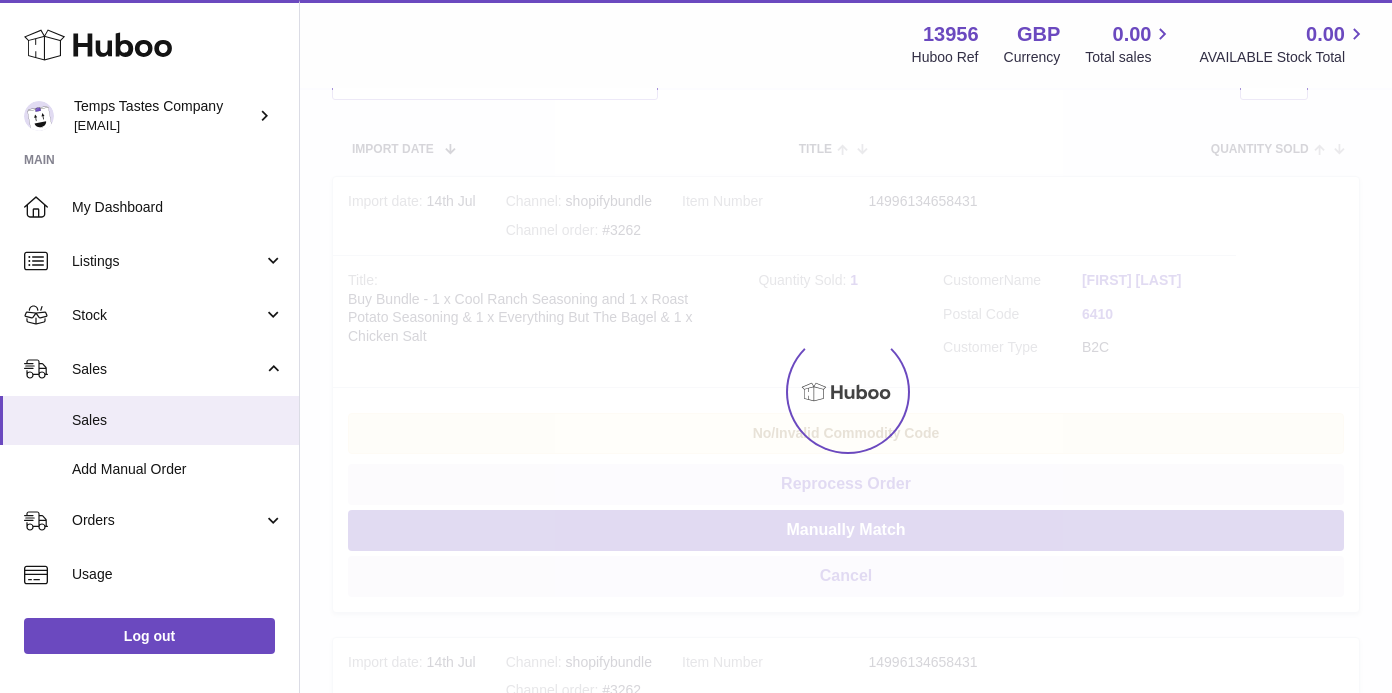scroll, scrollTop: 0, scrollLeft: 0, axis: both 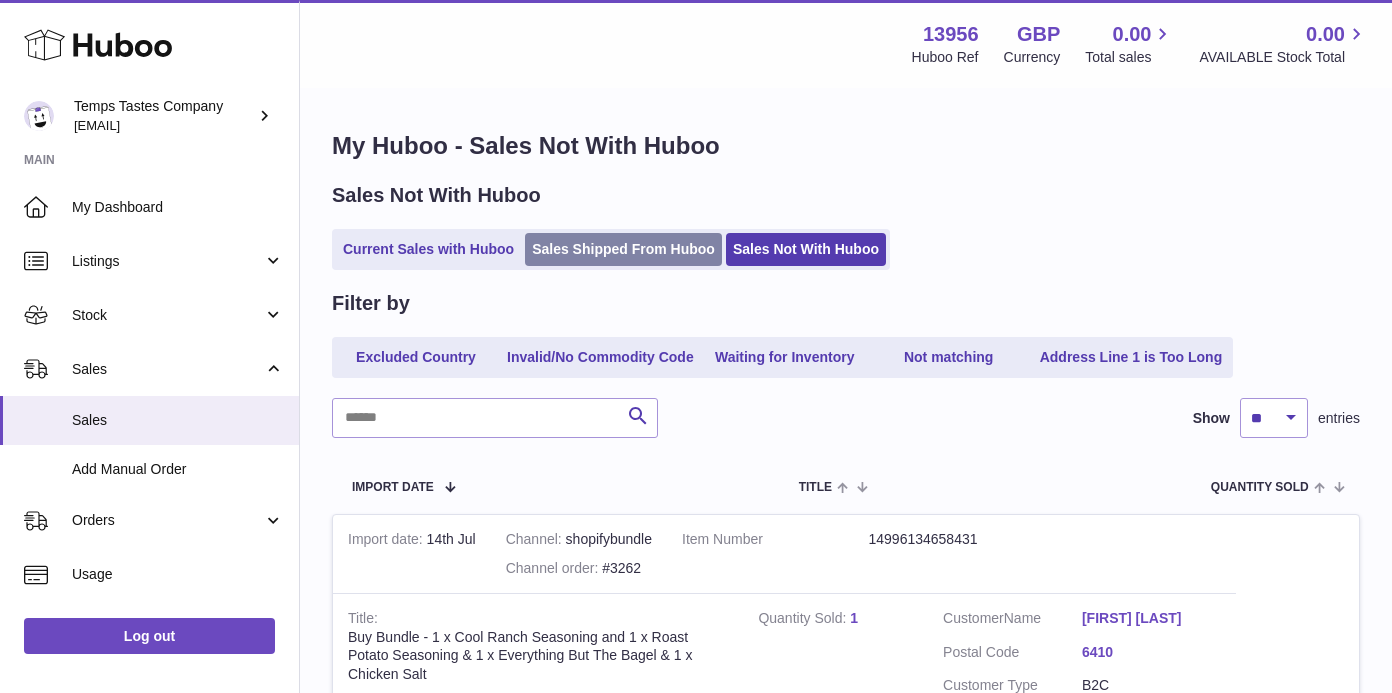 click on "Sales Shipped From Huboo" at bounding box center [623, 249] 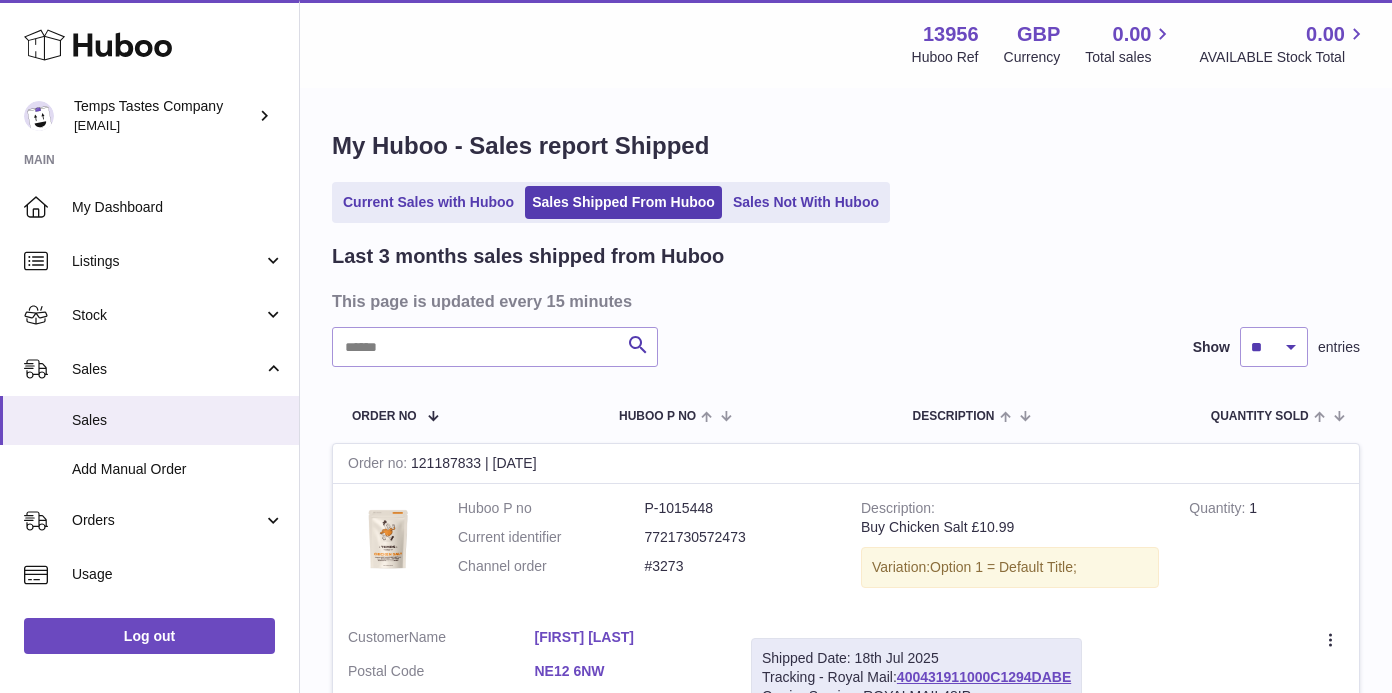 scroll, scrollTop: 0, scrollLeft: 0, axis: both 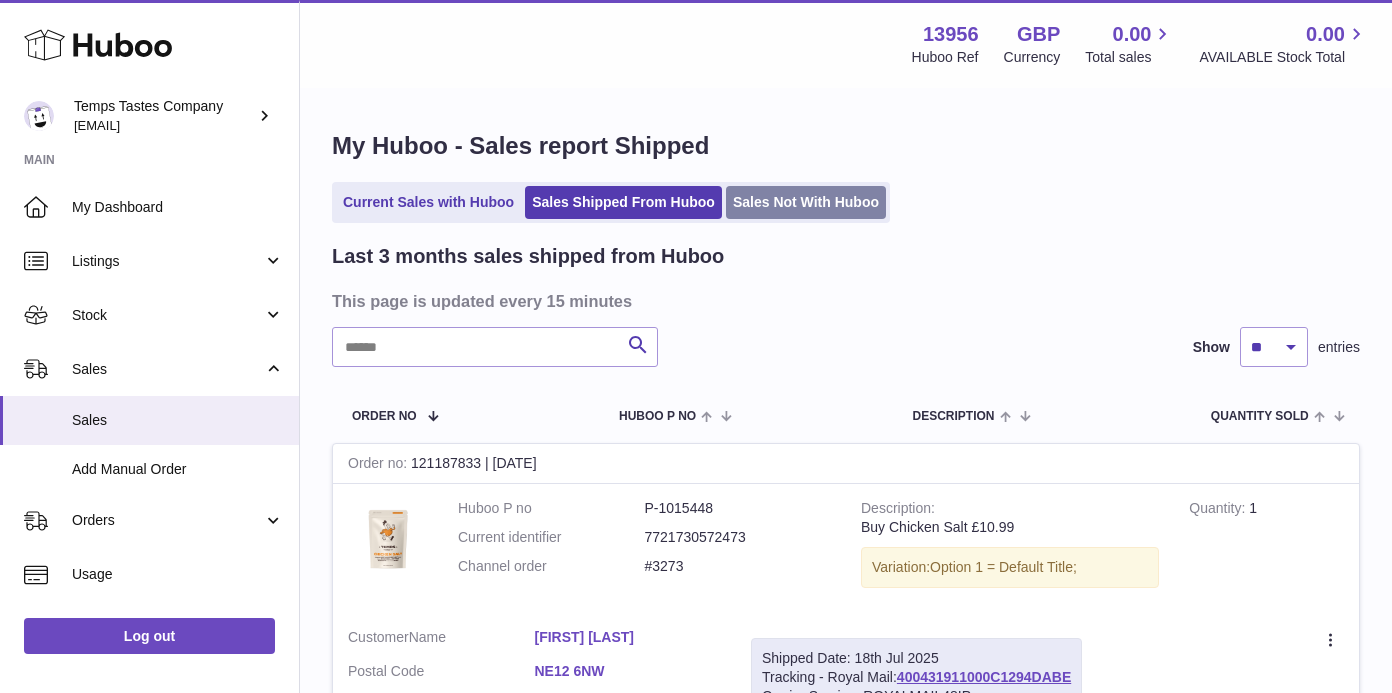 click on "Sales Not With Huboo" at bounding box center [806, 202] 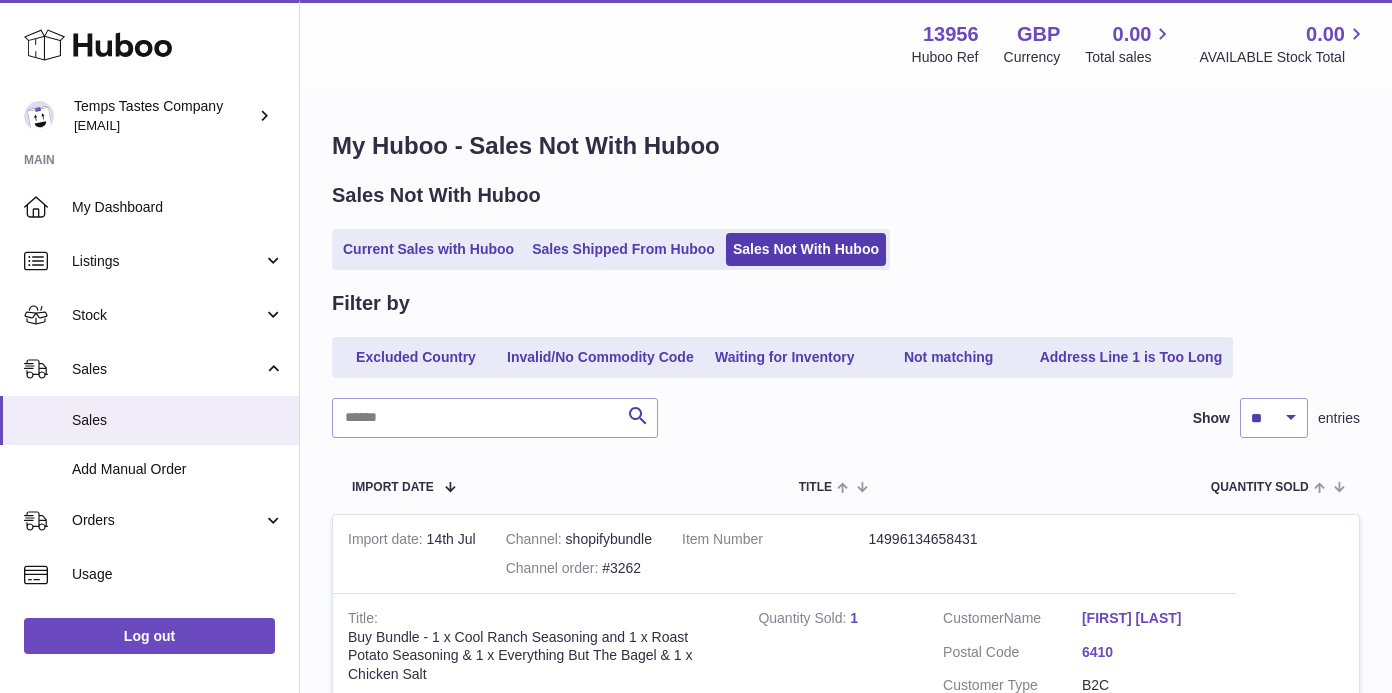 scroll, scrollTop: 0, scrollLeft: 0, axis: both 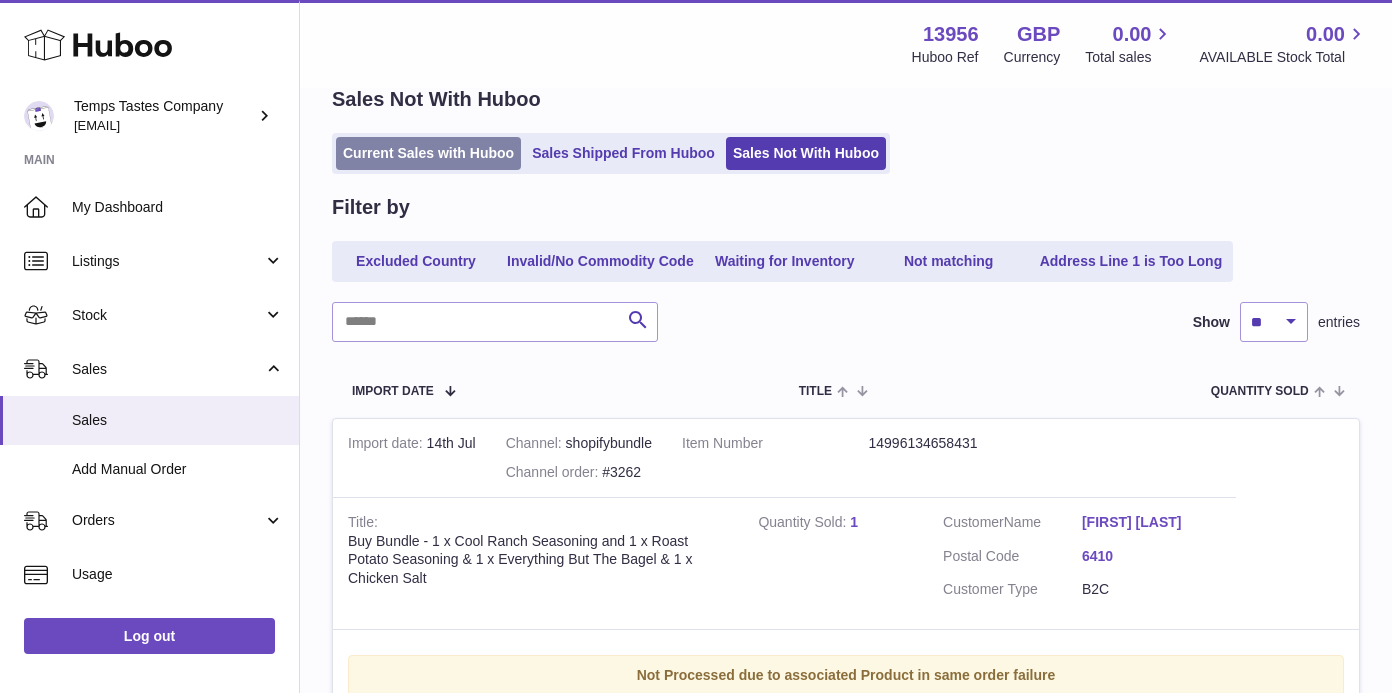 click on "Current Sales with Huboo" at bounding box center [428, 153] 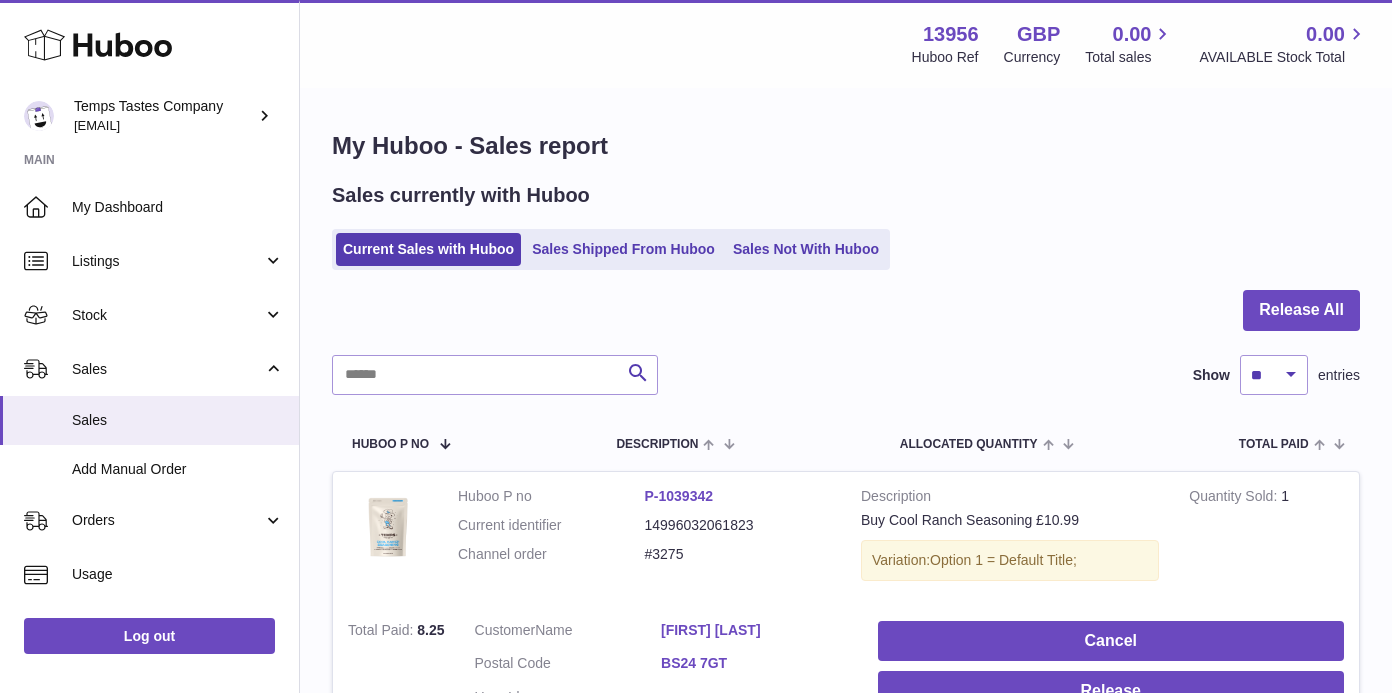 scroll, scrollTop: 0, scrollLeft: 0, axis: both 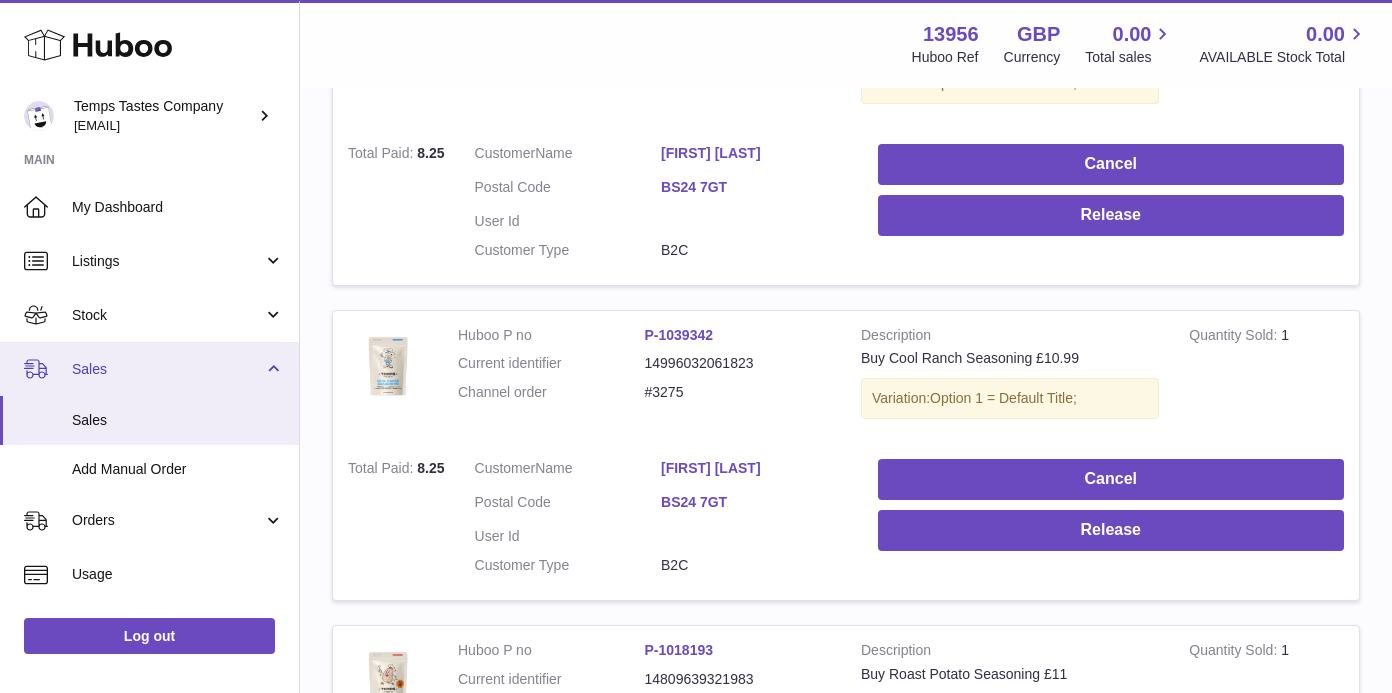 click on "Sales" at bounding box center [167, 369] 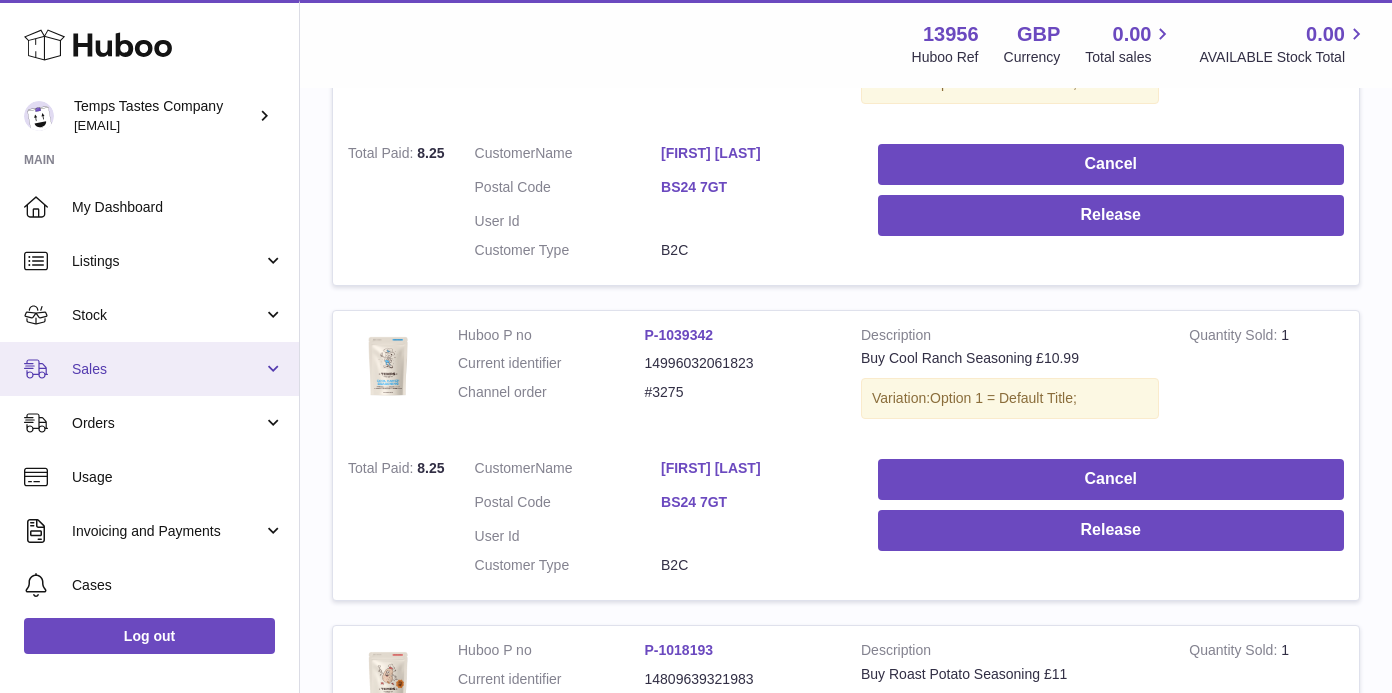 click on "Sales" at bounding box center [167, 369] 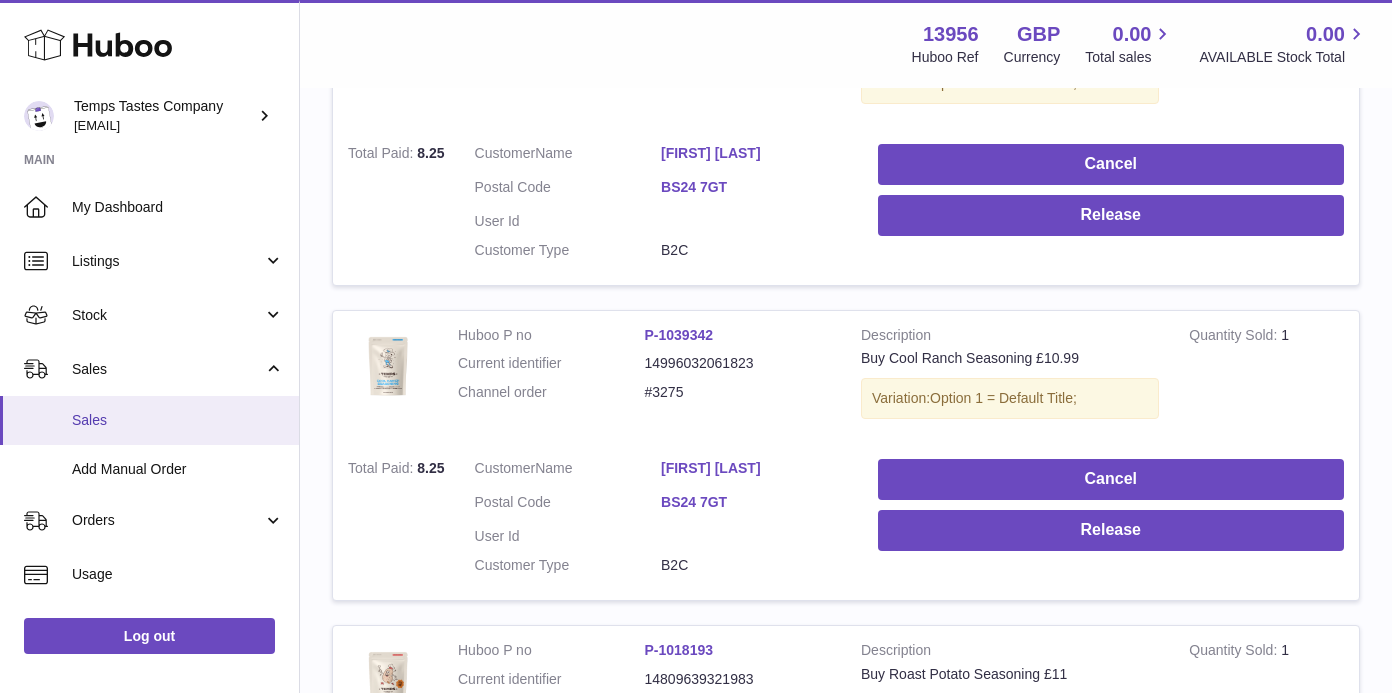 click on "Sales" at bounding box center (178, 420) 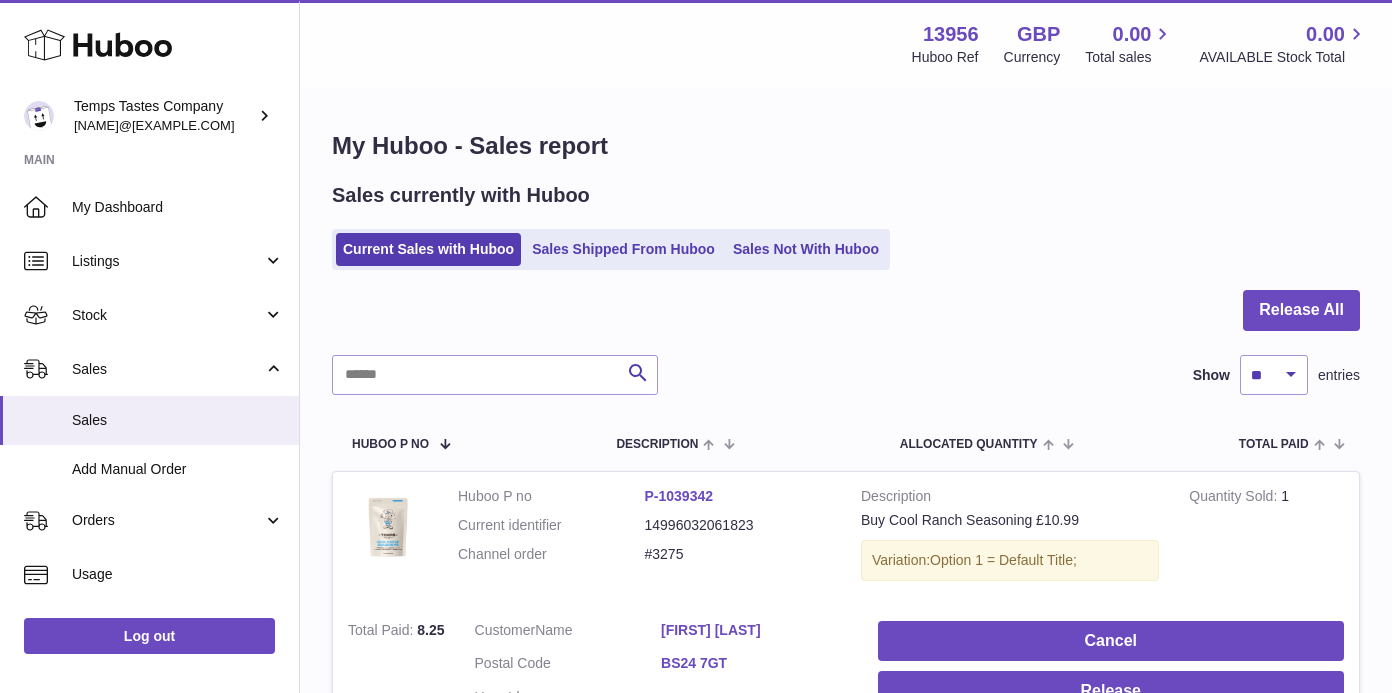 scroll, scrollTop: 0, scrollLeft: 0, axis: both 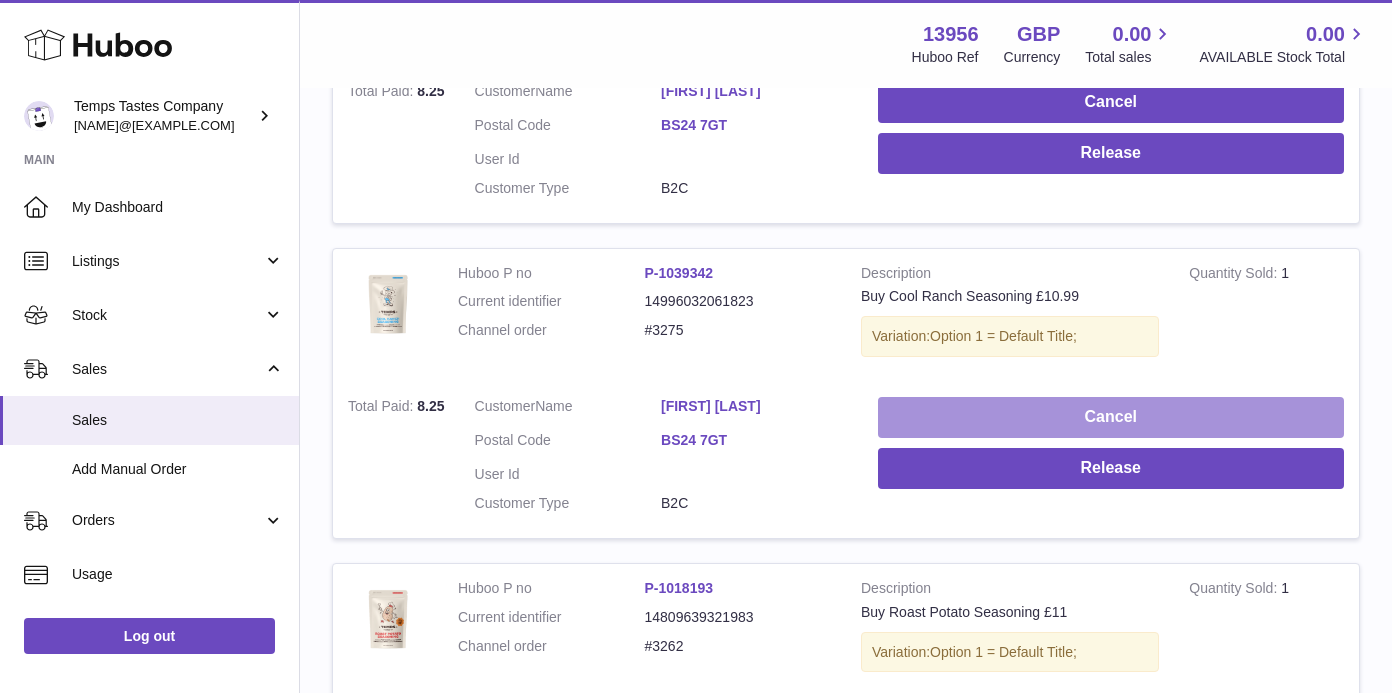 click on "Cancel" at bounding box center (1111, 417) 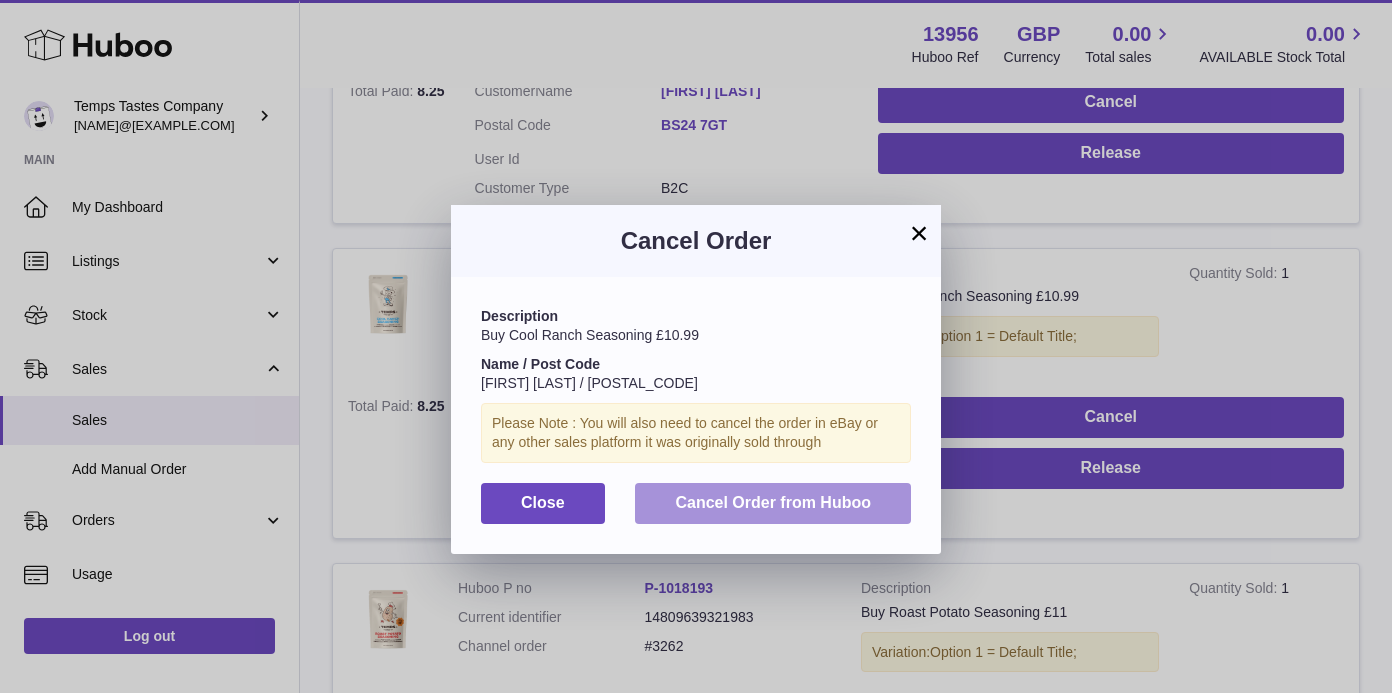 click on "Cancel Order from Huboo" at bounding box center (773, 502) 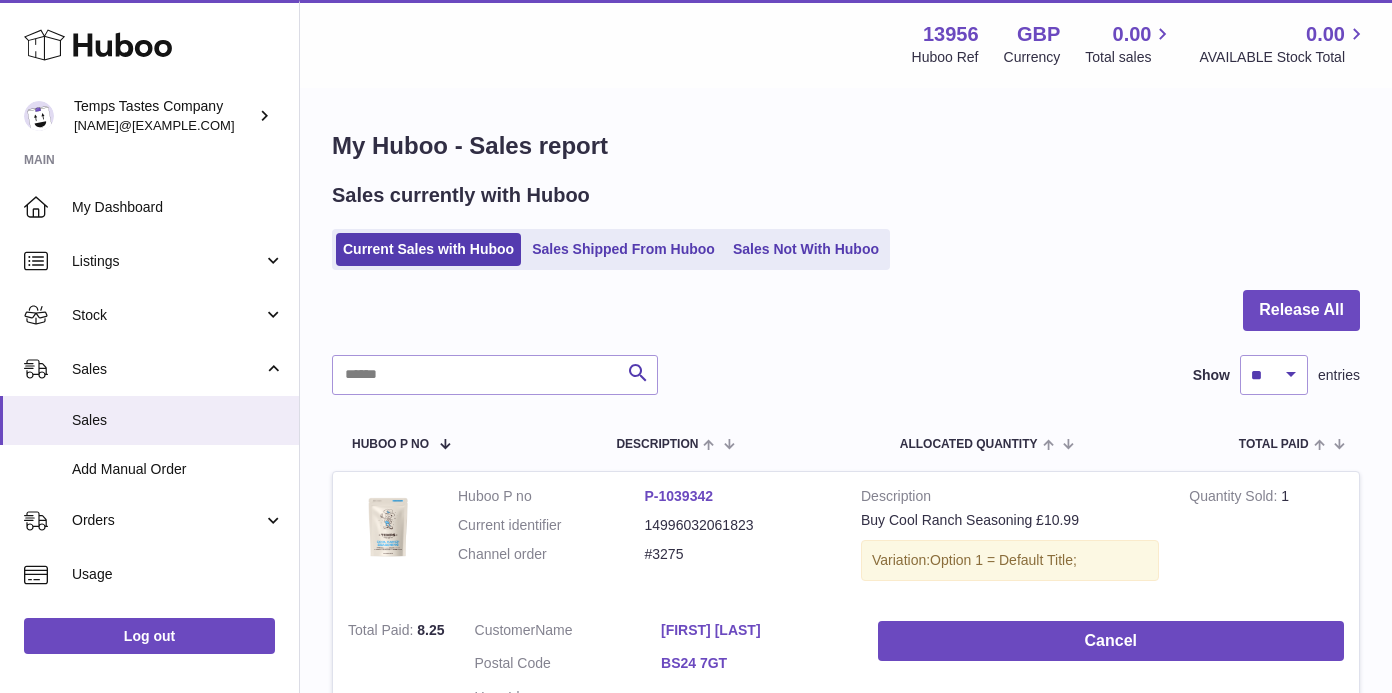 scroll, scrollTop: 0, scrollLeft: 0, axis: both 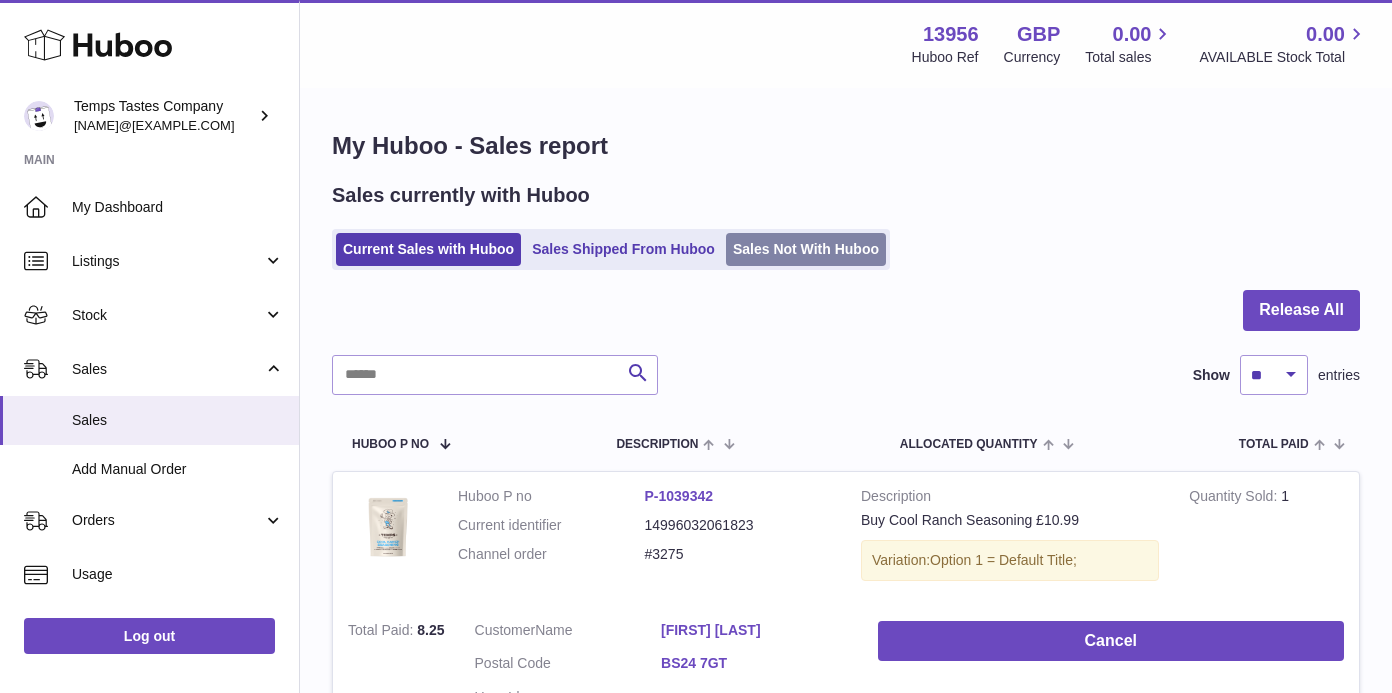 click on "Sales Not With Huboo" at bounding box center (806, 249) 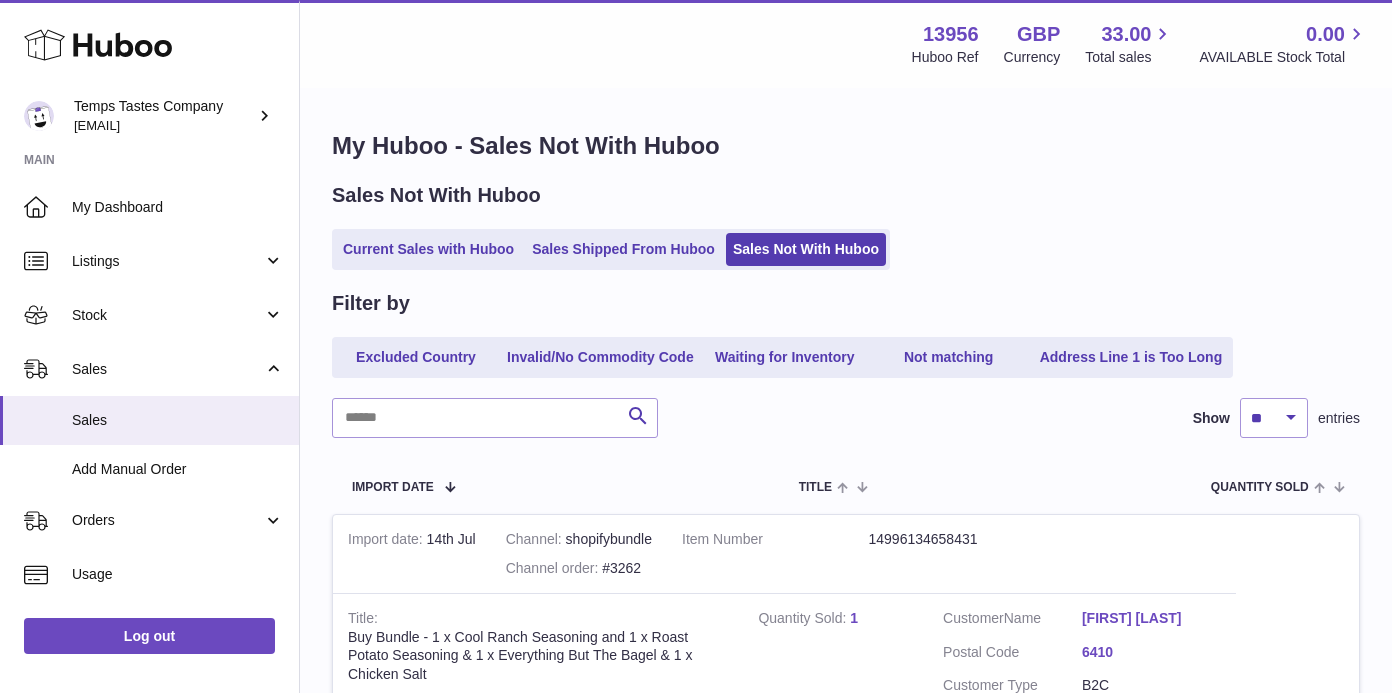 scroll, scrollTop: 0, scrollLeft: 0, axis: both 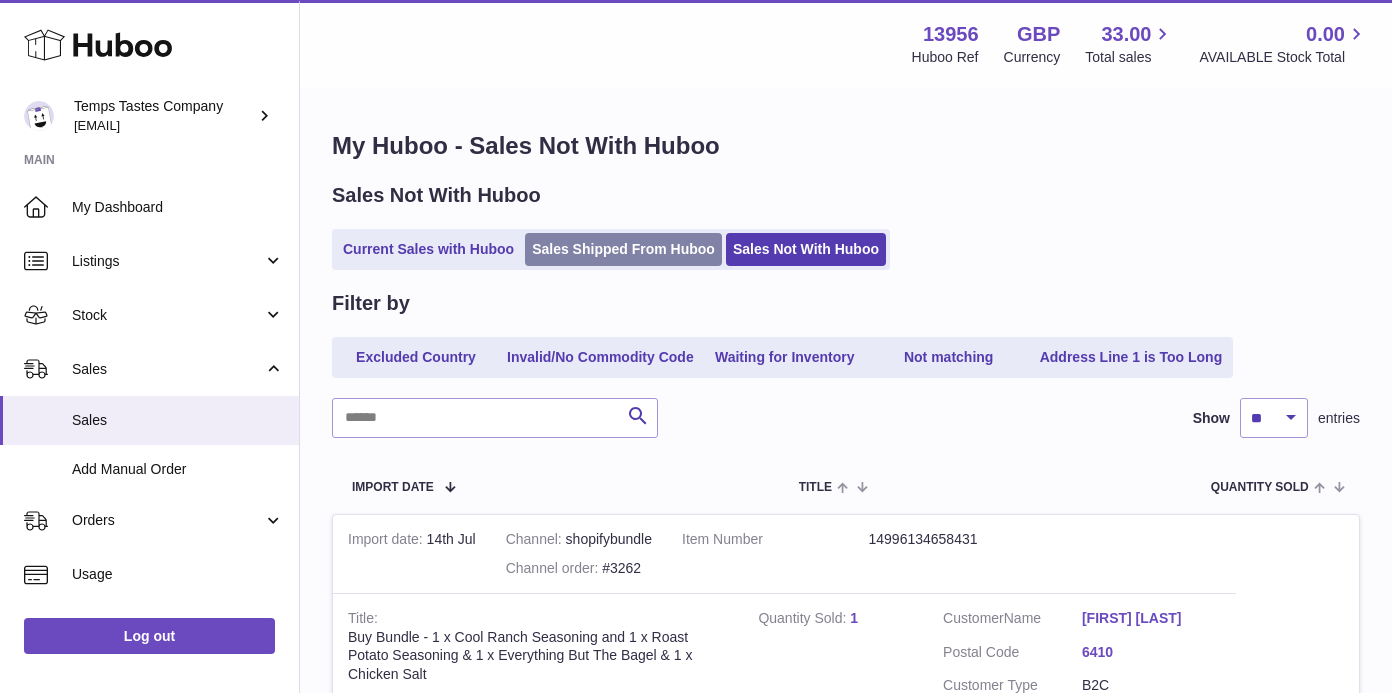 click on "Sales Shipped From Huboo" at bounding box center [623, 249] 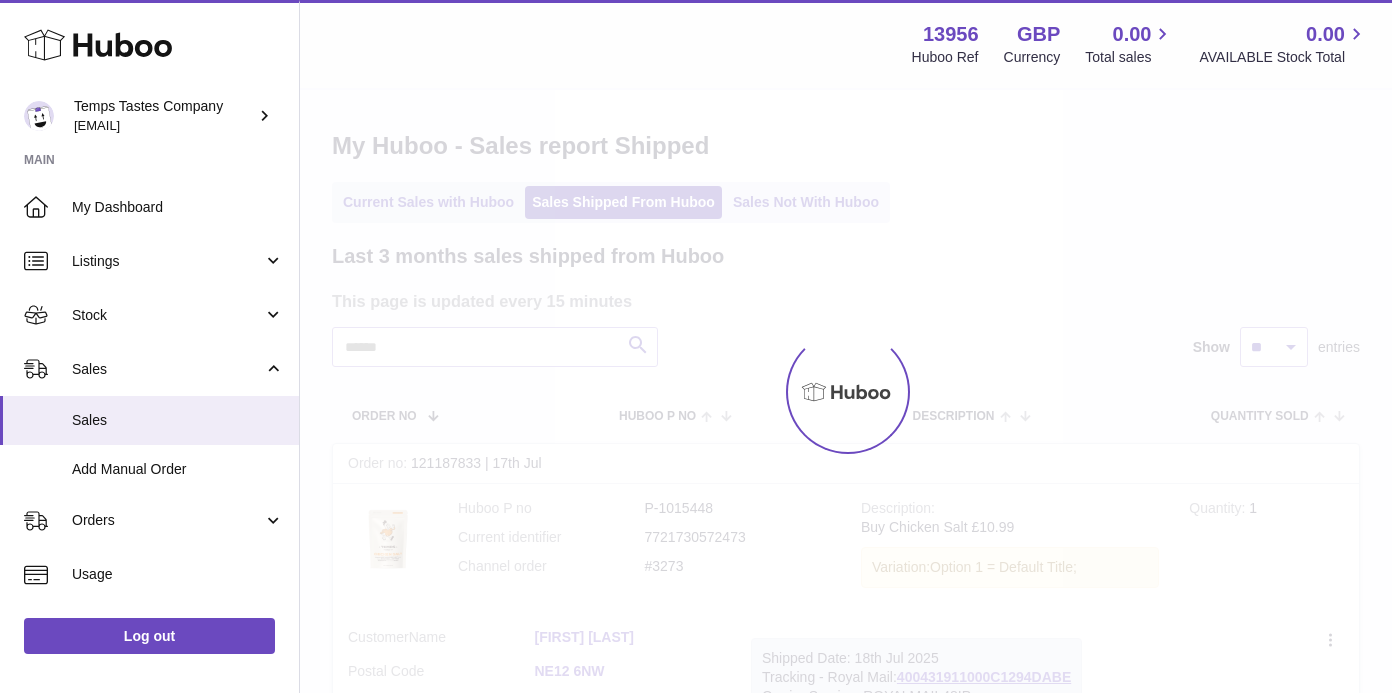 scroll, scrollTop: 0, scrollLeft: 0, axis: both 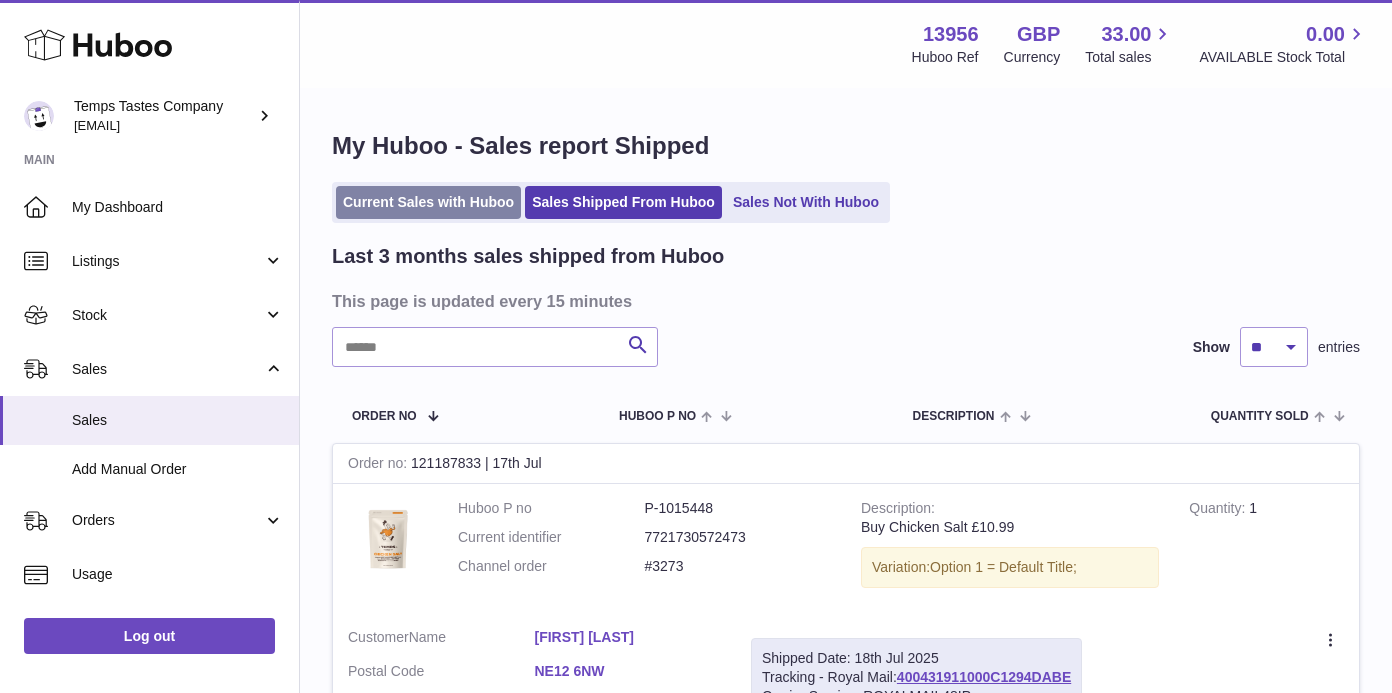 click on "Current Sales with Huboo" at bounding box center [428, 202] 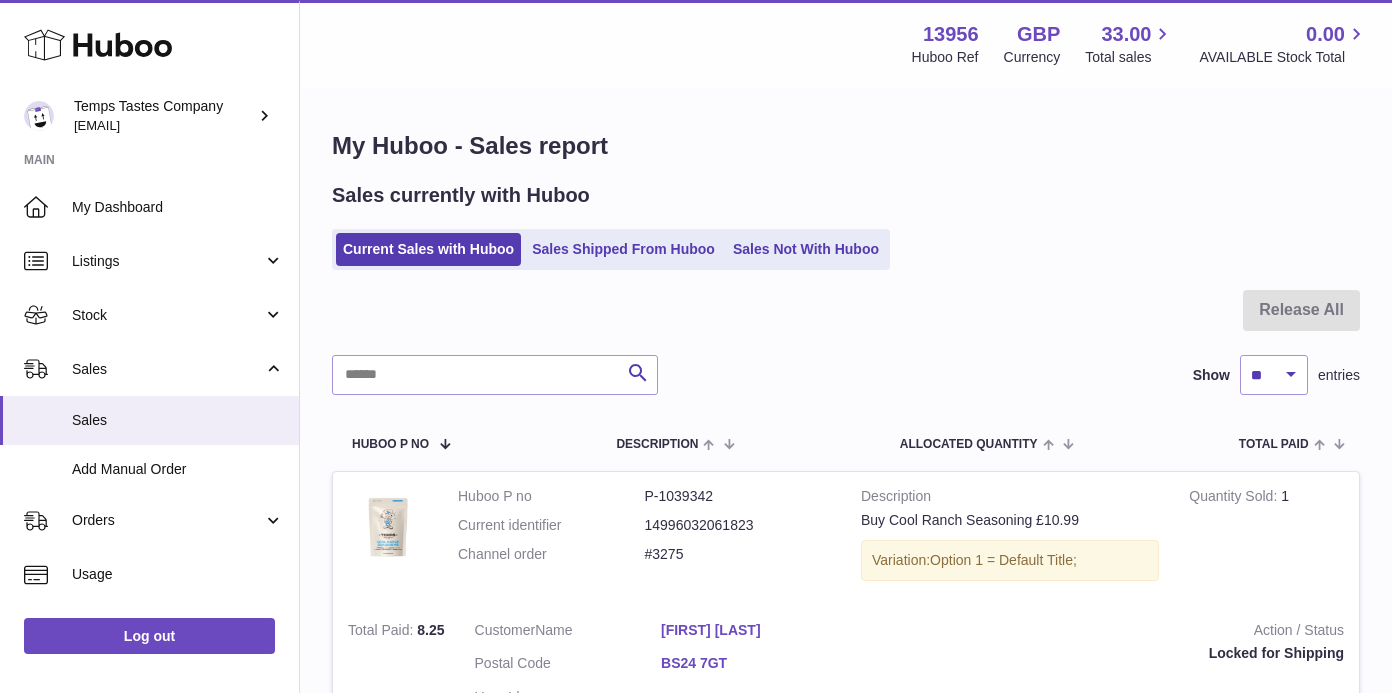scroll, scrollTop: 0, scrollLeft: 0, axis: both 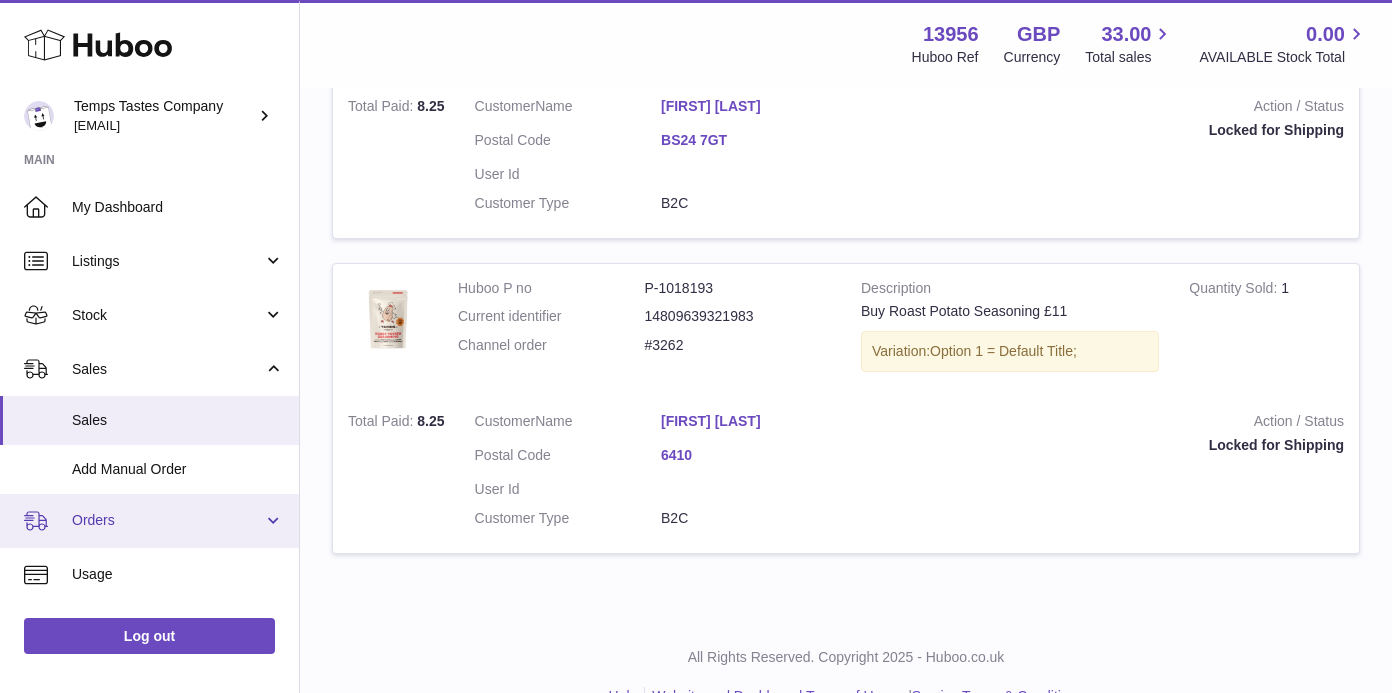 click on "Orders" at bounding box center [167, 520] 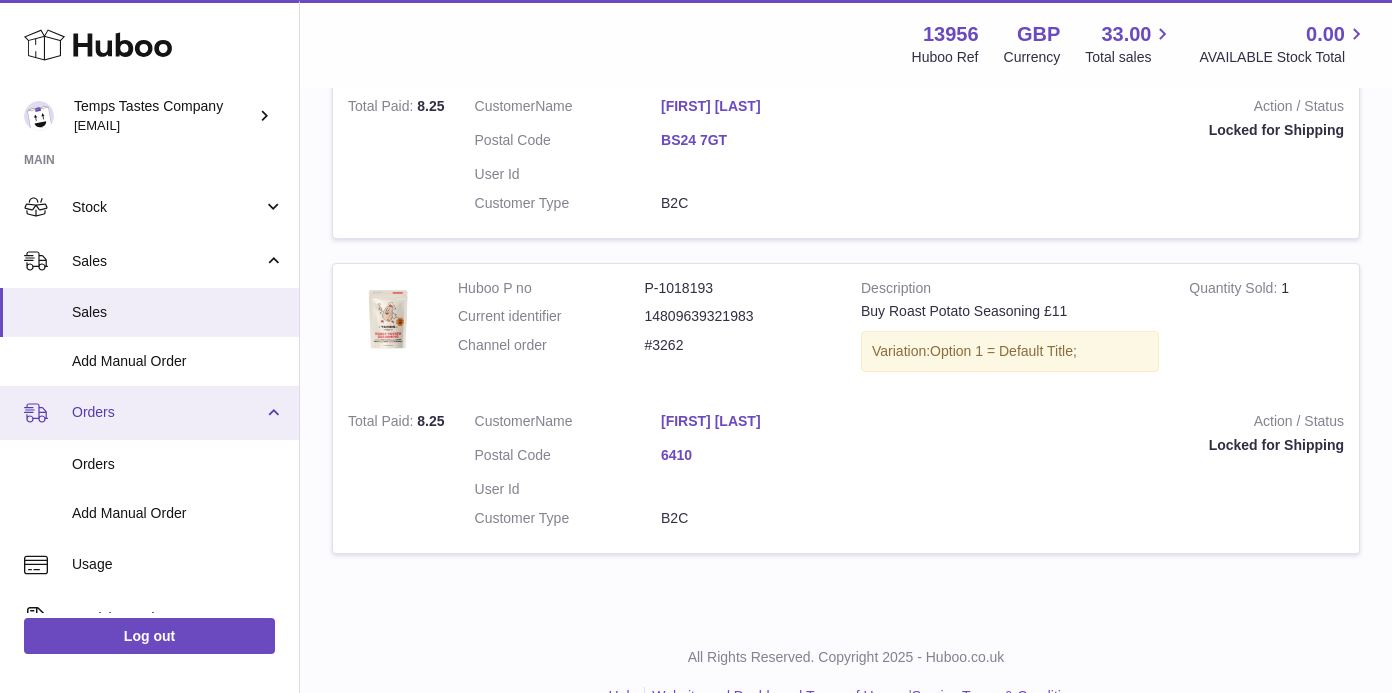 scroll, scrollTop: 111, scrollLeft: 0, axis: vertical 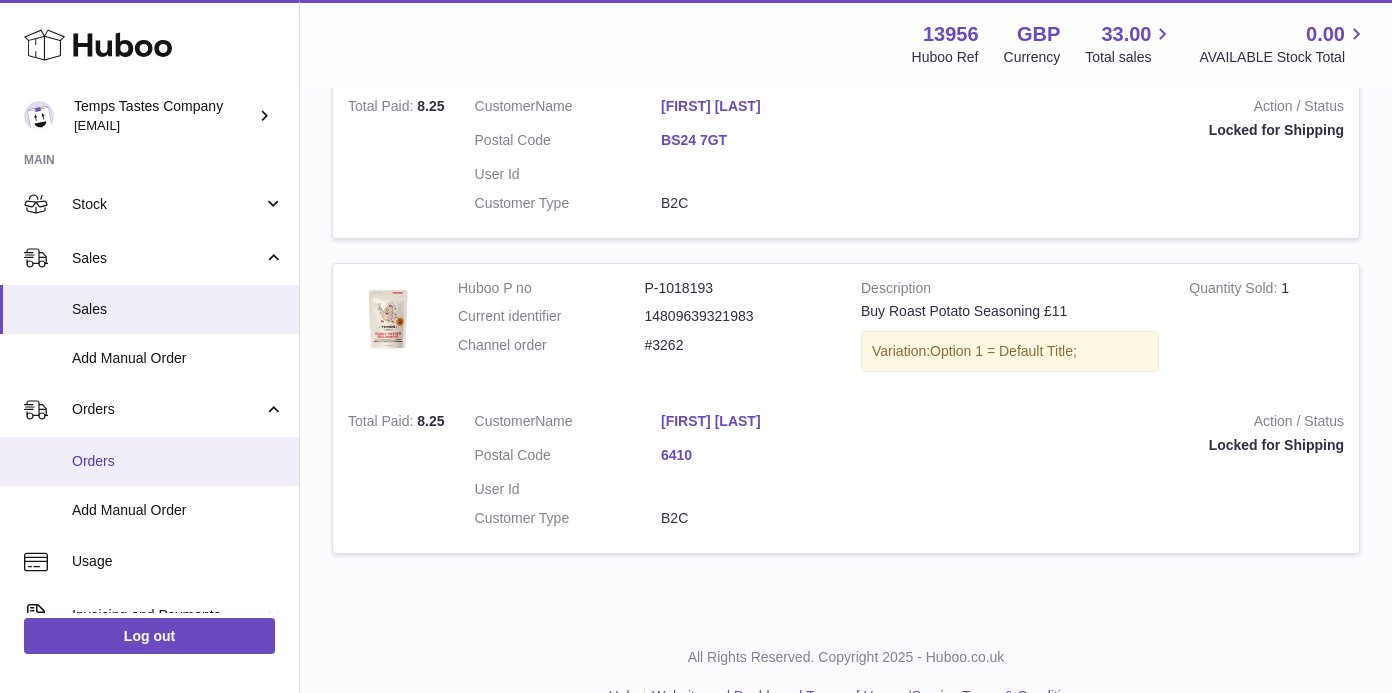 click on "Orders" at bounding box center (178, 461) 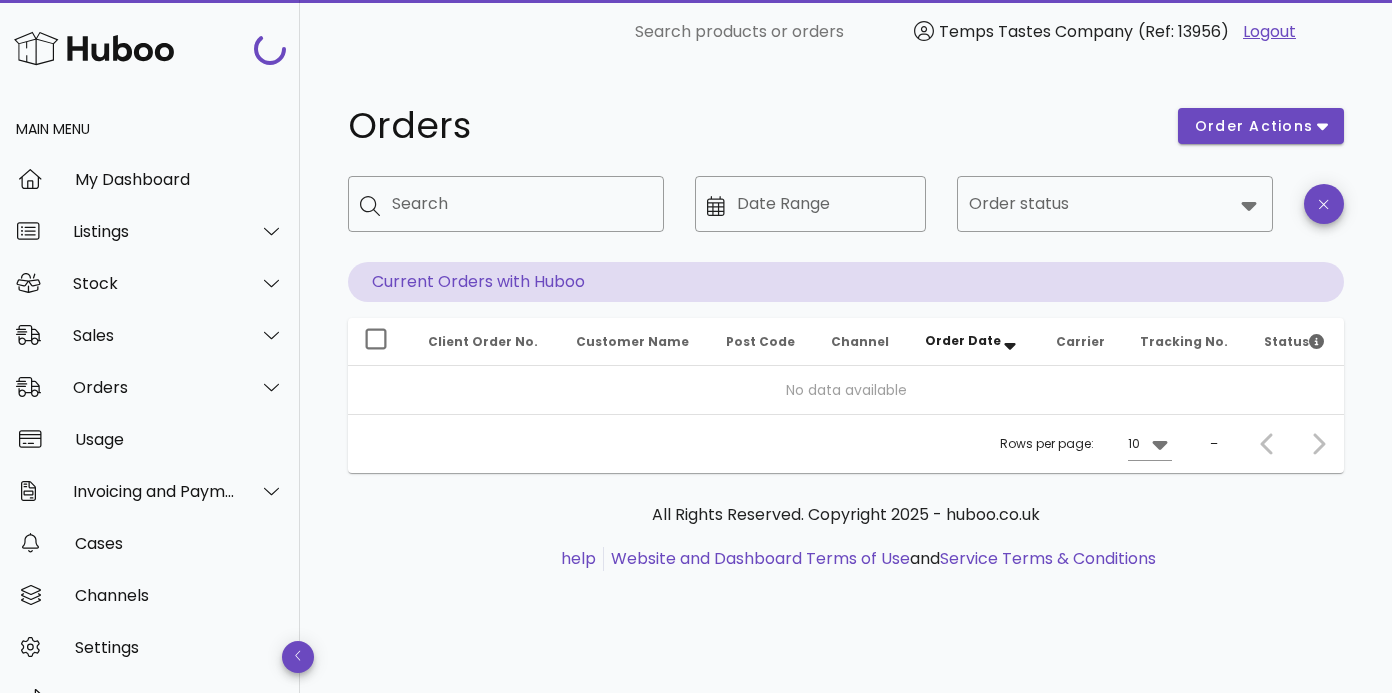 scroll, scrollTop: 0, scrollLeft: 0, axis: both 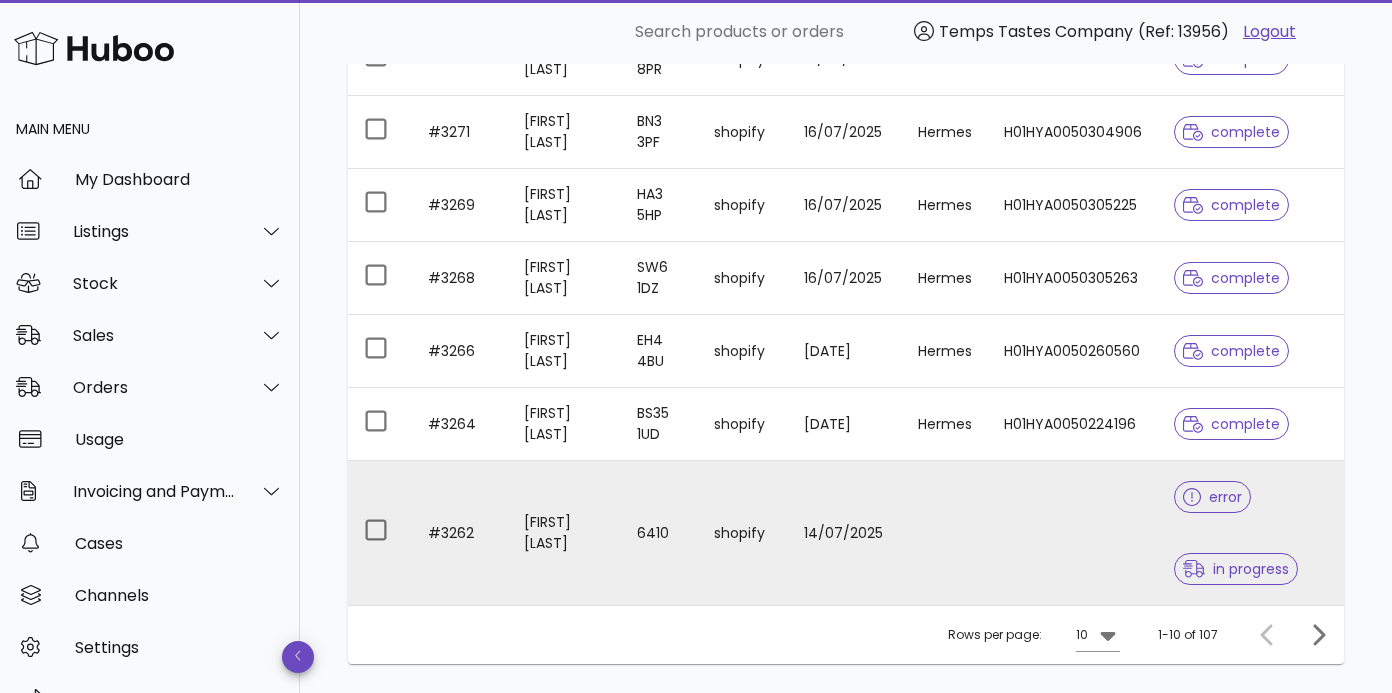 click on "error" at bounding box center (1212, 497) 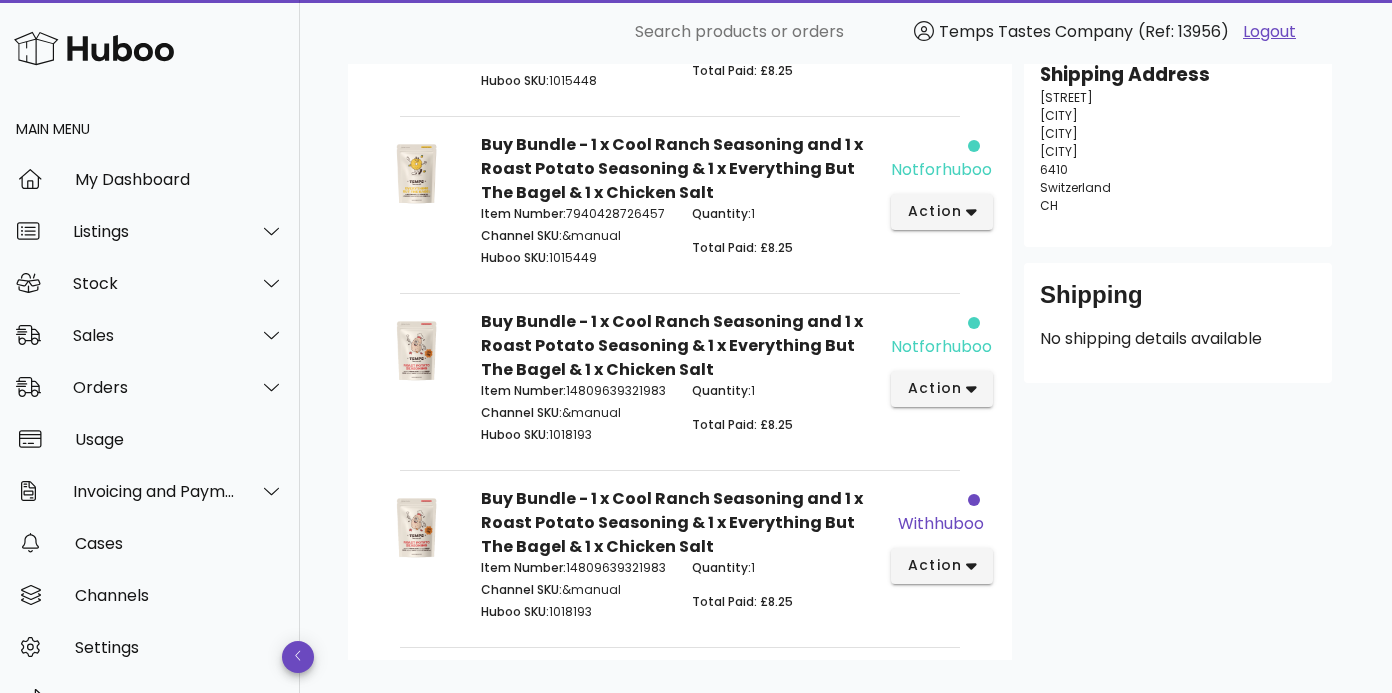 scroll, scrollTop: 288, scrollLeft: 0, axis: vertical 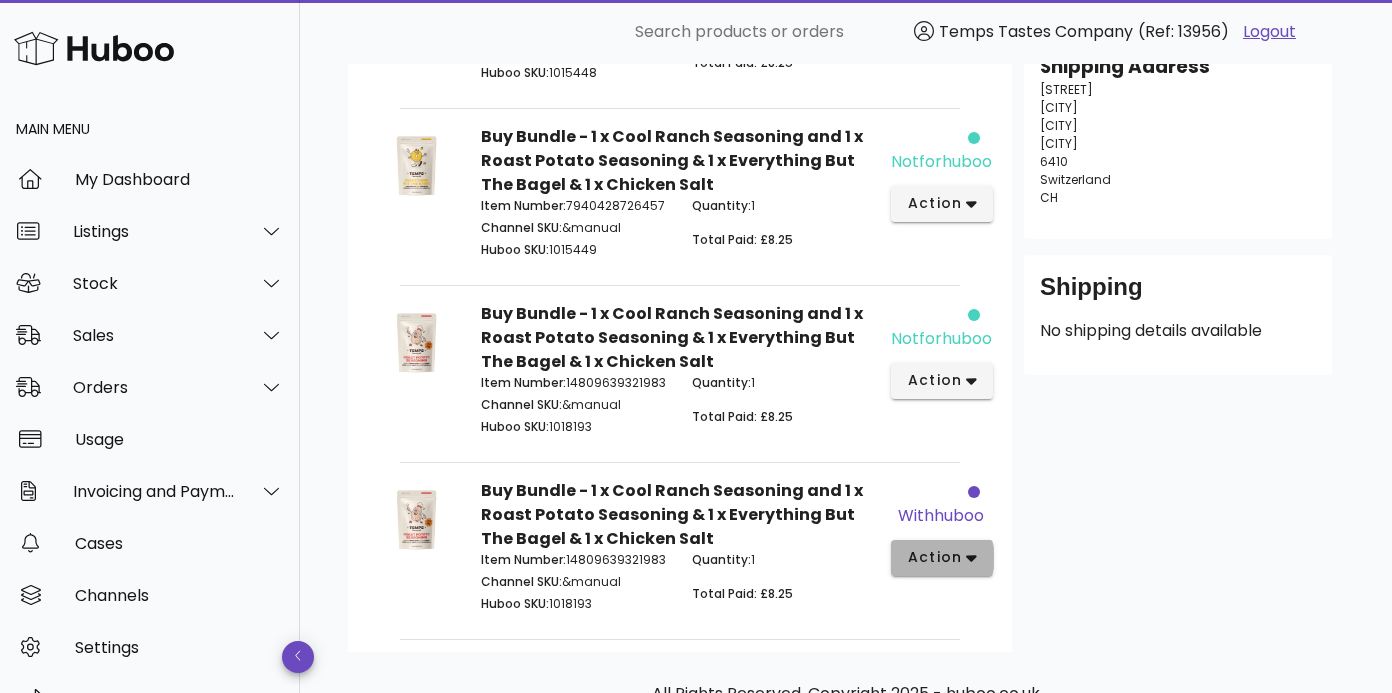 click on "action" at bounding box center (935, 557) 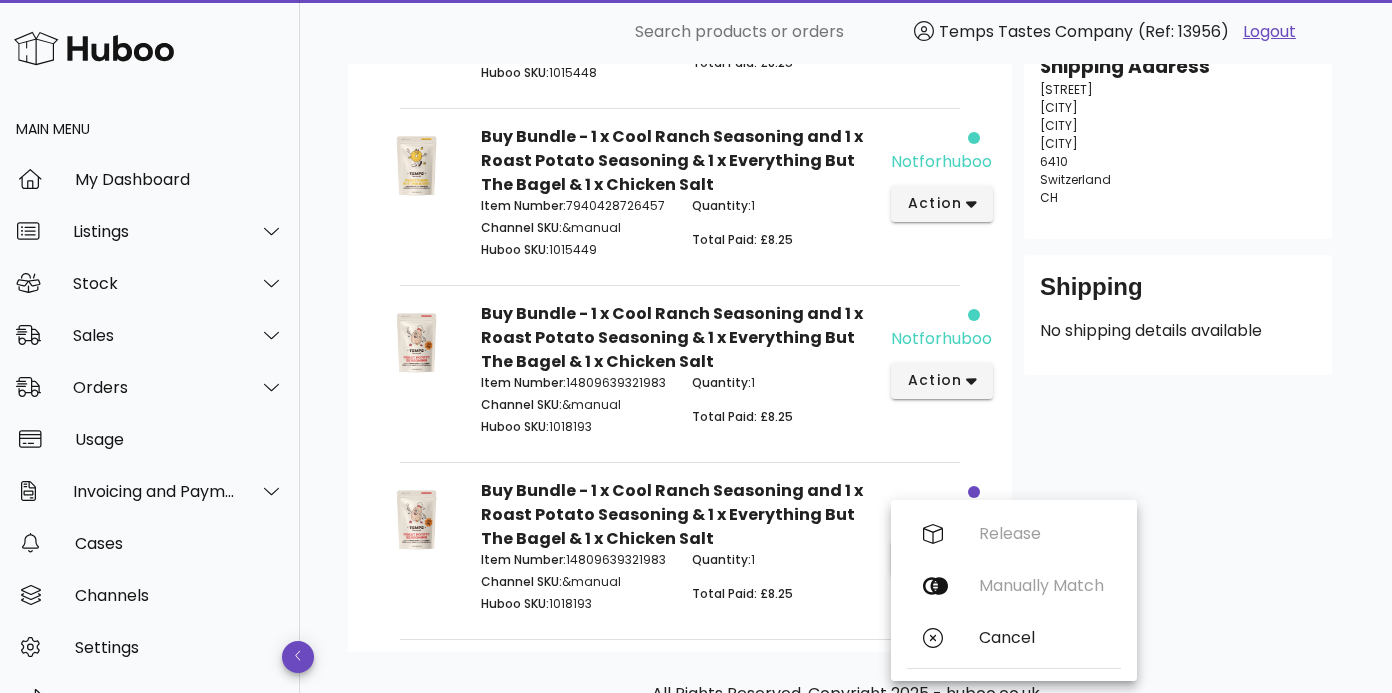 click on "Customer Ruby Arnold  rubybhatoya@gmail.com  Shipping Address Bachweg 6 Goldau Schwyz Schwyz 6410  Switzerland  CH  Shipping  No shipping details available" at bounding box center [1178, 260] 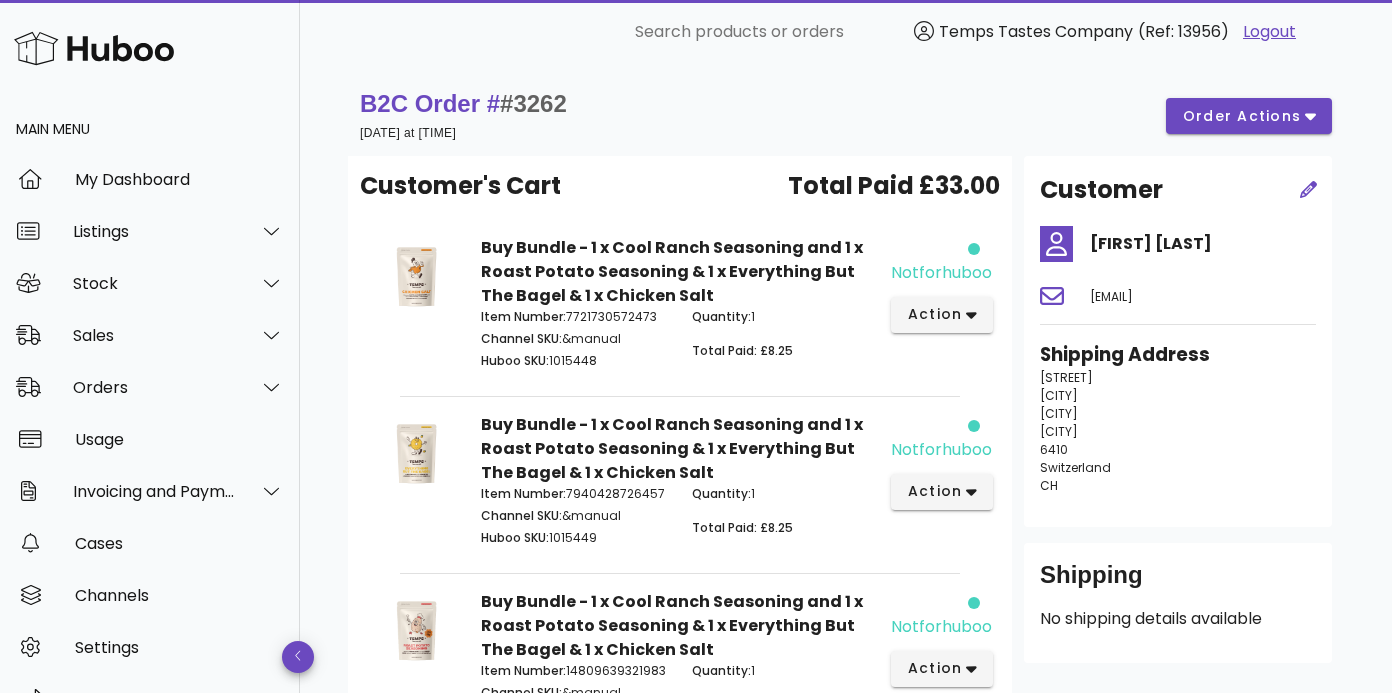 scroll, scrollTop: 0, scrollLeft: 0, axis: both 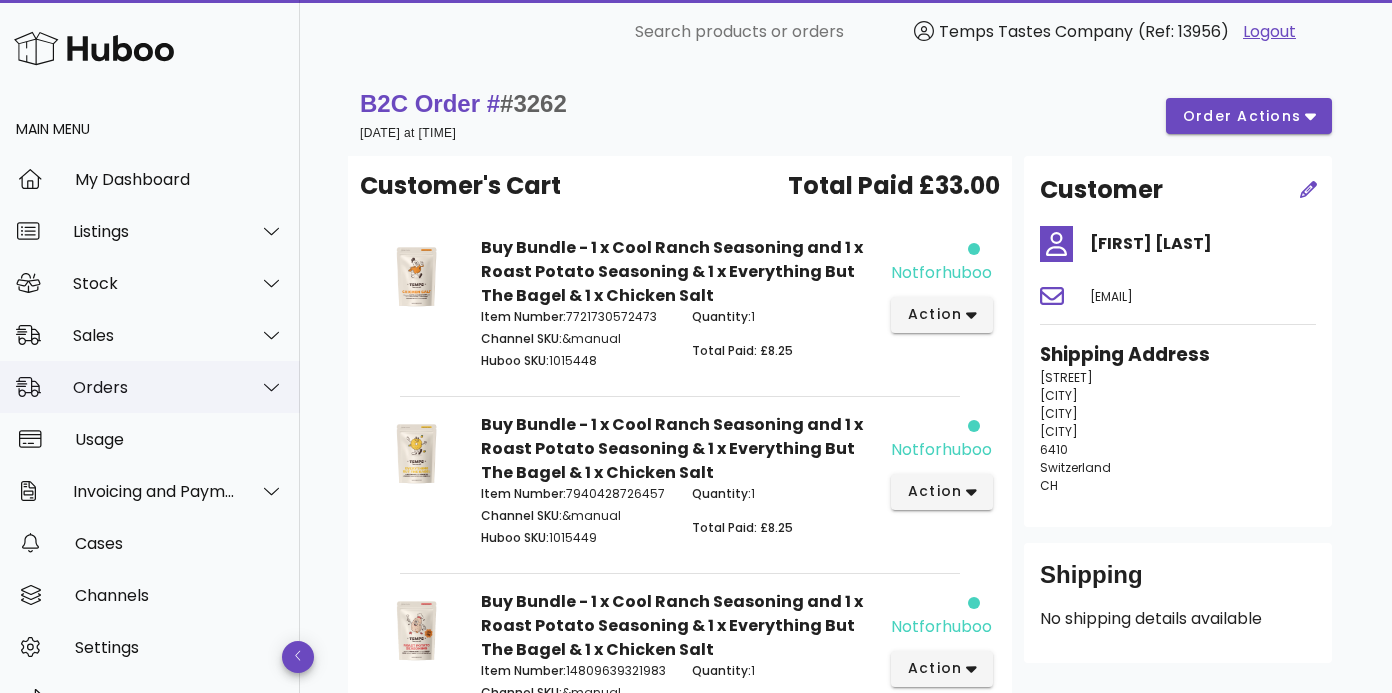 click on "Orders" at bounding box center [154, 387] 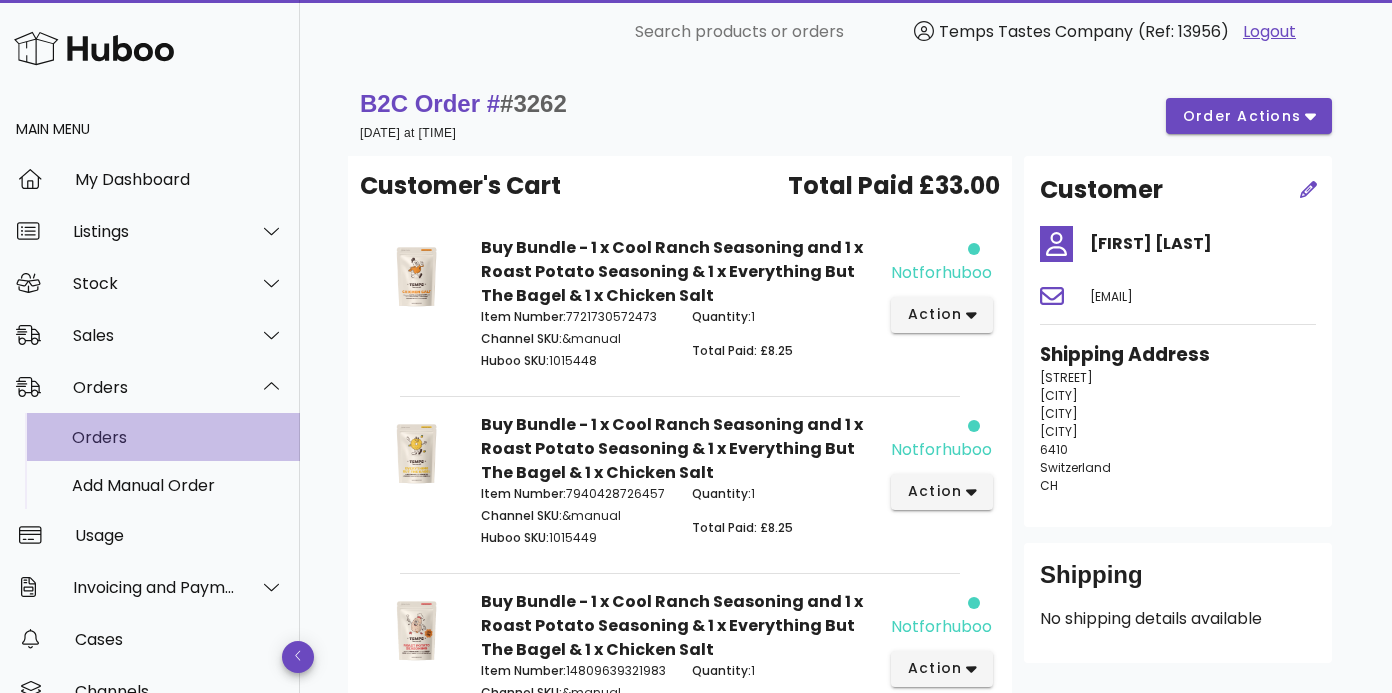 click on "Orders" at bounding box center (178, 437) 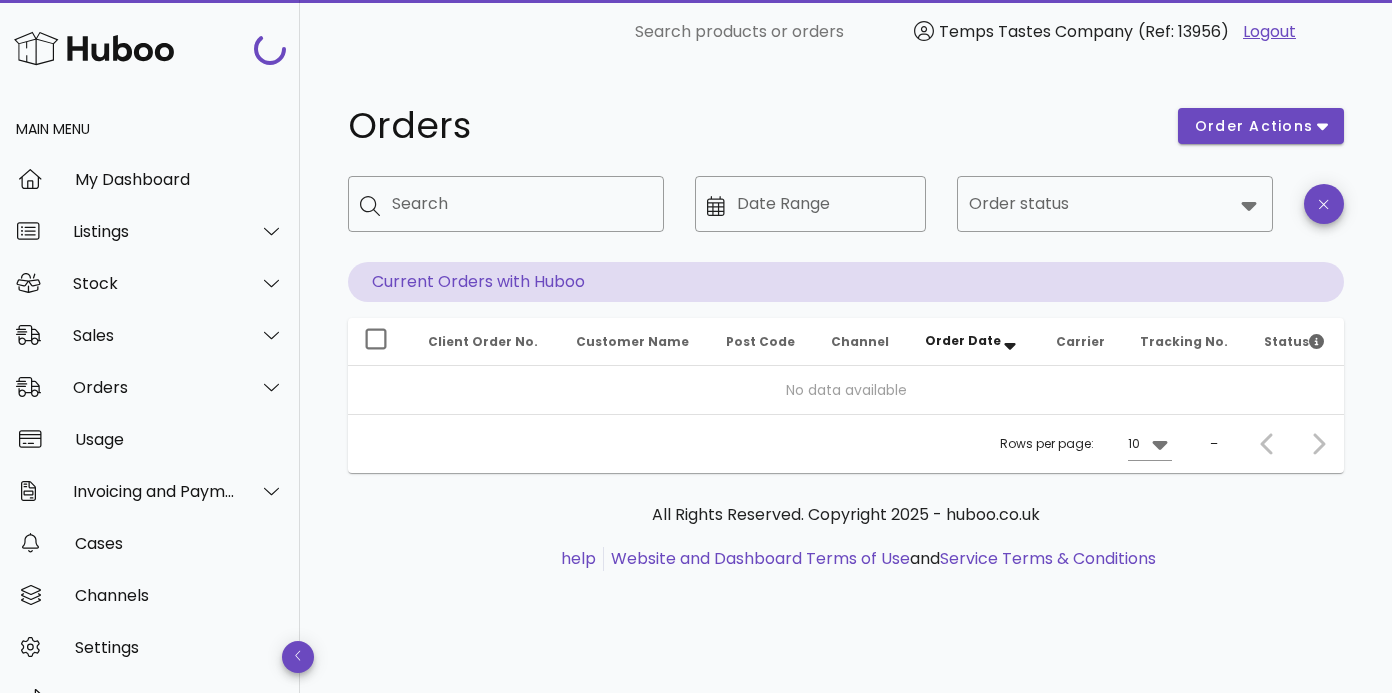 scroll, scrollTop: 0, scrollLeft: 0, axis: both 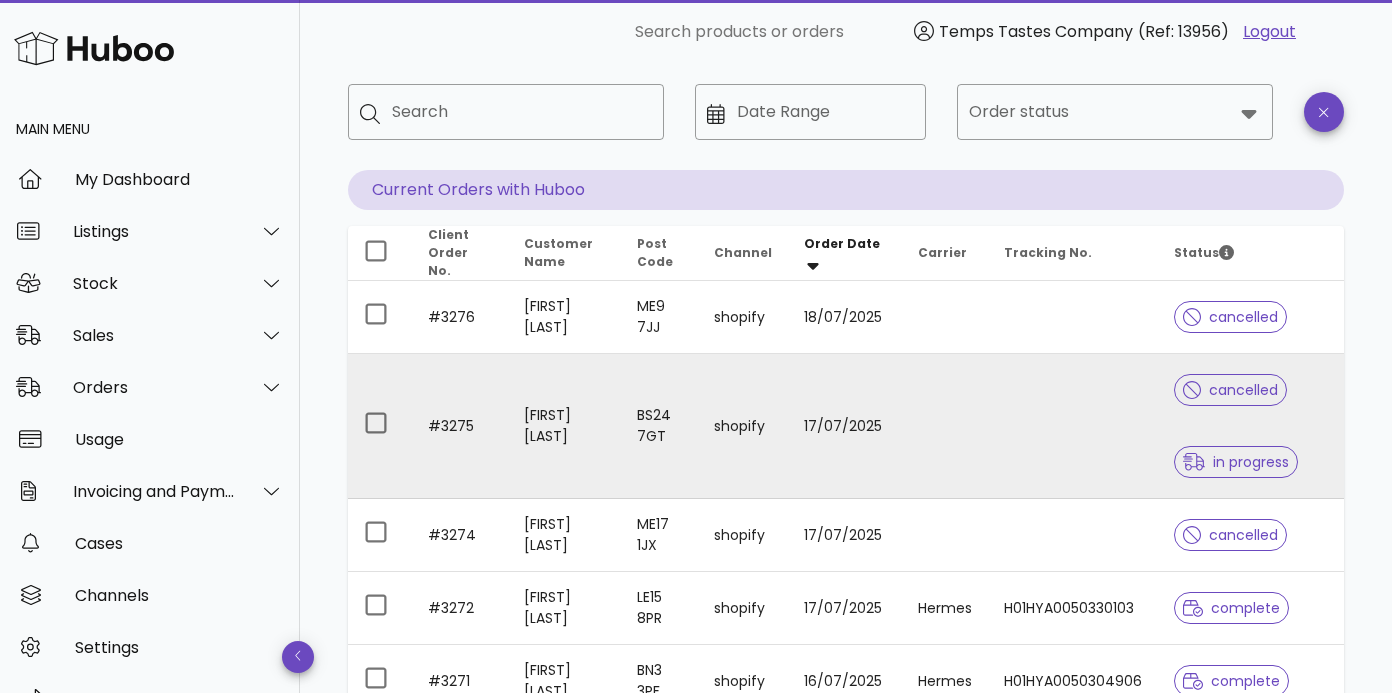 click on "cancelled" at bounding box center (1230, 390) 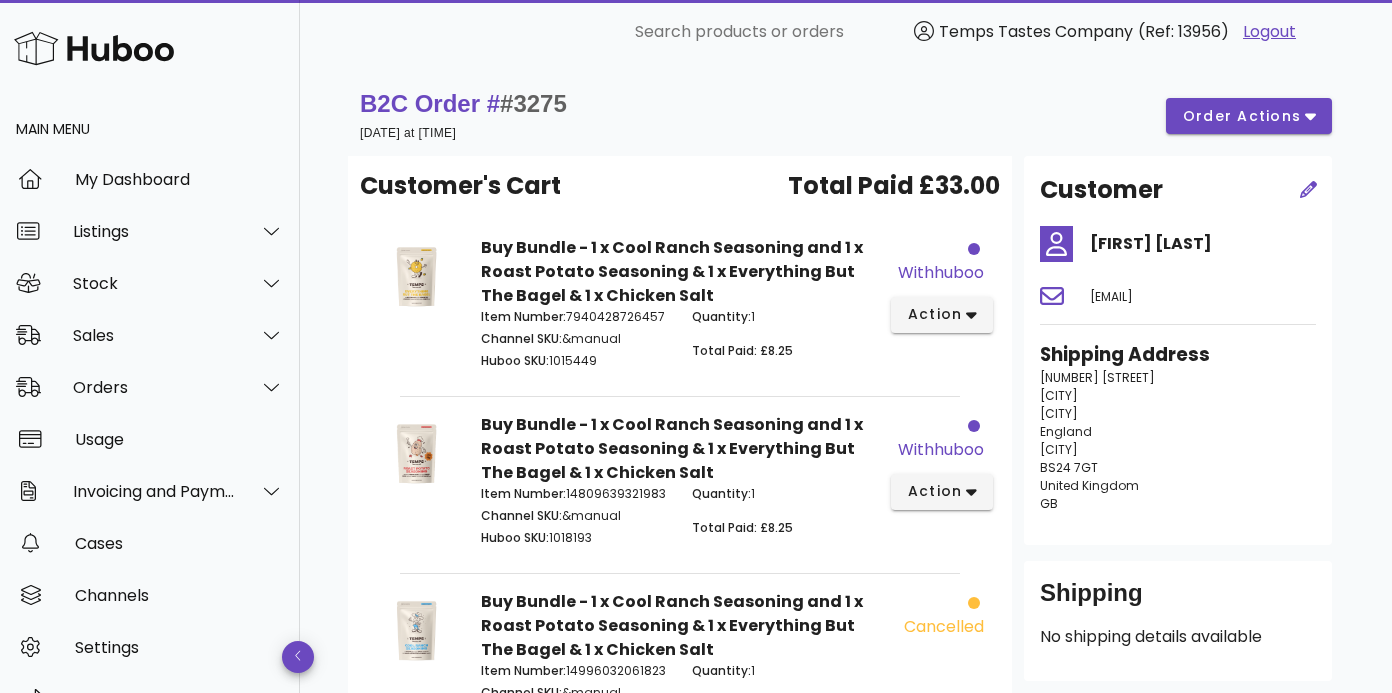 scroll, scrollTop: 0, scrollLeft: 0, axis: both 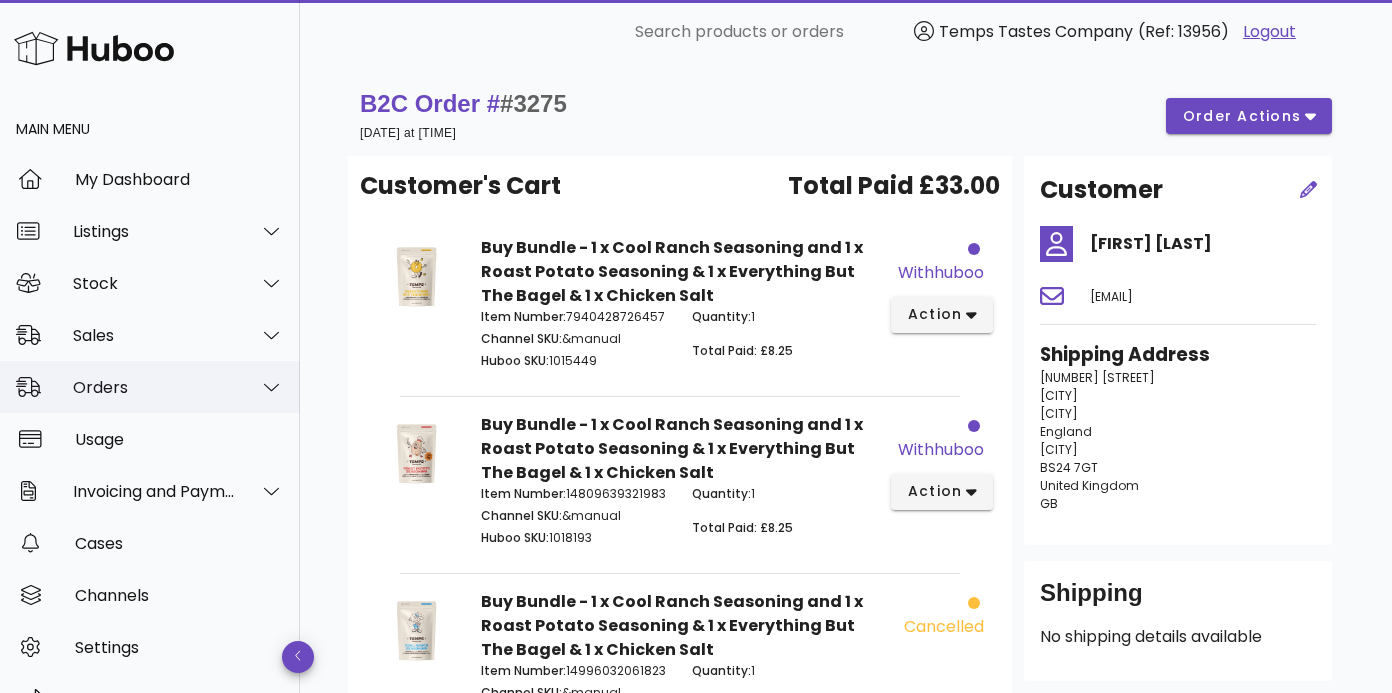 click on "Orders" at bounding box center [150, 387] 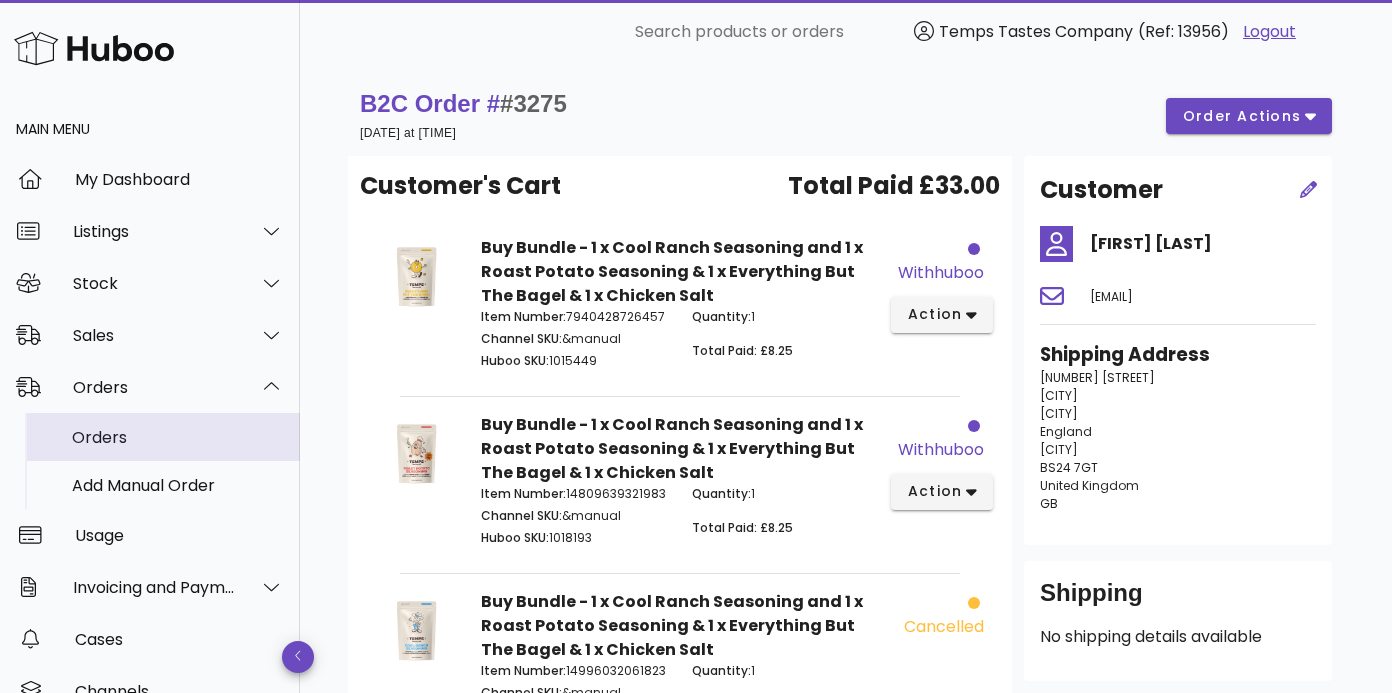 click on "Orders" at bounding box center [178, 437] 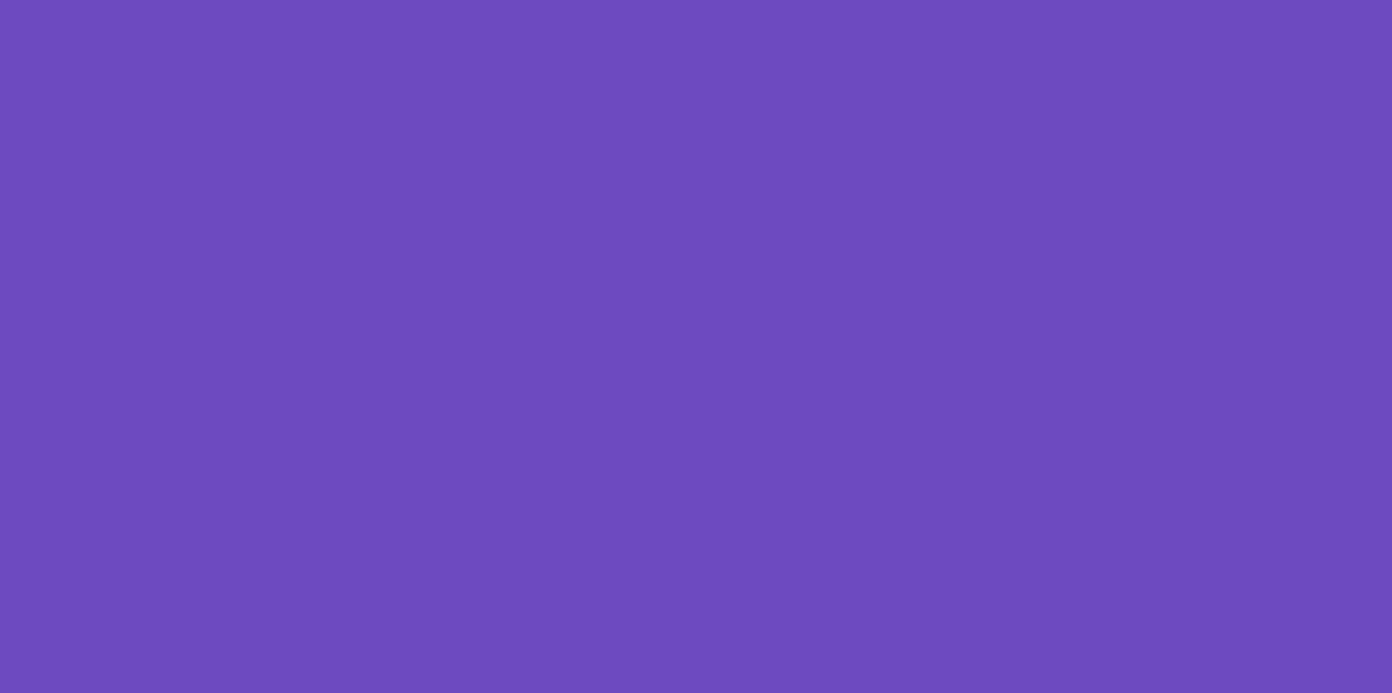 scroll, scrollTop: 0, scrollLeft: 0, axis: both 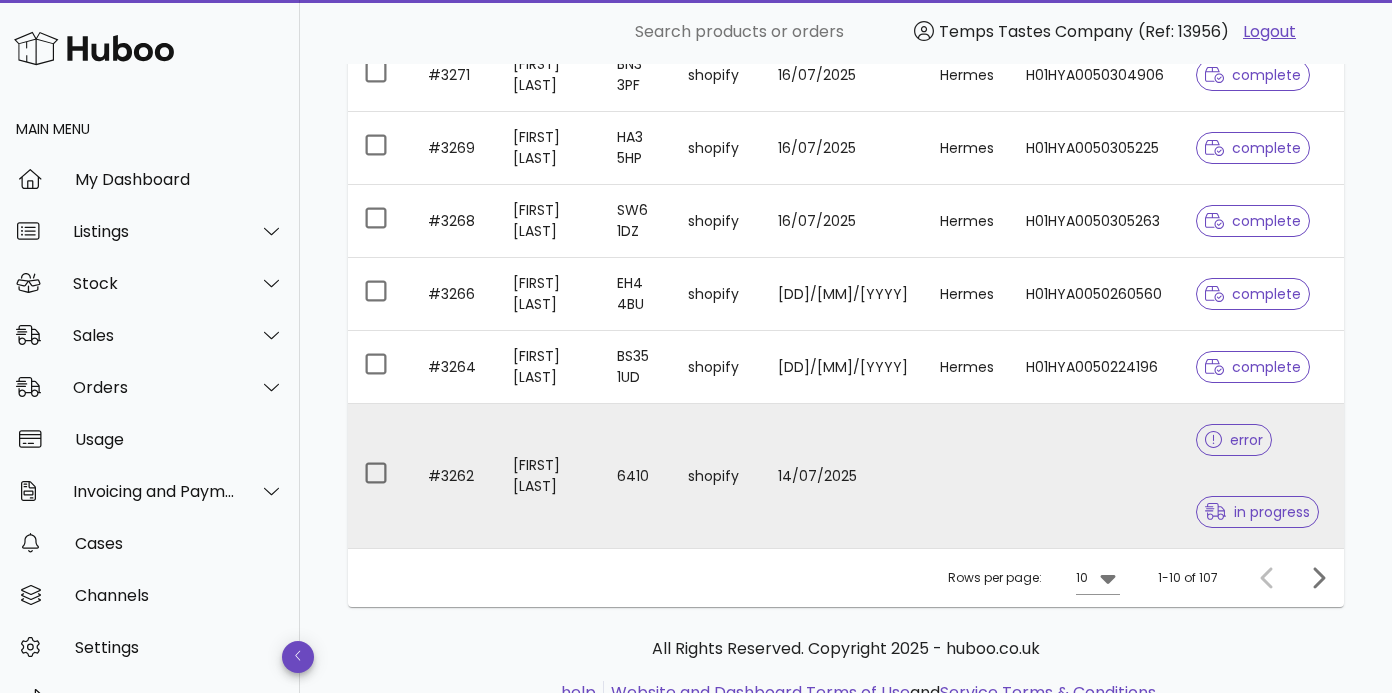 click at bounding box center [1218, 440] 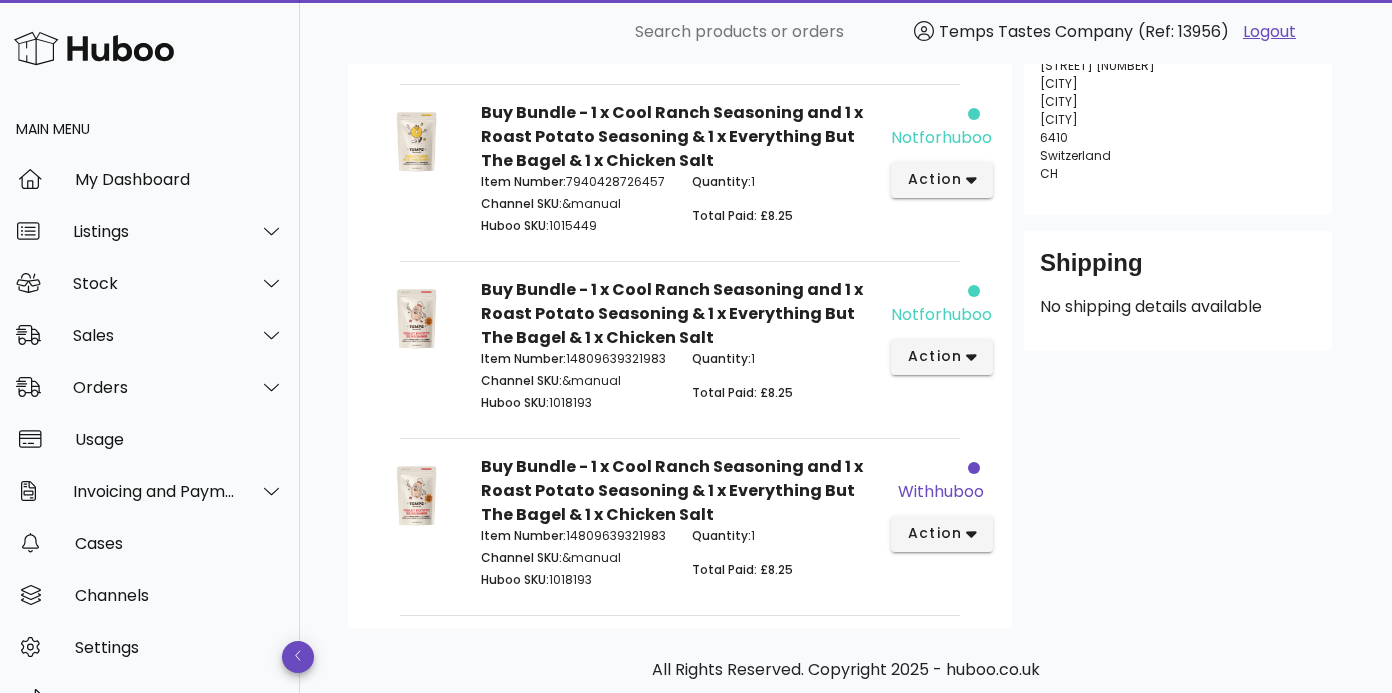 scroll, scrollTop: 332, scrollLeft: 0, axis: vertical 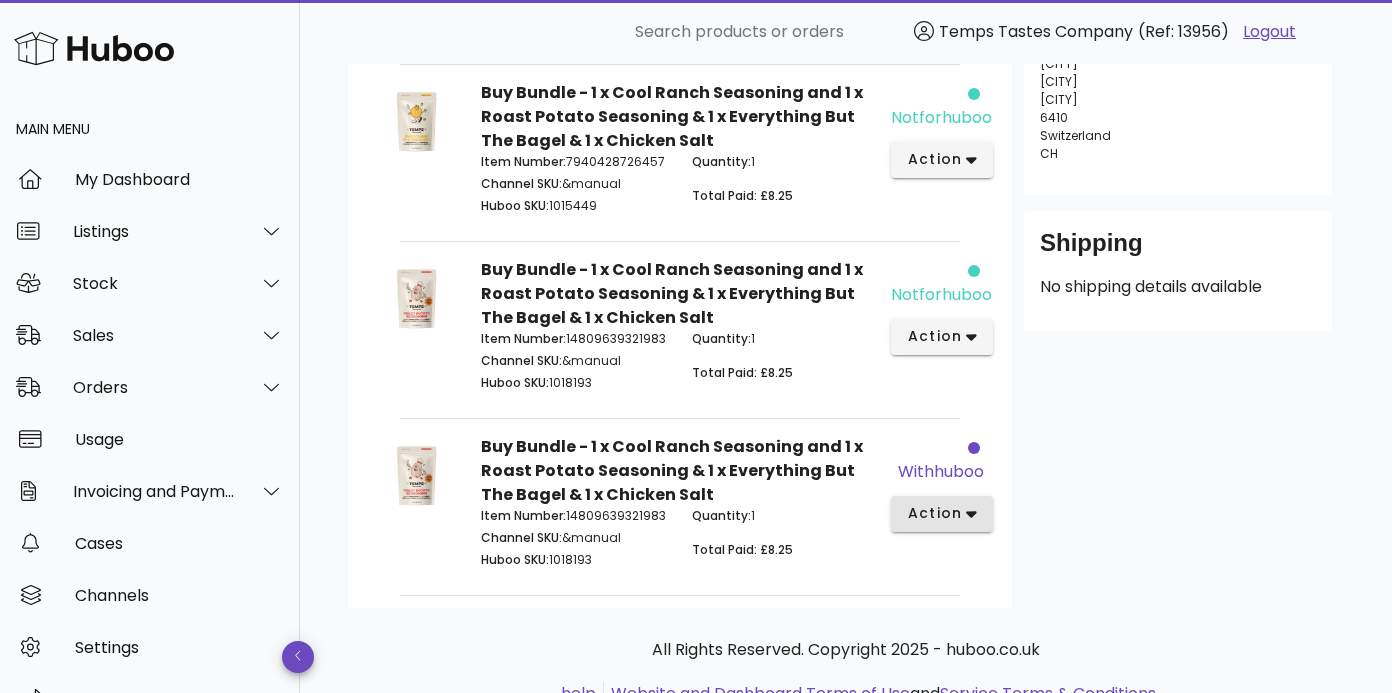 click 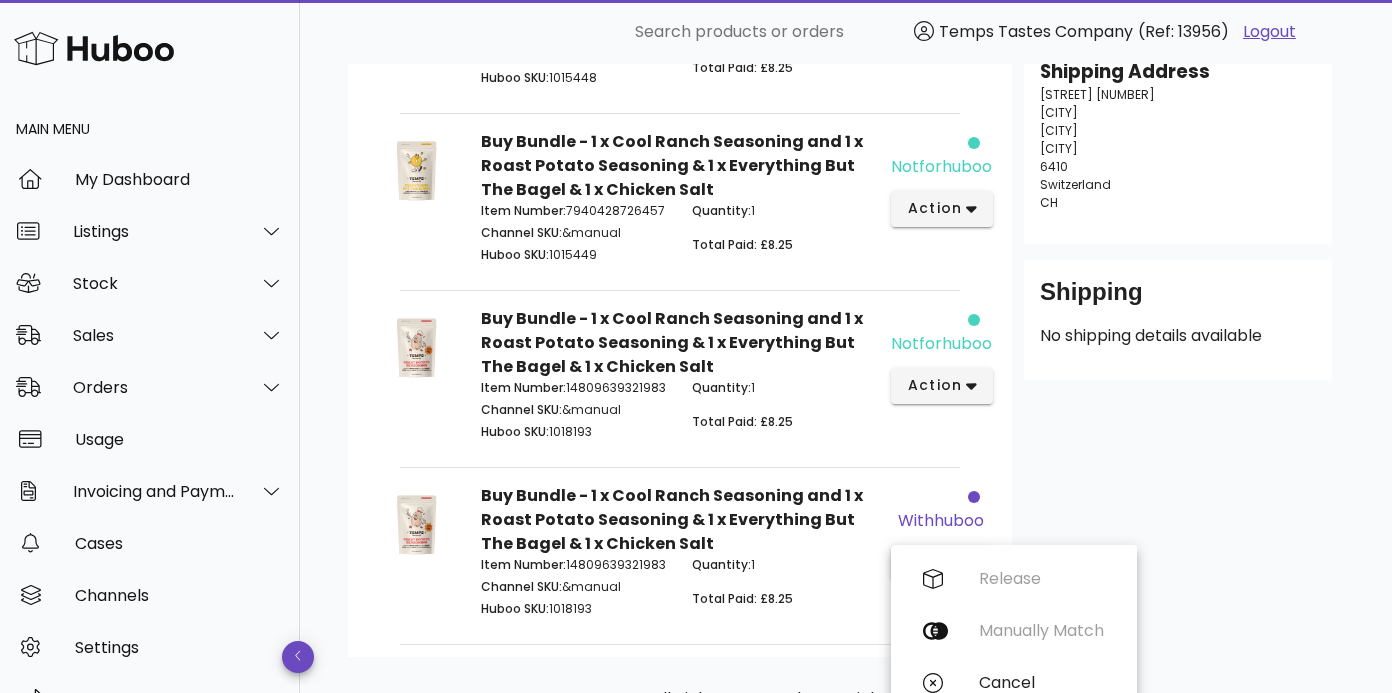 scroll, scrollTop: 298, scrollLeft: 0, axis: vertical 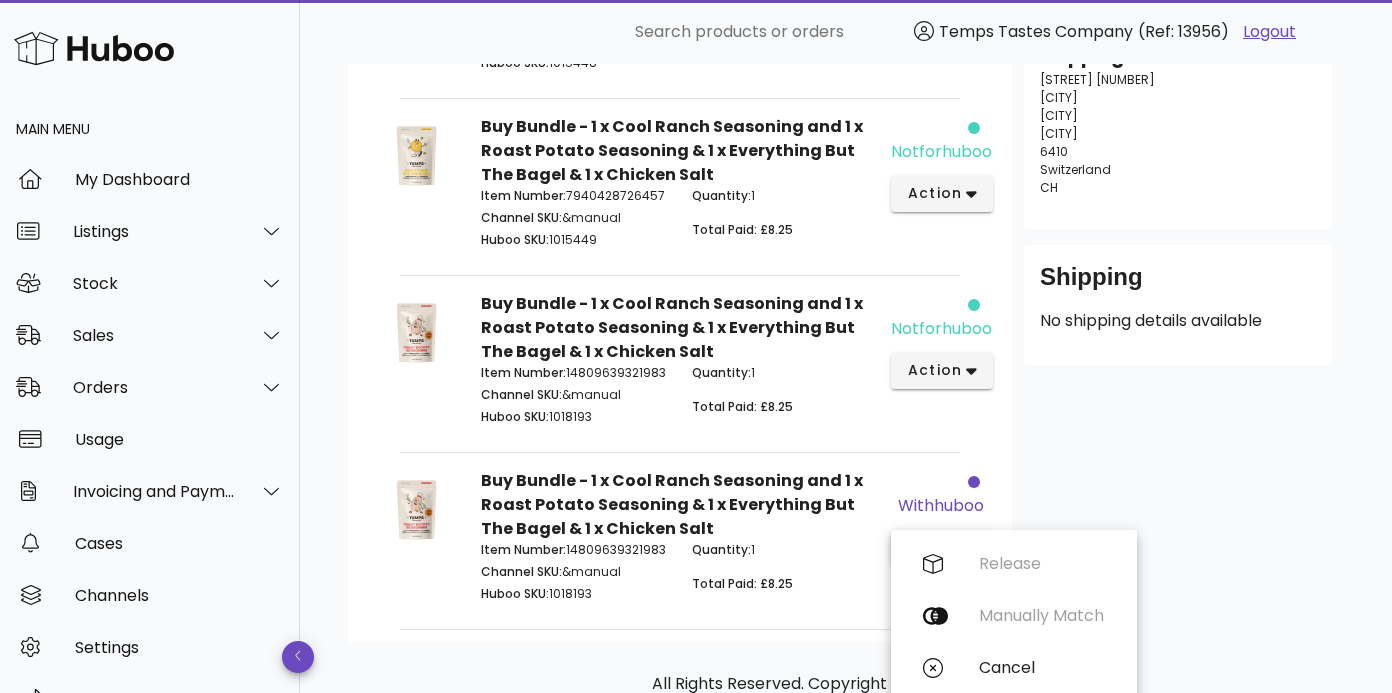 click on "Customer Ruby Arnold  rubybhatoya@gmail.com  Shipping Address Bachweg 6 Goldau Schwyz Schwyz 6410  Switzerland  CH  Shipping  No shipping details available" at bounding box center (1178, 250) 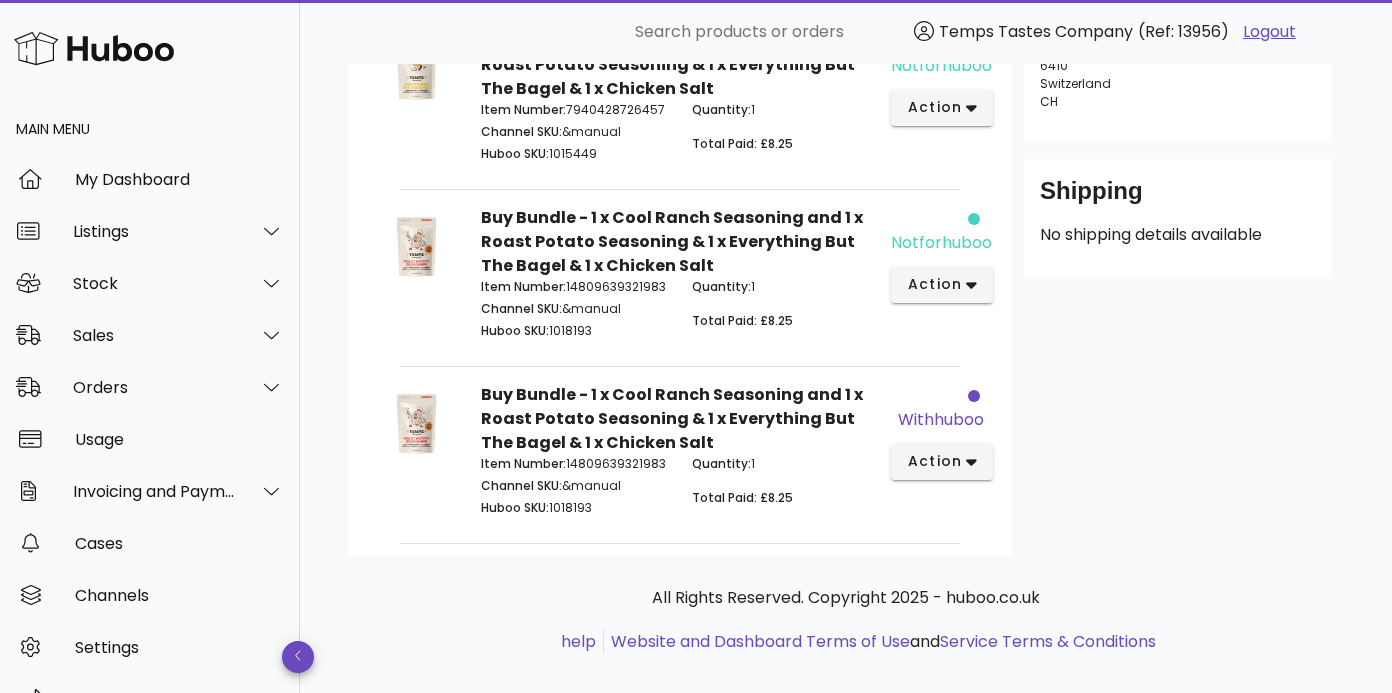 scroll, scrollTop: 401, scrollLeft: 0, axis: vertical 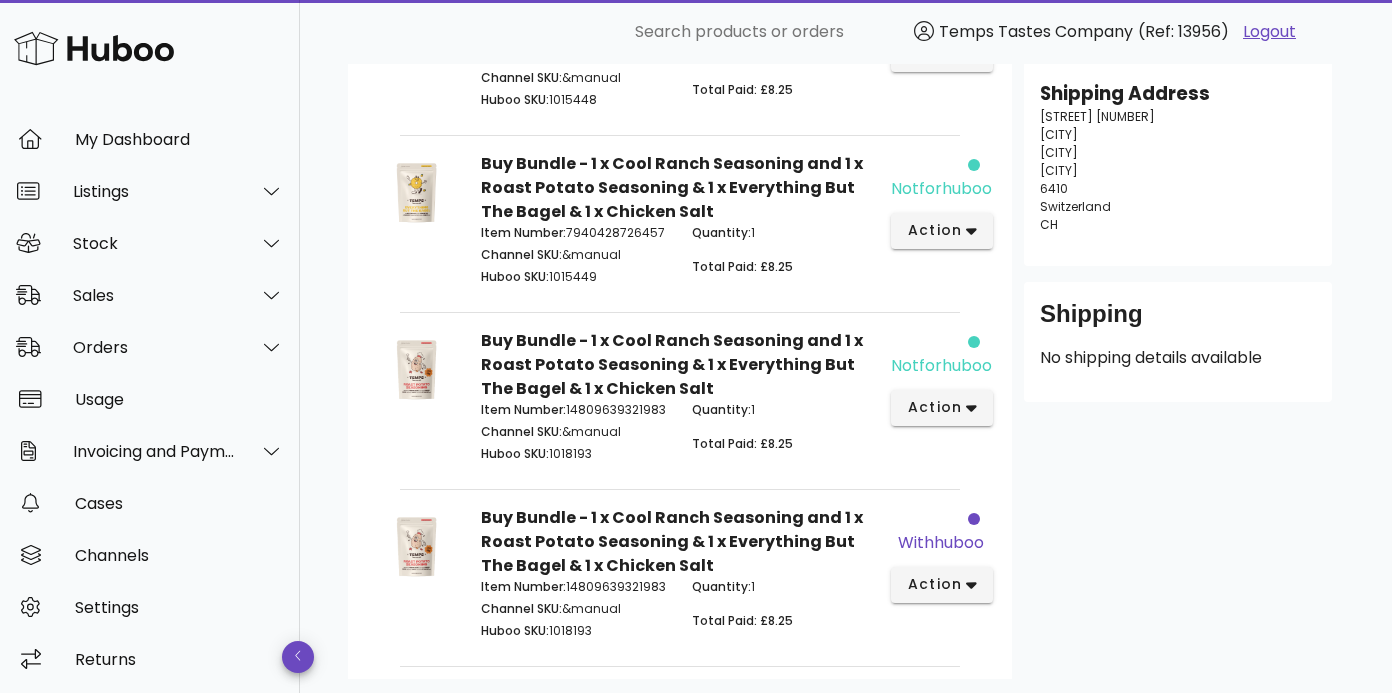 click at bounding box center (974, 519) 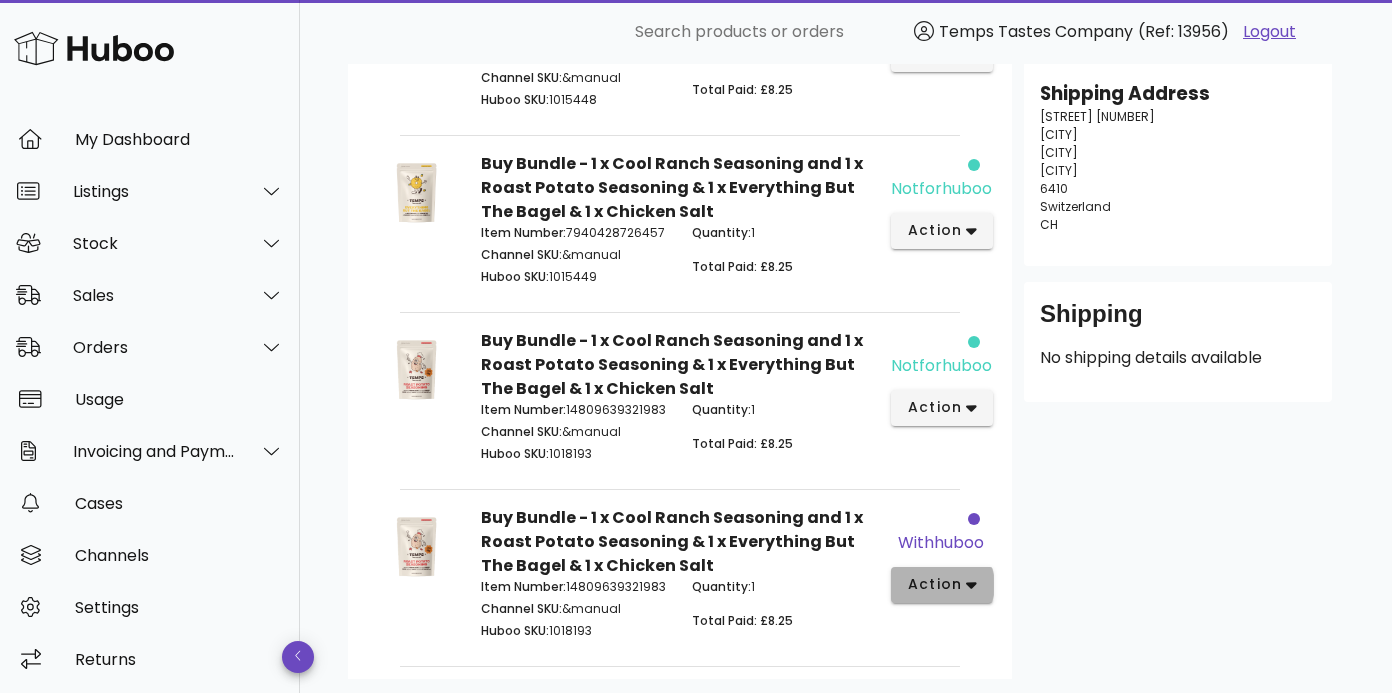 click 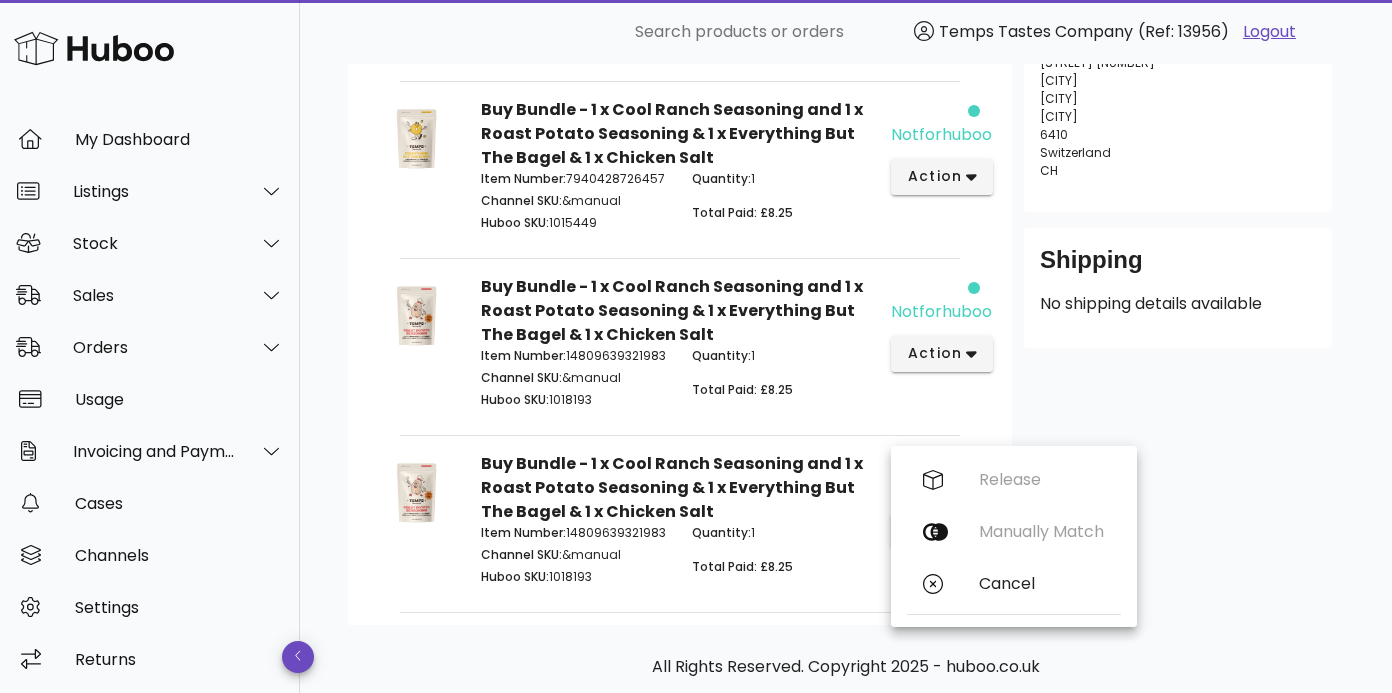scroll, scrollTop: 330, scrollLeft: 0, axis: vertical 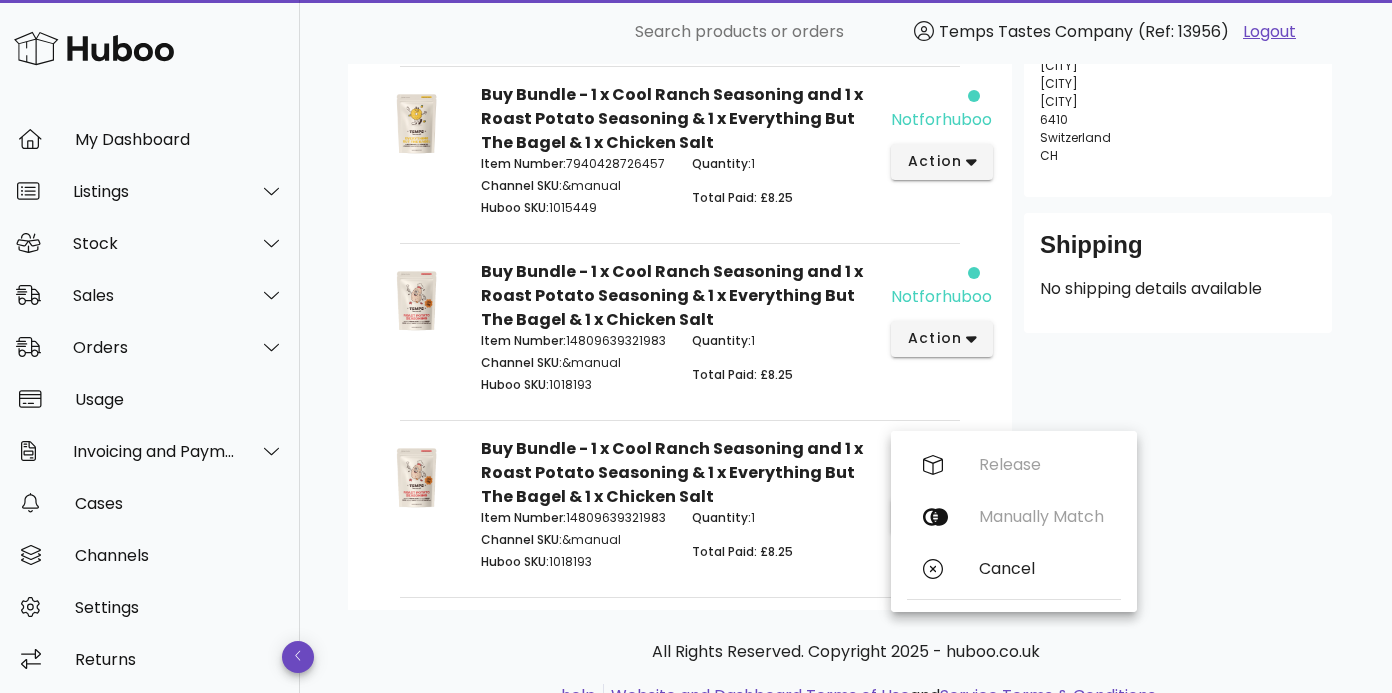click on "Customer Ruby Arnold  rubybhatoya@gmail.com  Shipping Address Bachweg 6 Goldau Schwyz Schwyz 6410  Switzerland  CH  Shipping  No shipping details available" at bounding box center (1178, 218) 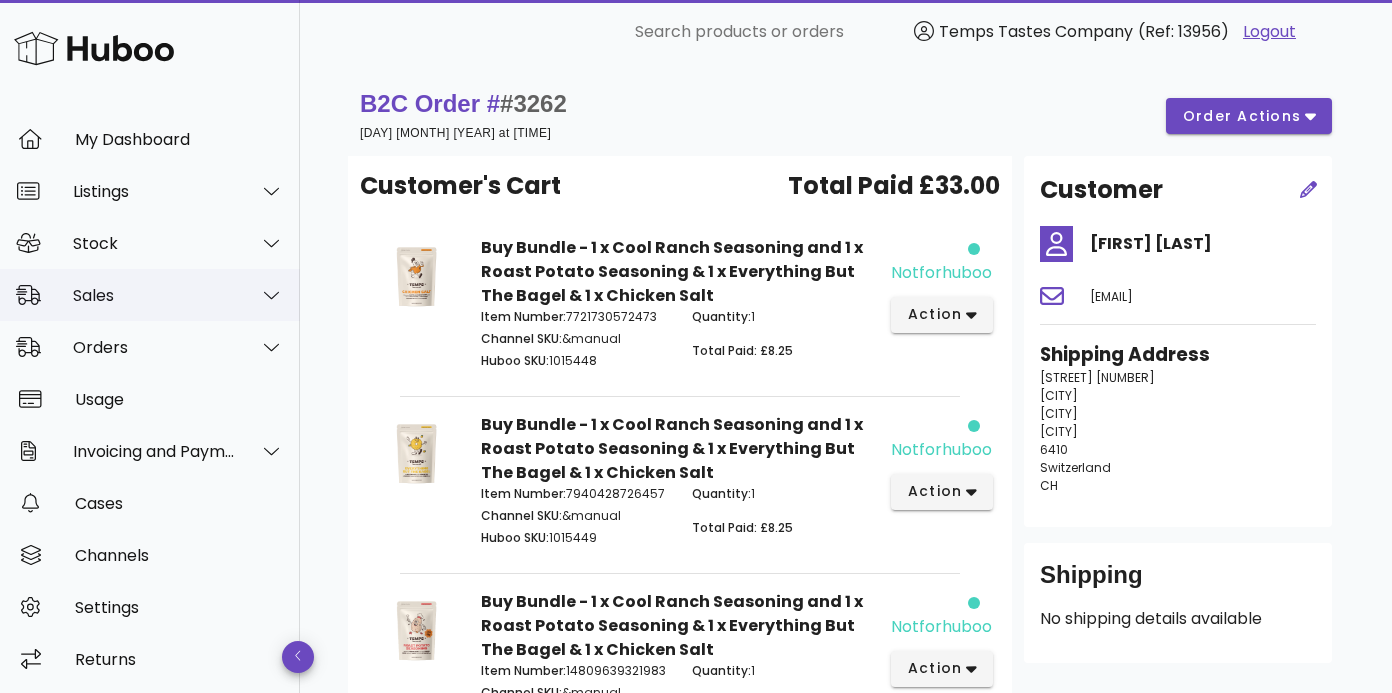 scroll, scrollTop: 0, scrollLeft: 0, axis: both 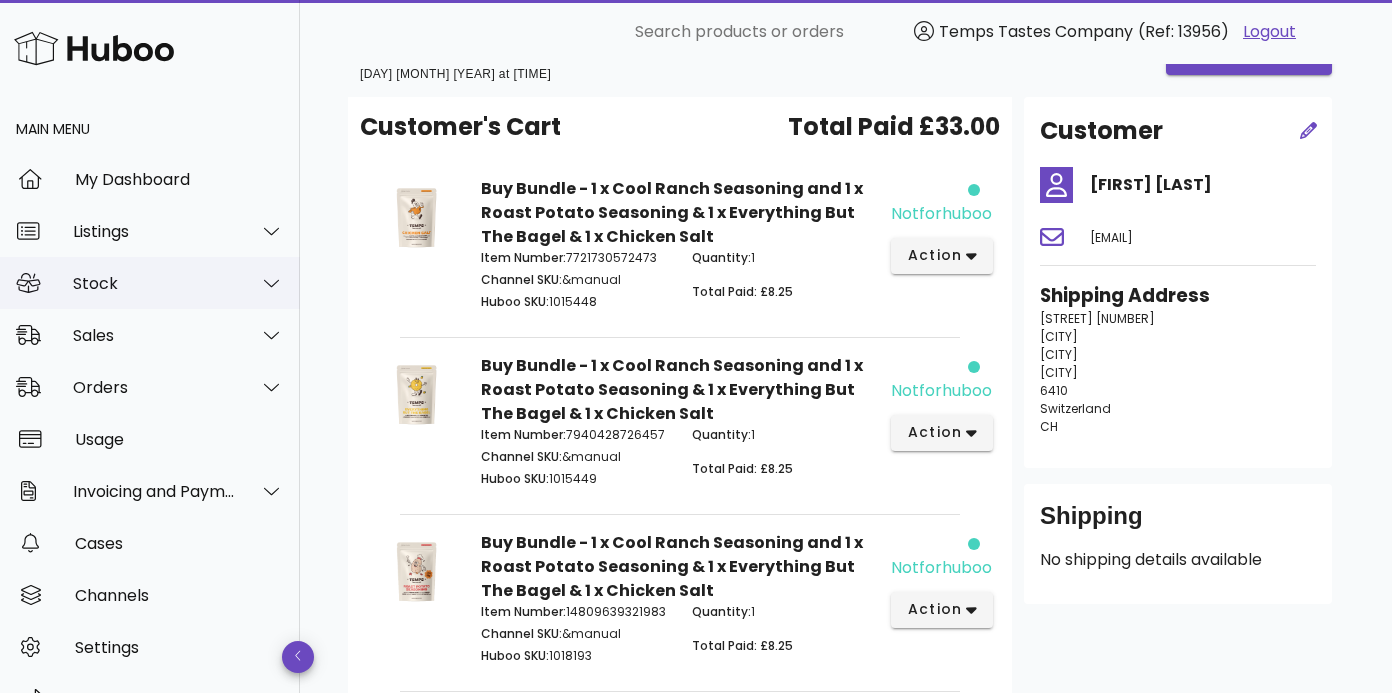 click 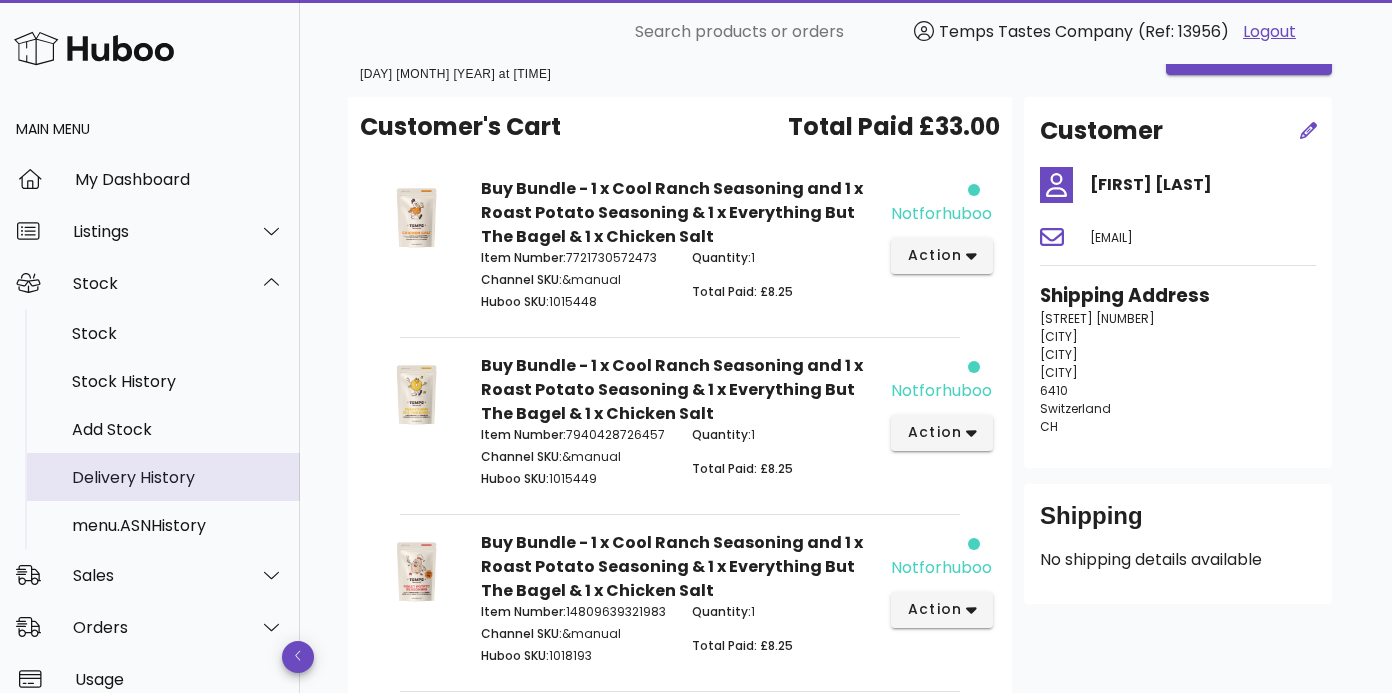 click on "Delivery History" at bounding box center (178, 477) 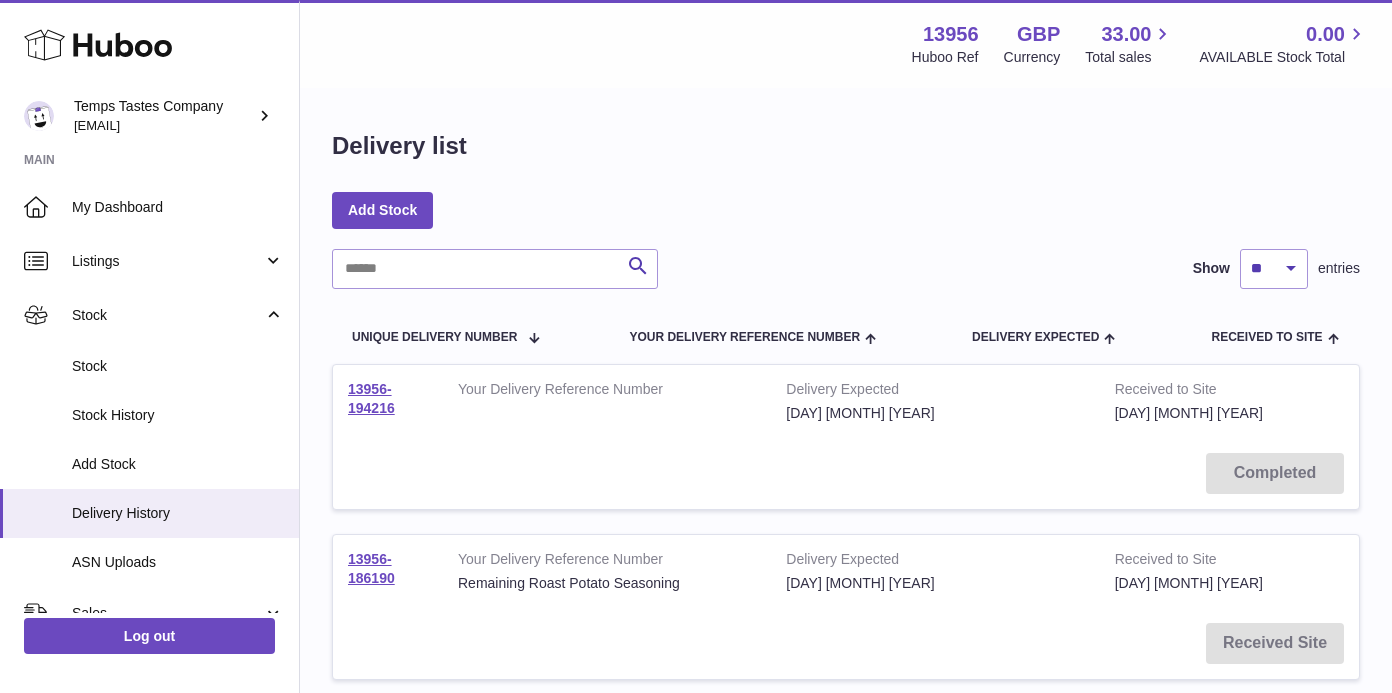 scroll, scrollTop: 0, scrollLeft: 0, axis: both 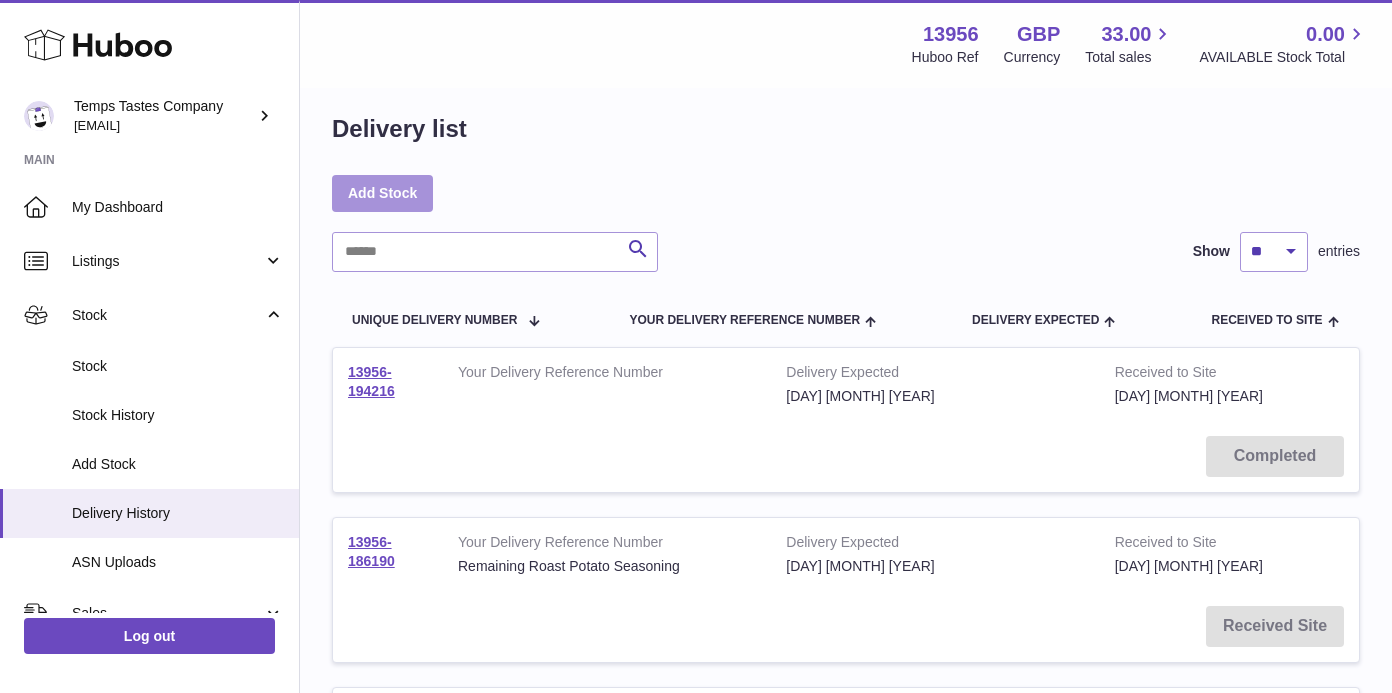 click on "Add Stock" at bounding box center (382, 193) 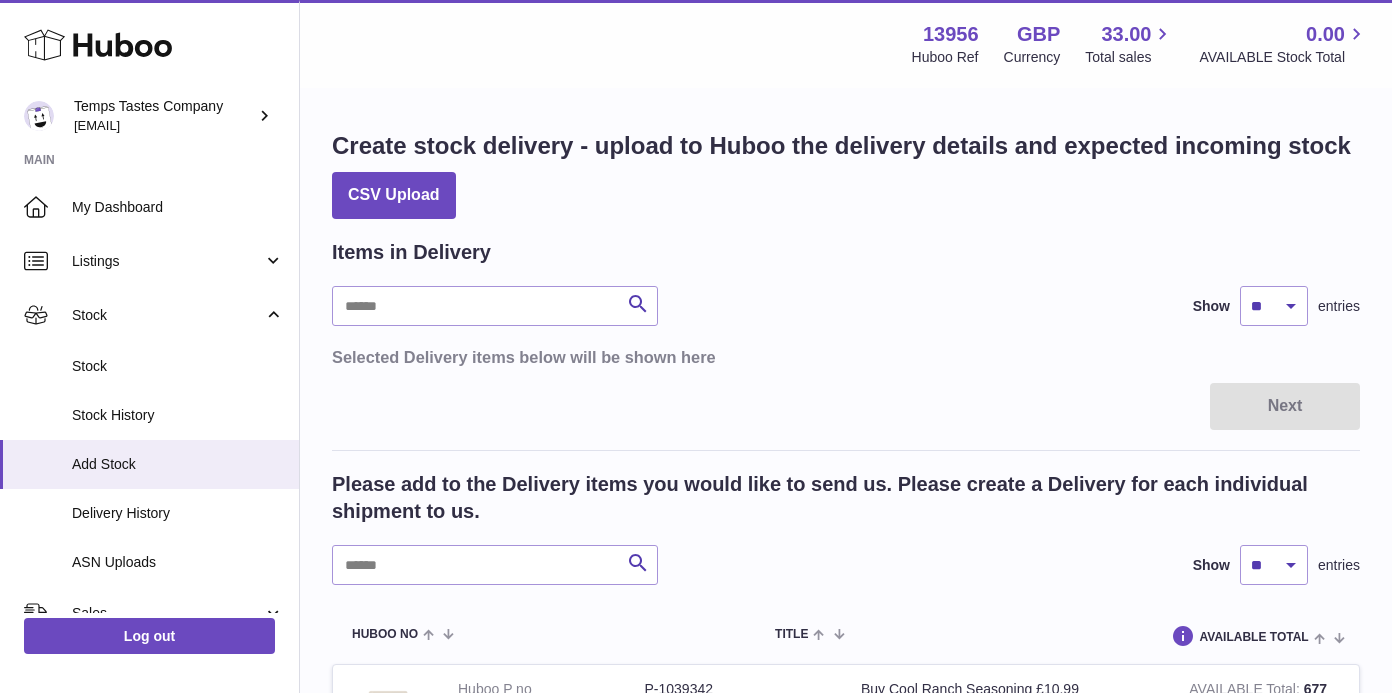 scroll, scrollTop: 0, scrollLeft: 0, axis: both 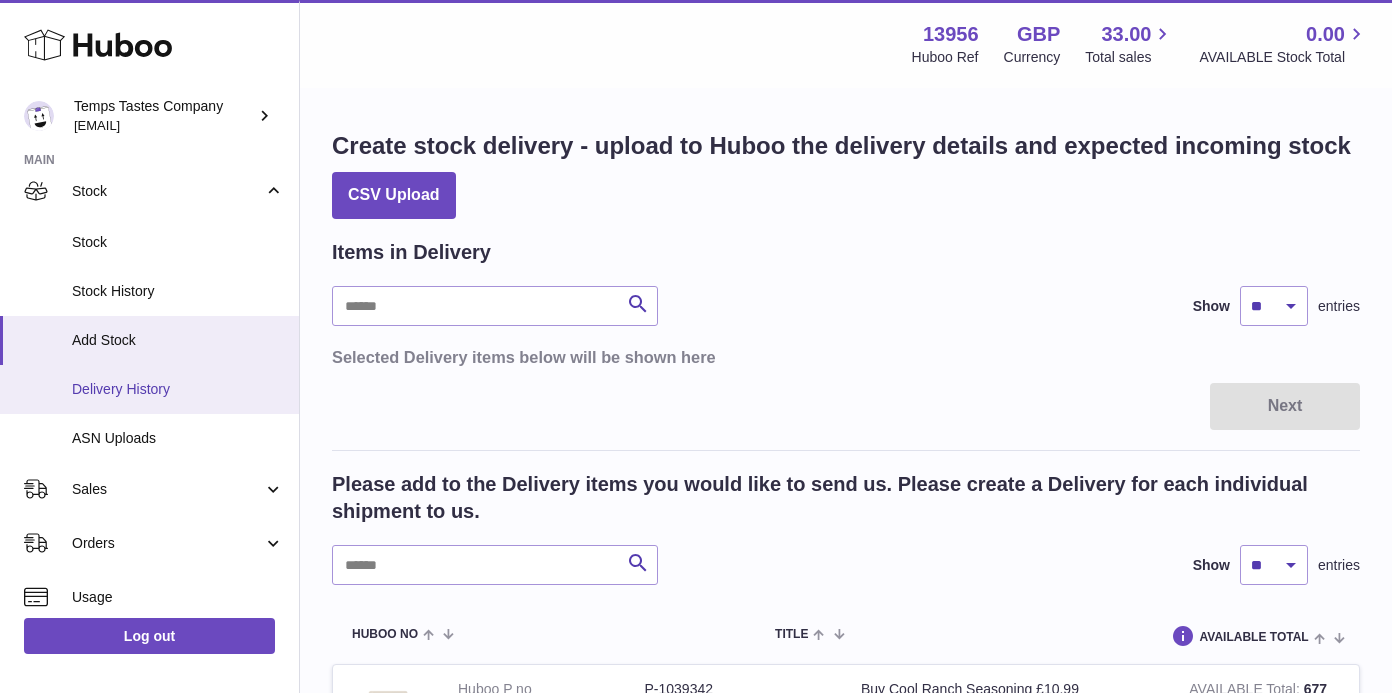 click on "Delivery History" at bounding box center [178, 389] 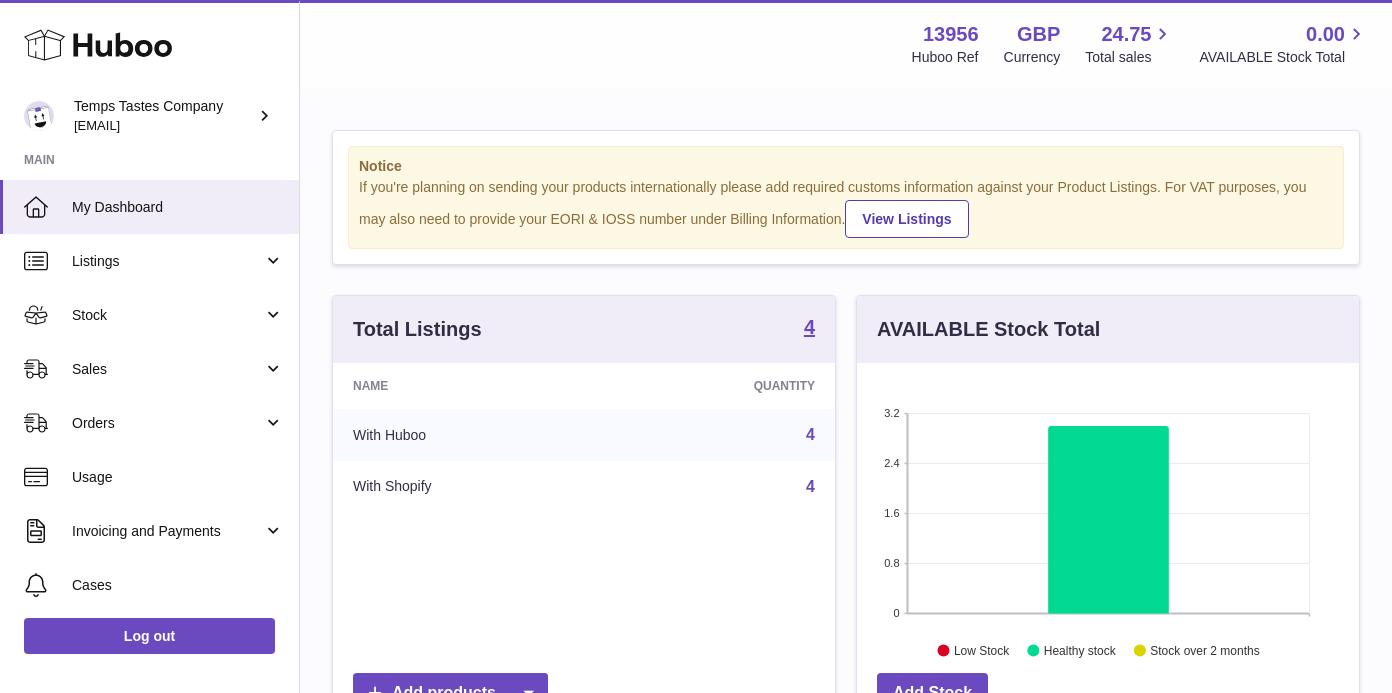 scroll, scrollTop: 0, scrollLeft: 0, axis: both 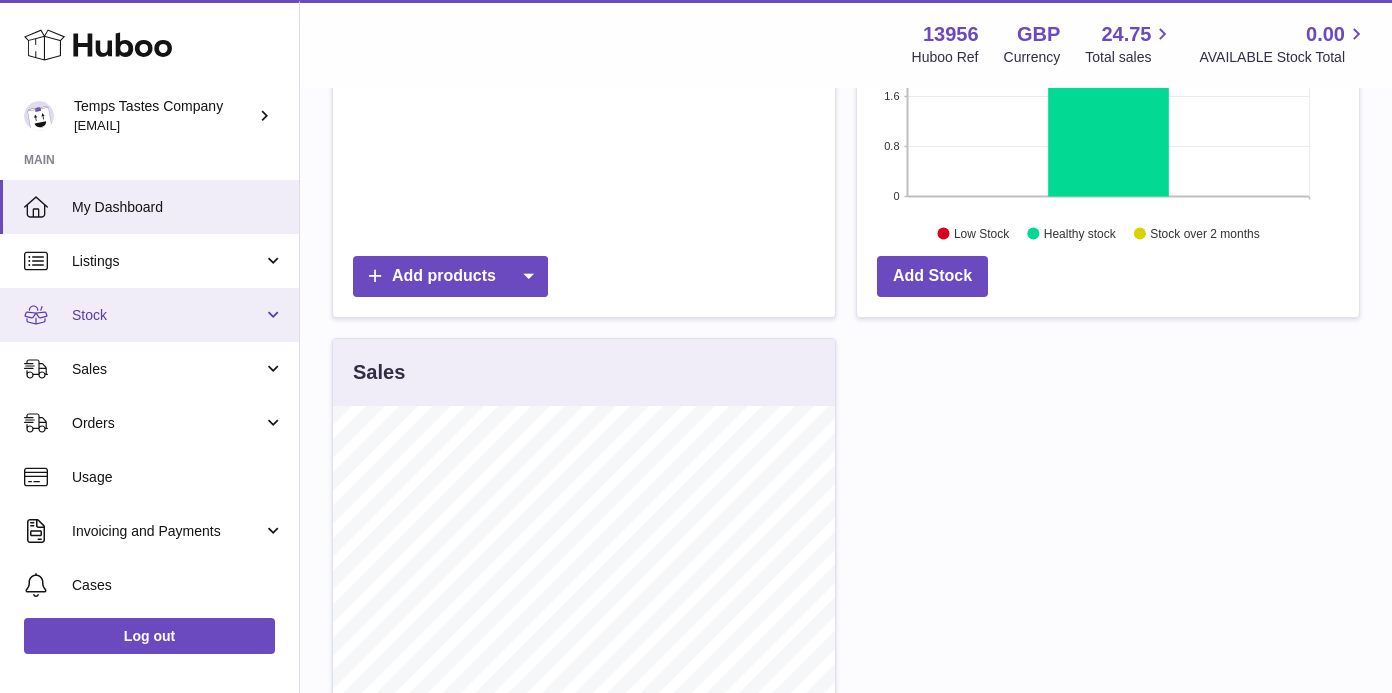 click on "Stock" at bounding box center [149, 315] 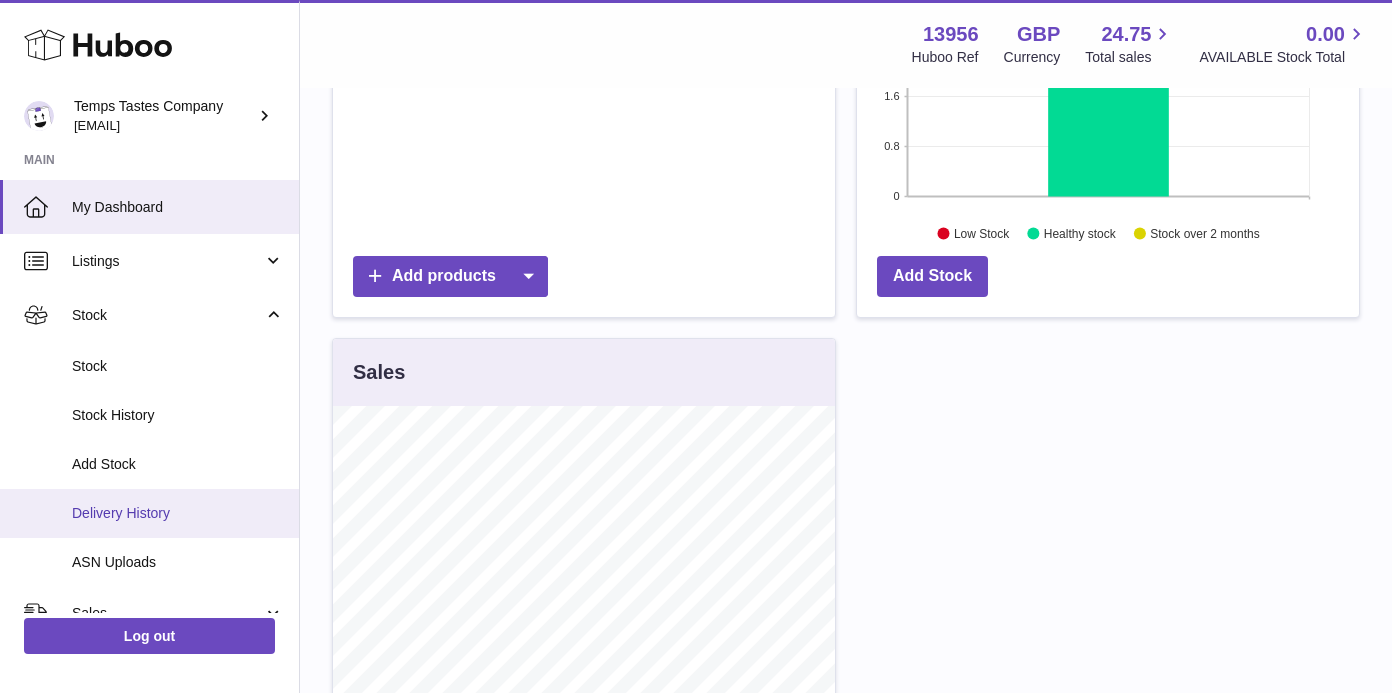 click on "Delivery History" at bounding box center (178, 513) 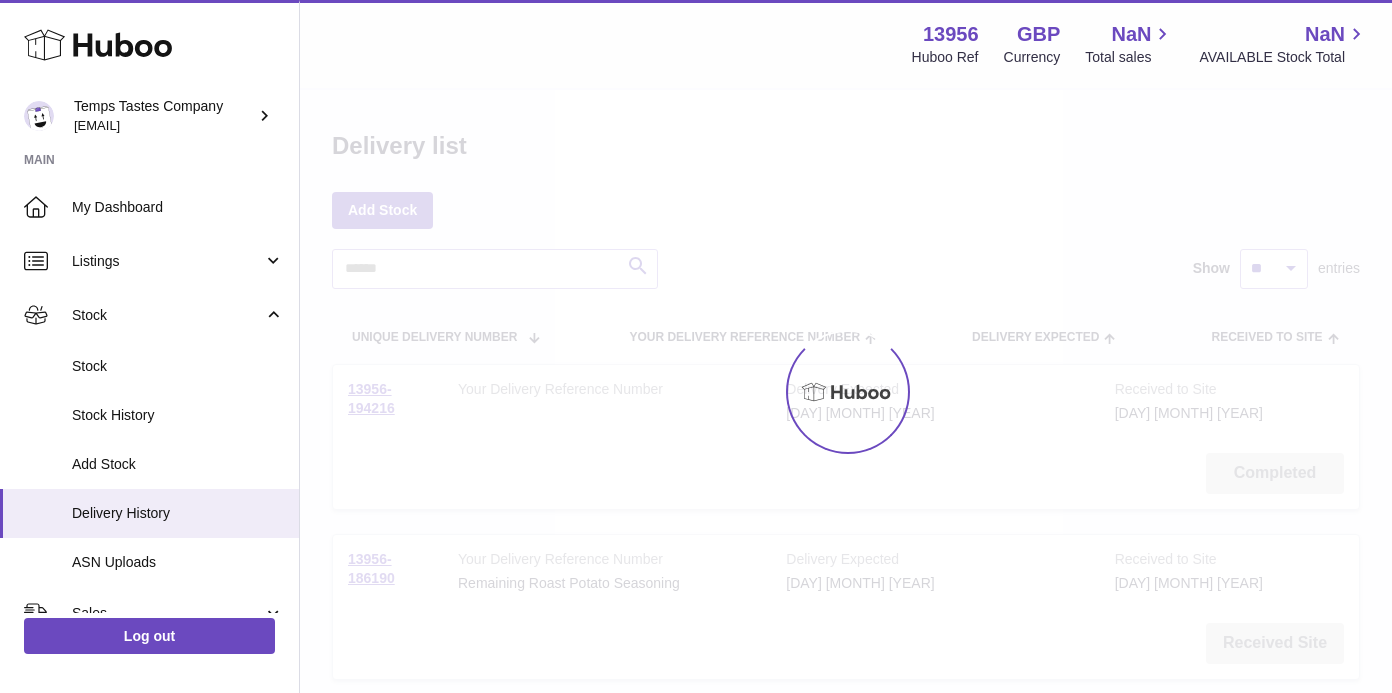 scroll, scrollTop: 0, scrollLeft: 0, axis: both 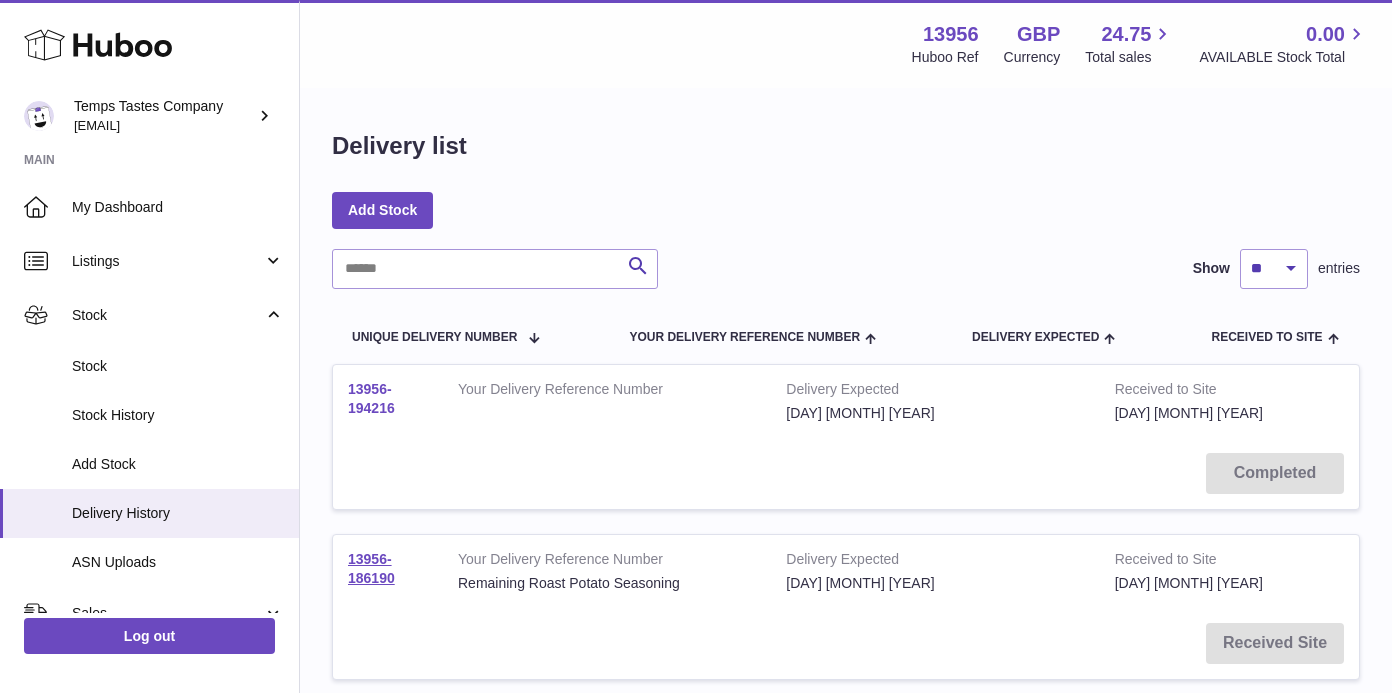 click on "13956-194216" at bounding box center [371, 398] 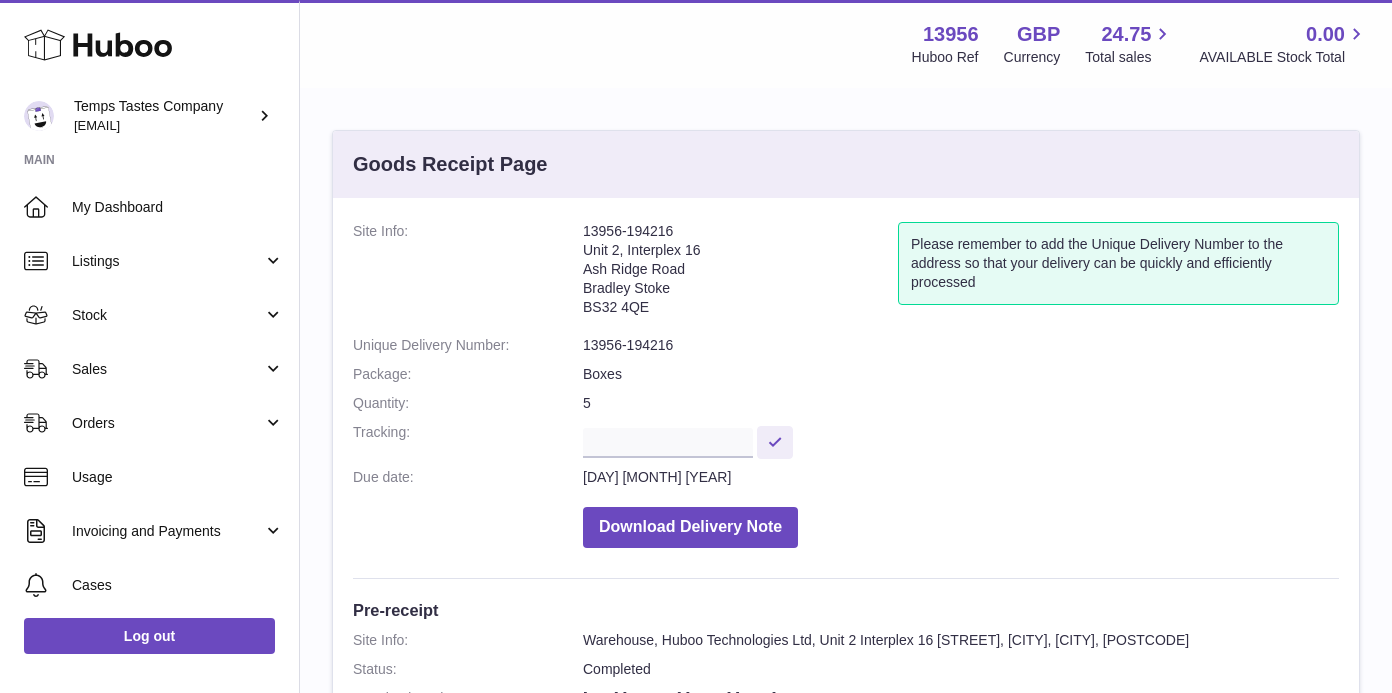 scroll, scrollTop: 0, scrollLeft: 0, axis: both 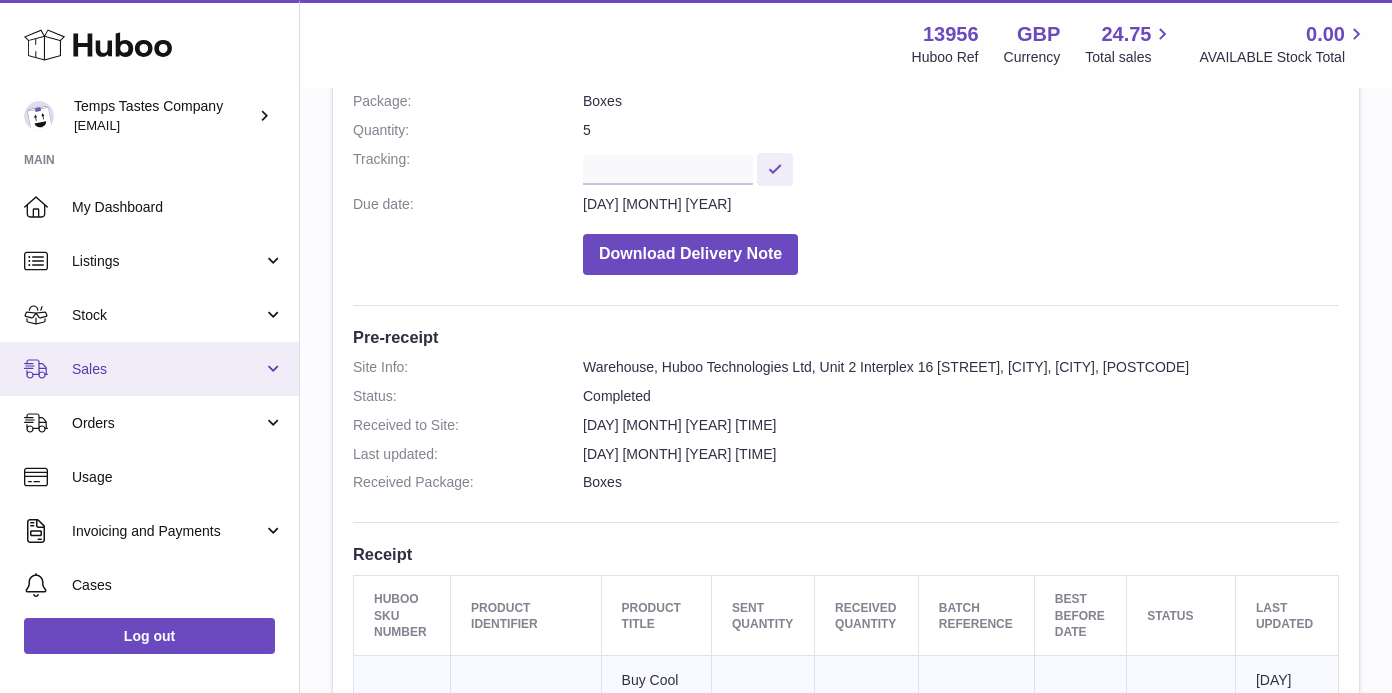 click on "Sales" at bounding box center (167, 369) 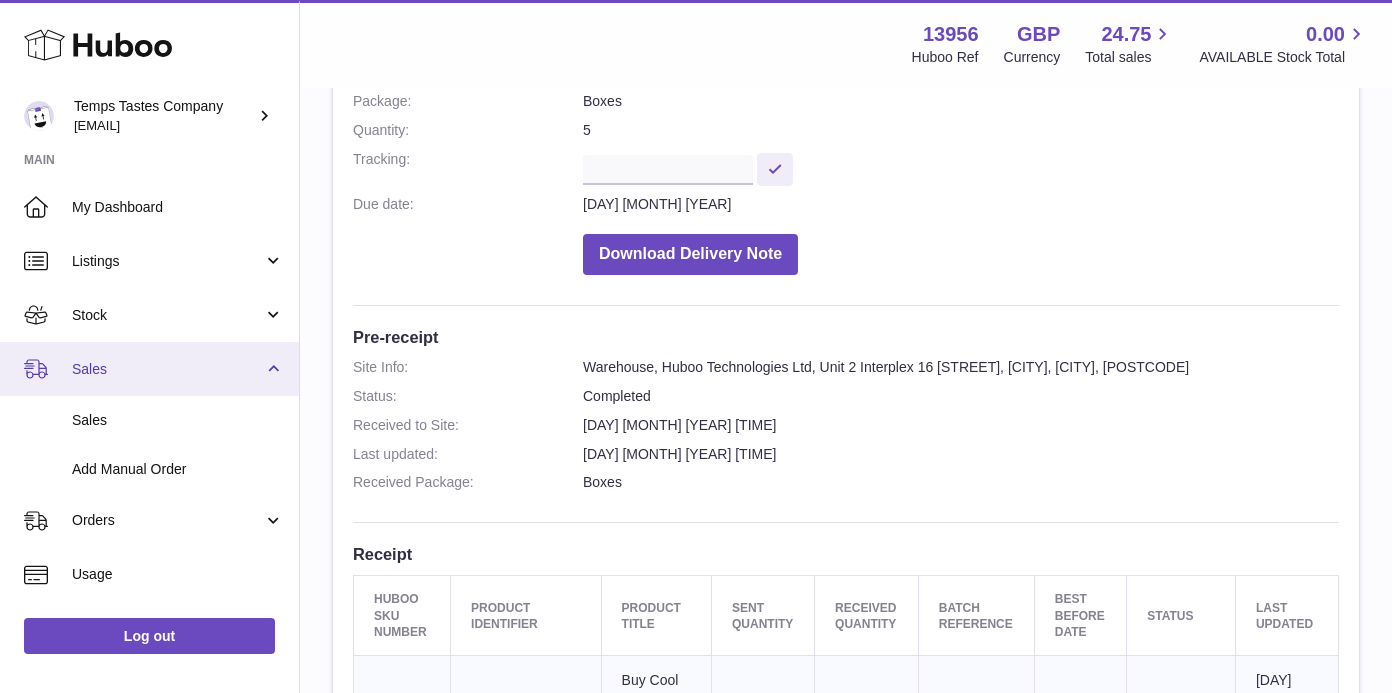 click on "Sales" at bounding box center (167, 369) 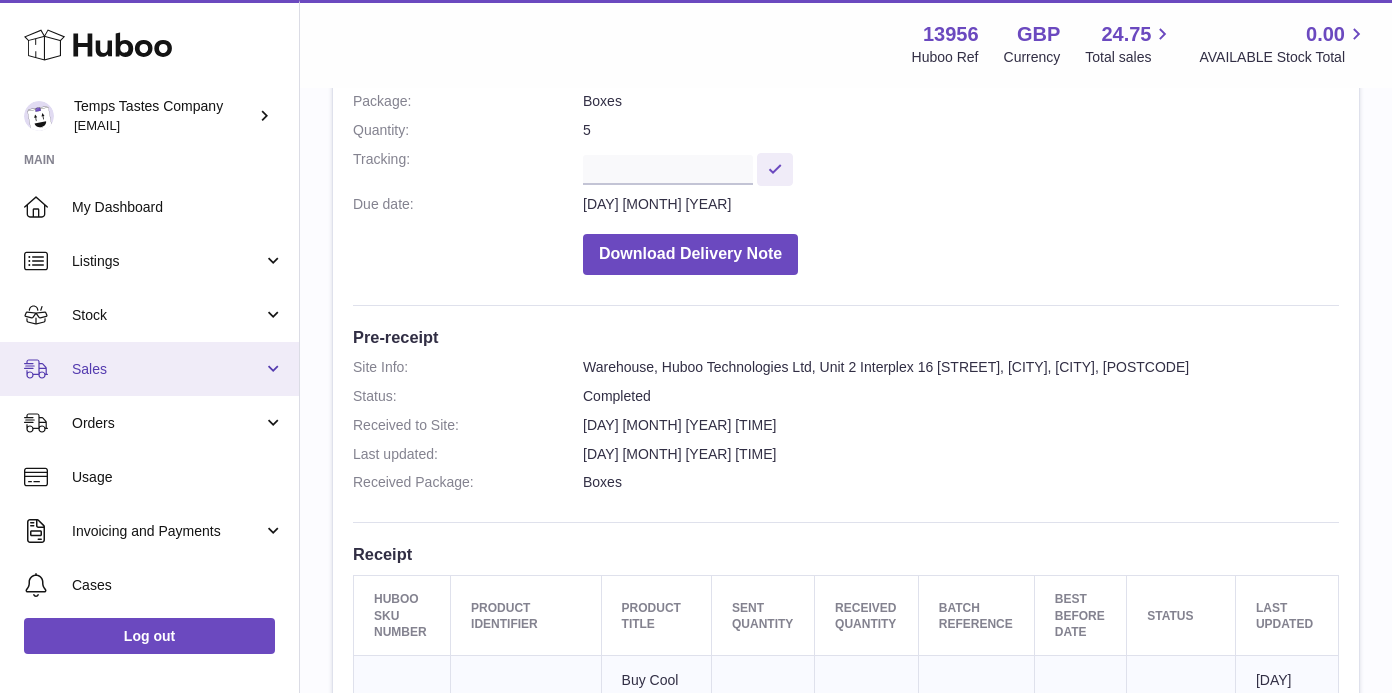 click on "Sales" at bounding box center [167, 369] 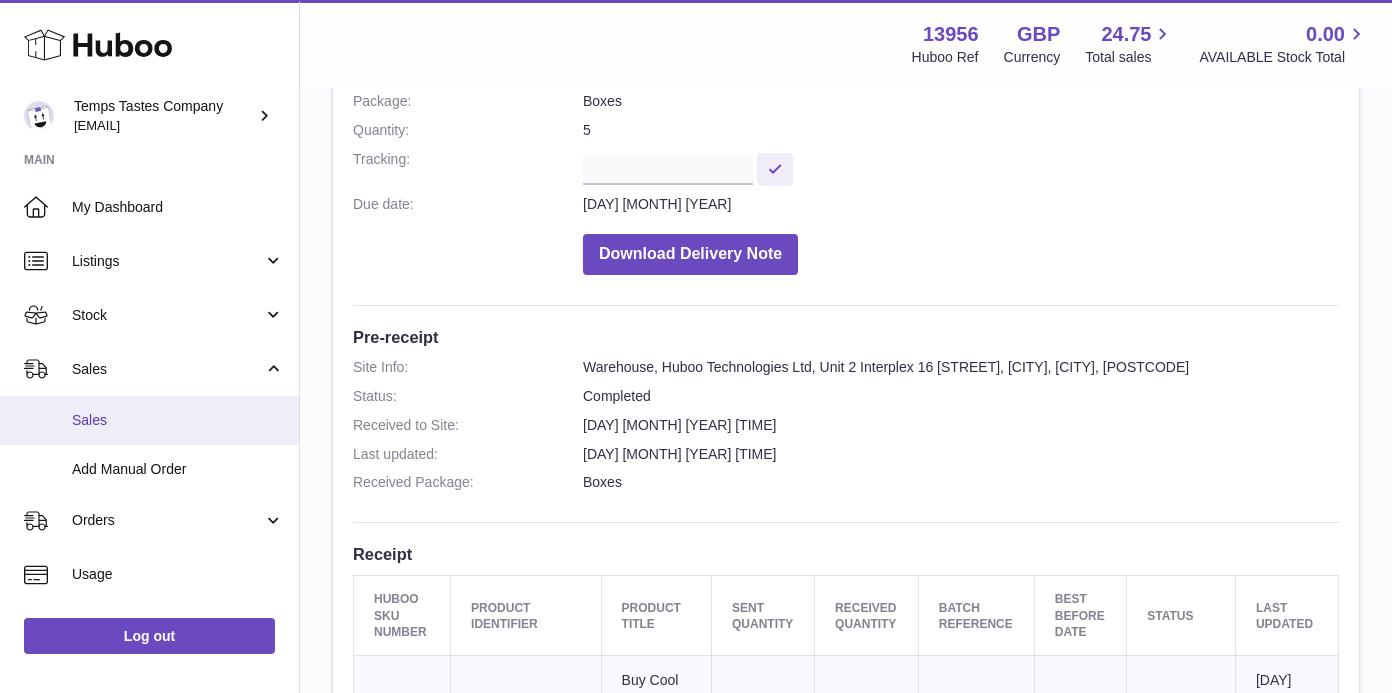 click on "Sales" at bounding box center (178, 420) 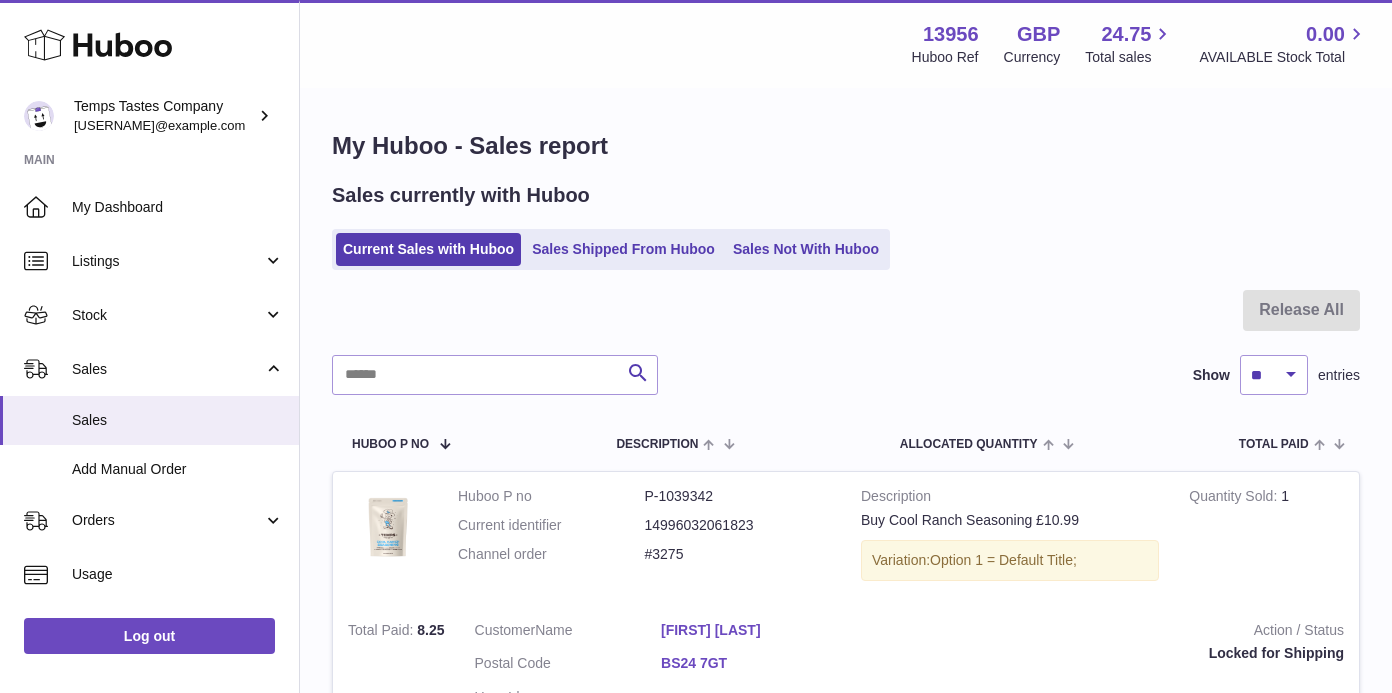 scroll, scrollTop: 0, scrollLeft: 0, axis: both 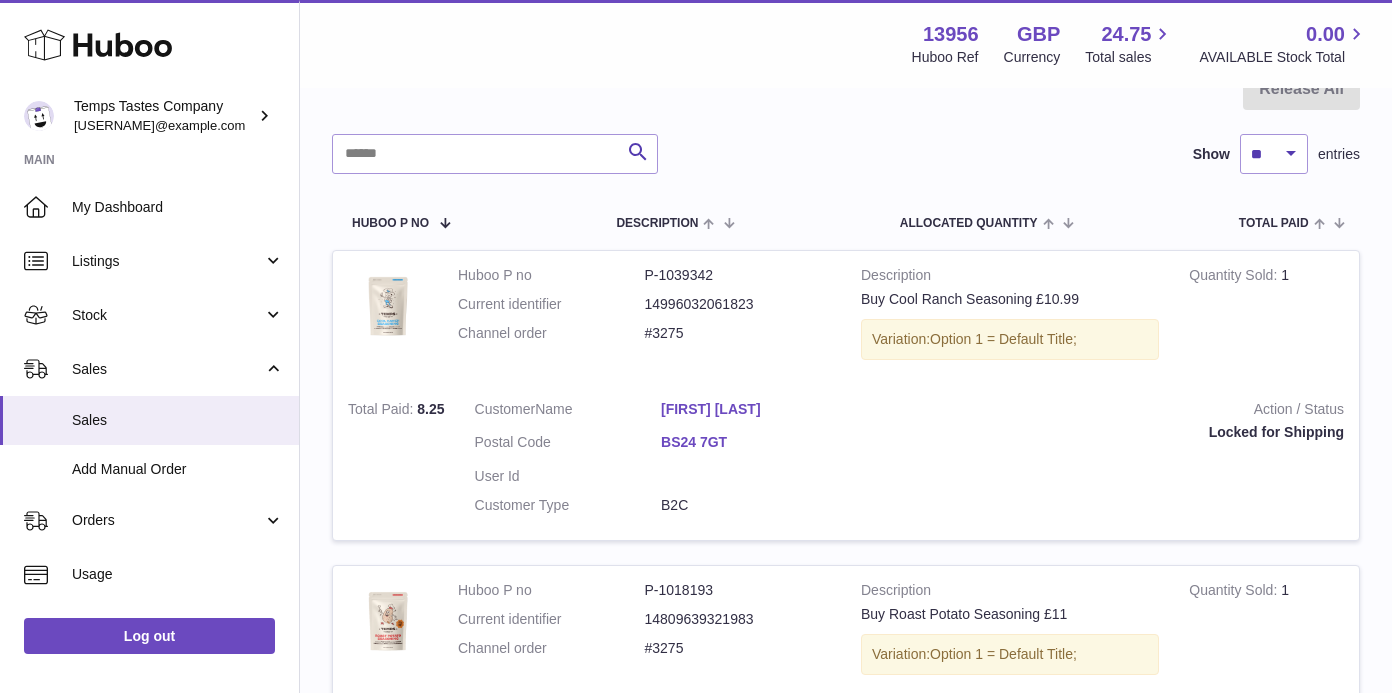 click on "Current identifier" at bounding box center (551, 304) 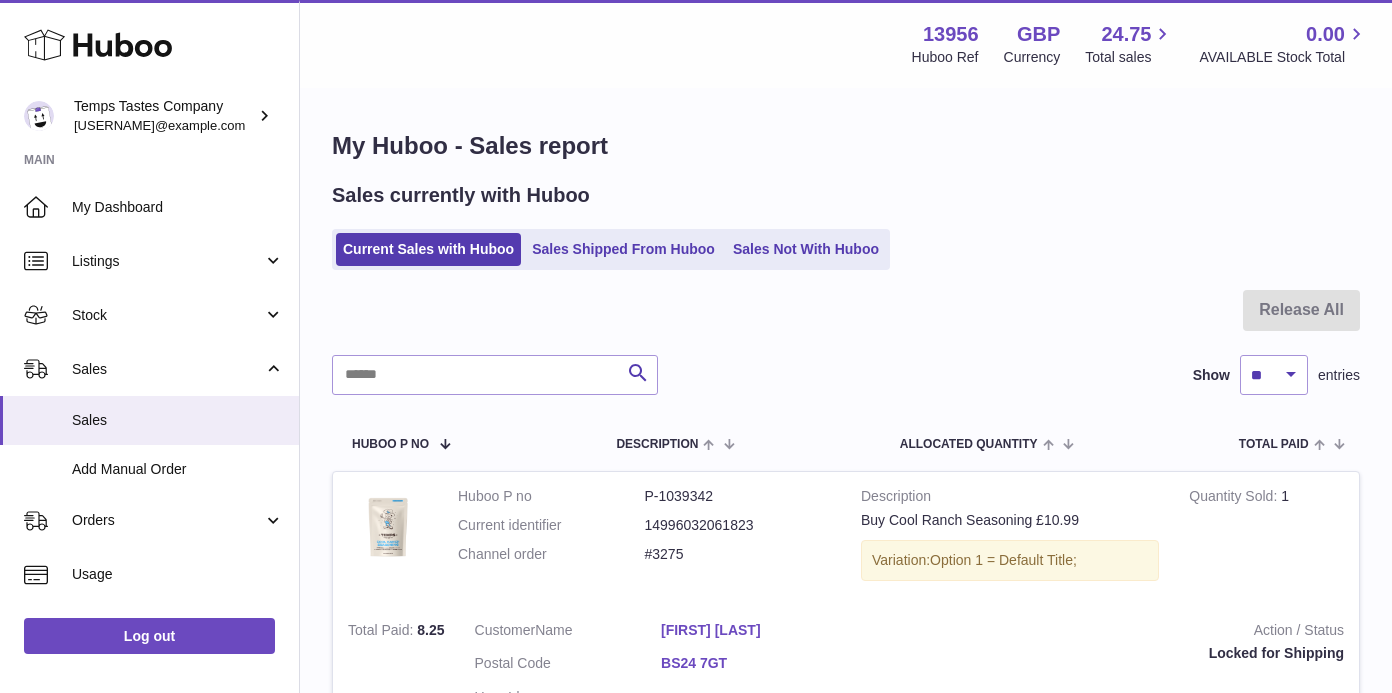 scroll, scrollTop: 0, scrollLeft: 0, axis: both 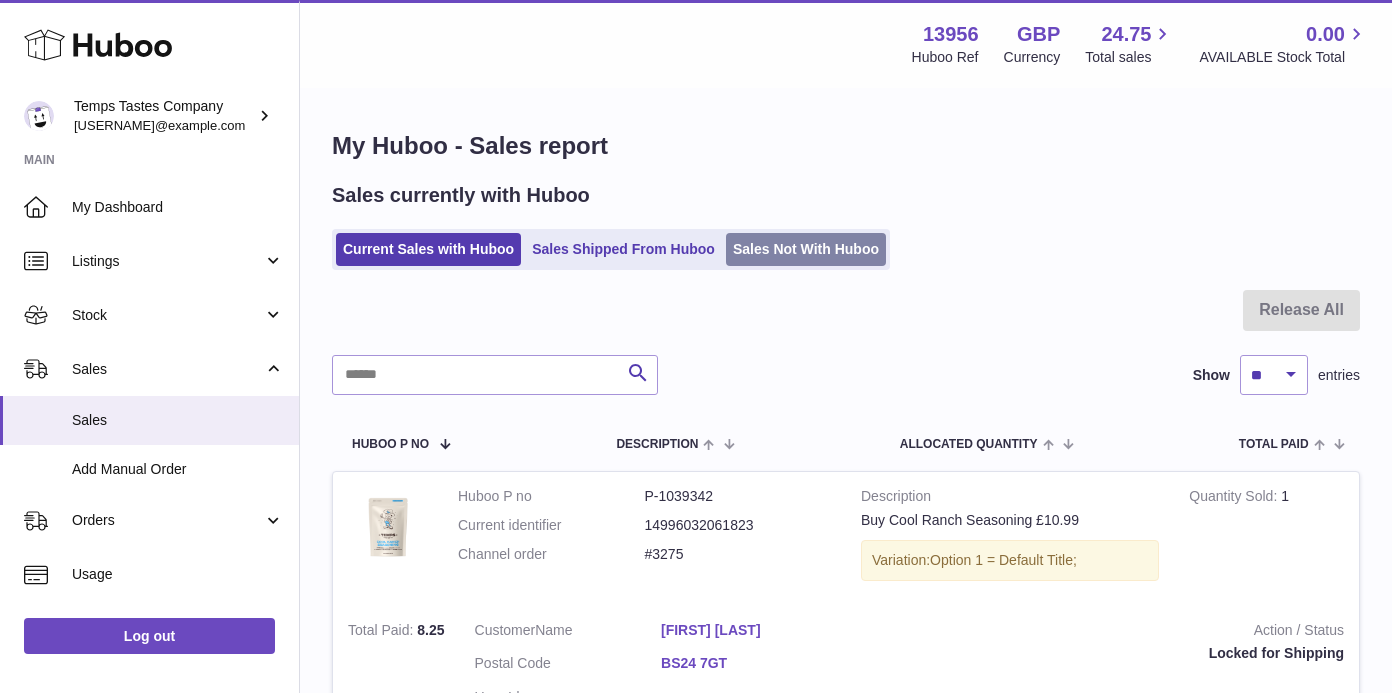 click on "Sales Not With Huboo" at bounding box center [806, 249] 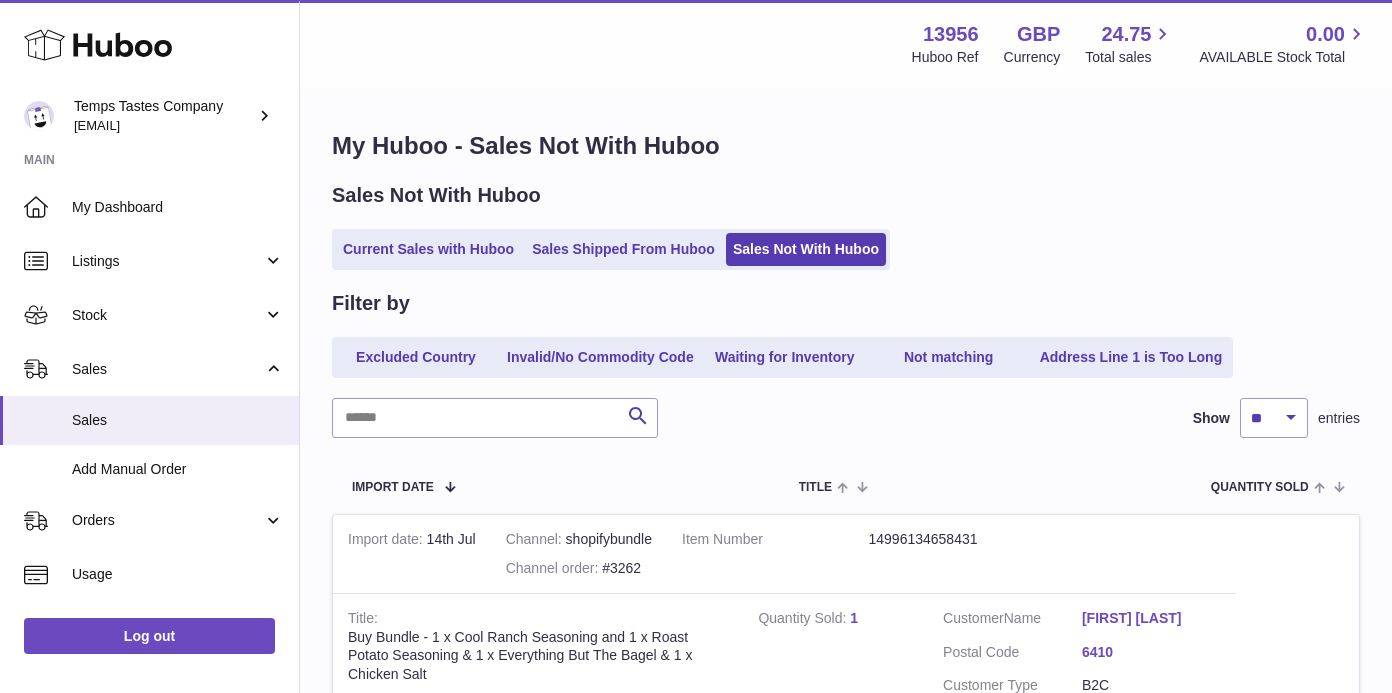 scroll, scrollTop: 0, scrollLeft: 0, axis: both 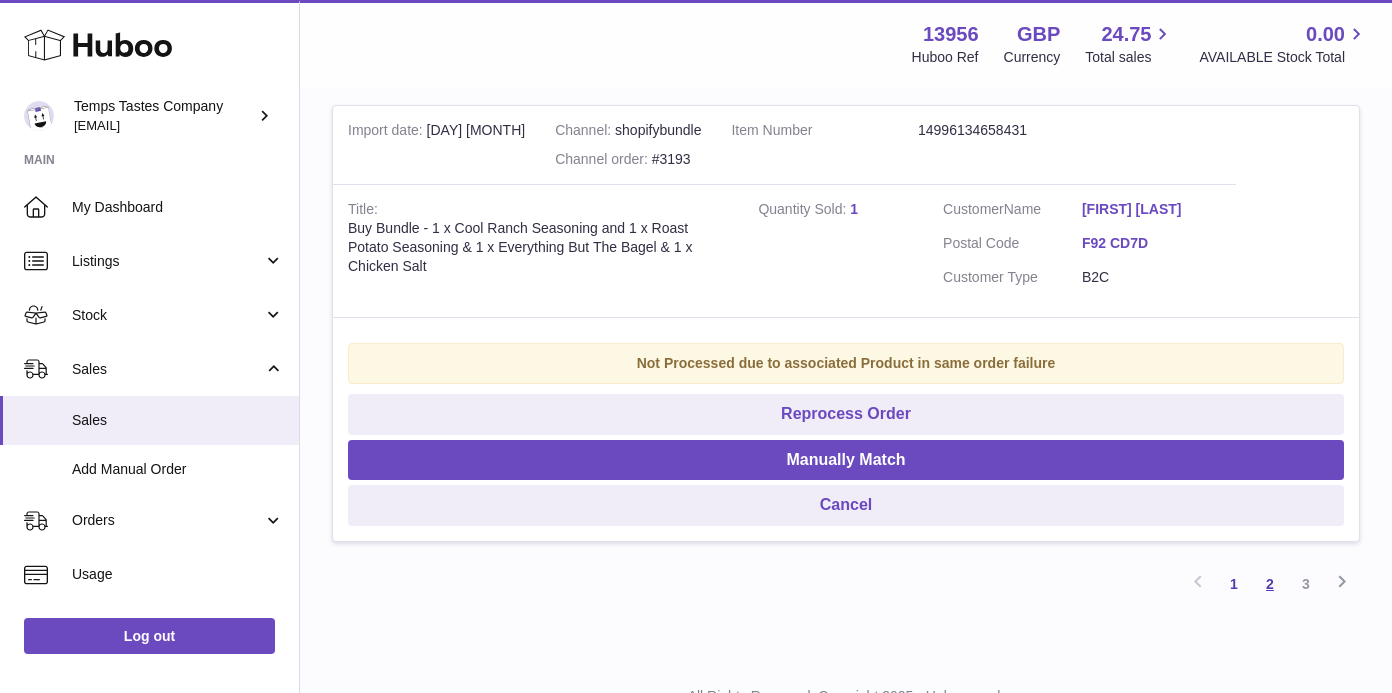 click on "2" at bounding box center [1270, 584] 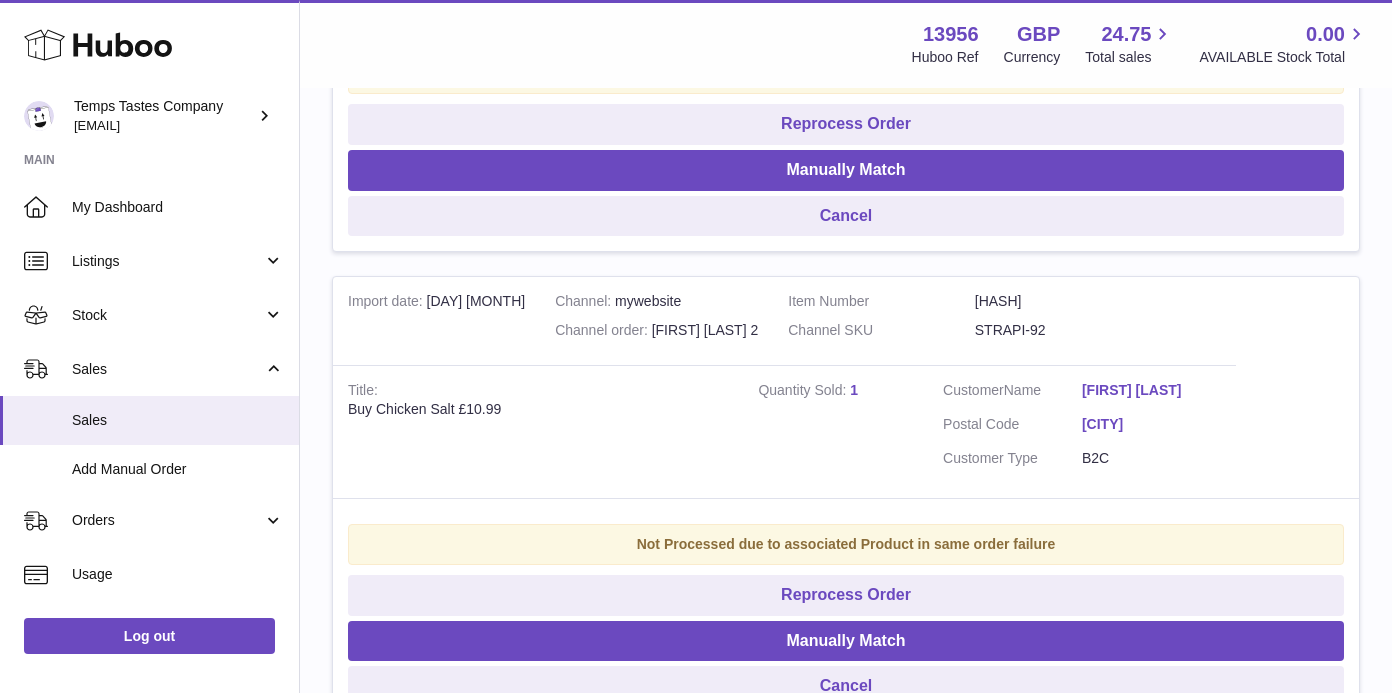 scroll, scrollTop: 4358, scrollLeft: 0, axis: vertical 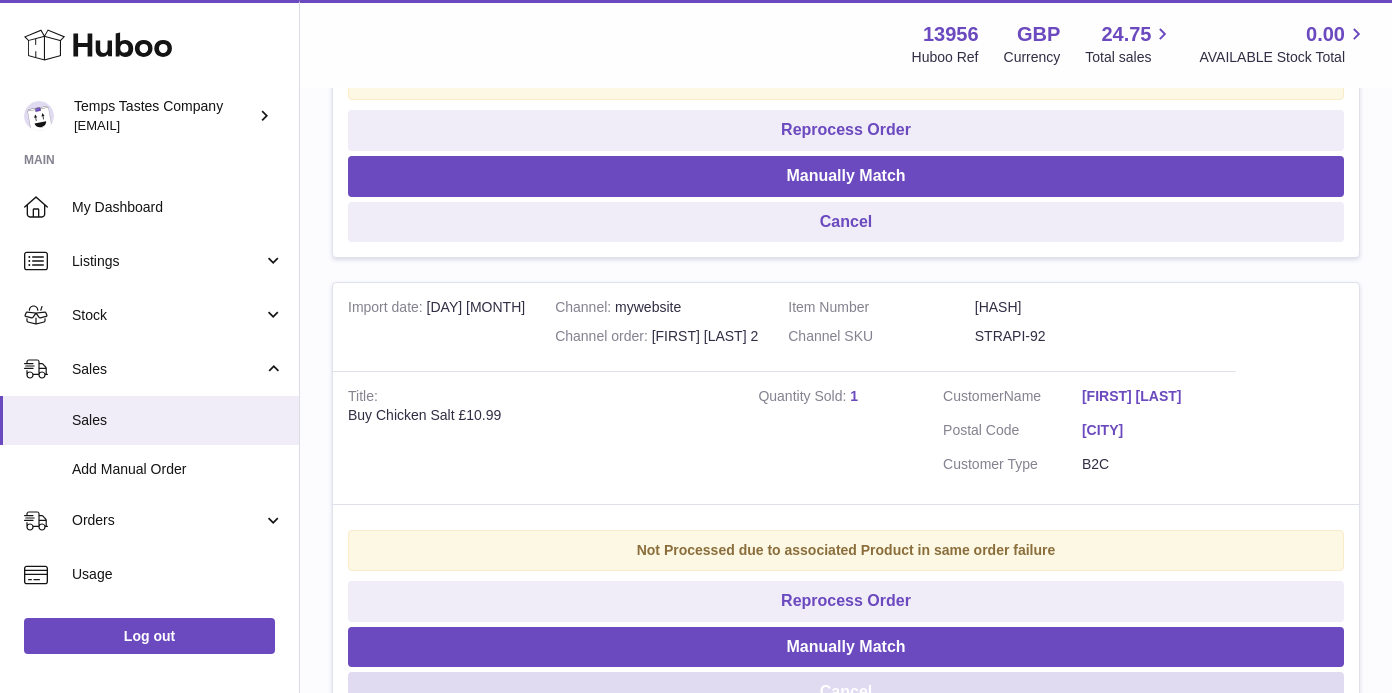 click on "Cancel" at bounding box center [846, 692] 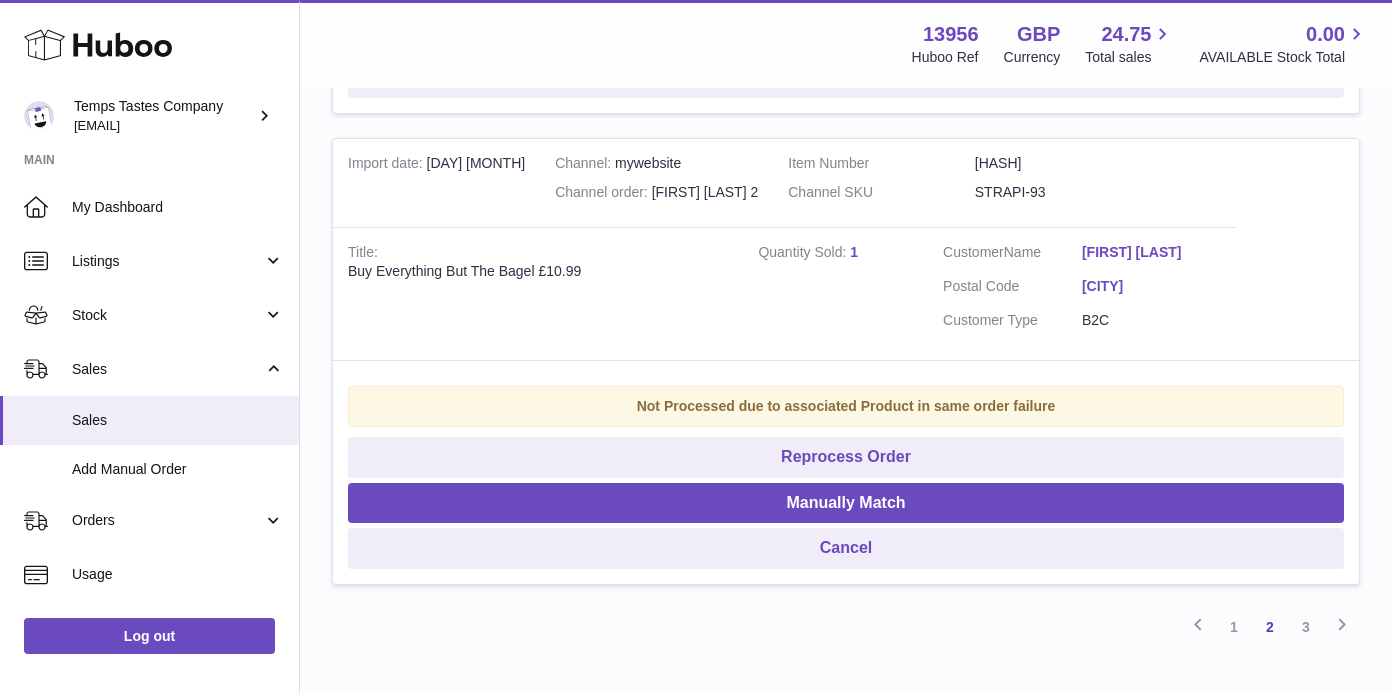 scroll, scrollTop: 4500, scrollLeft: 0, axis: vertical 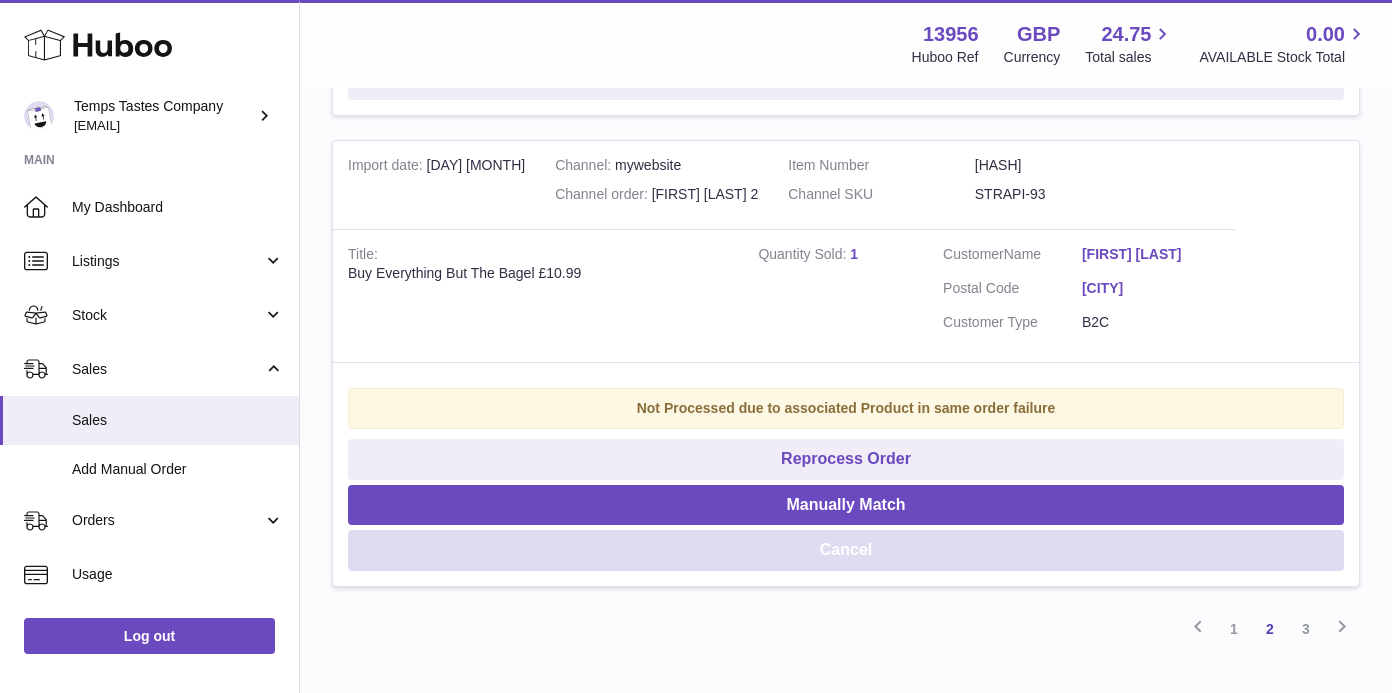 click on "Cancel" at bounding box center (846, 550) 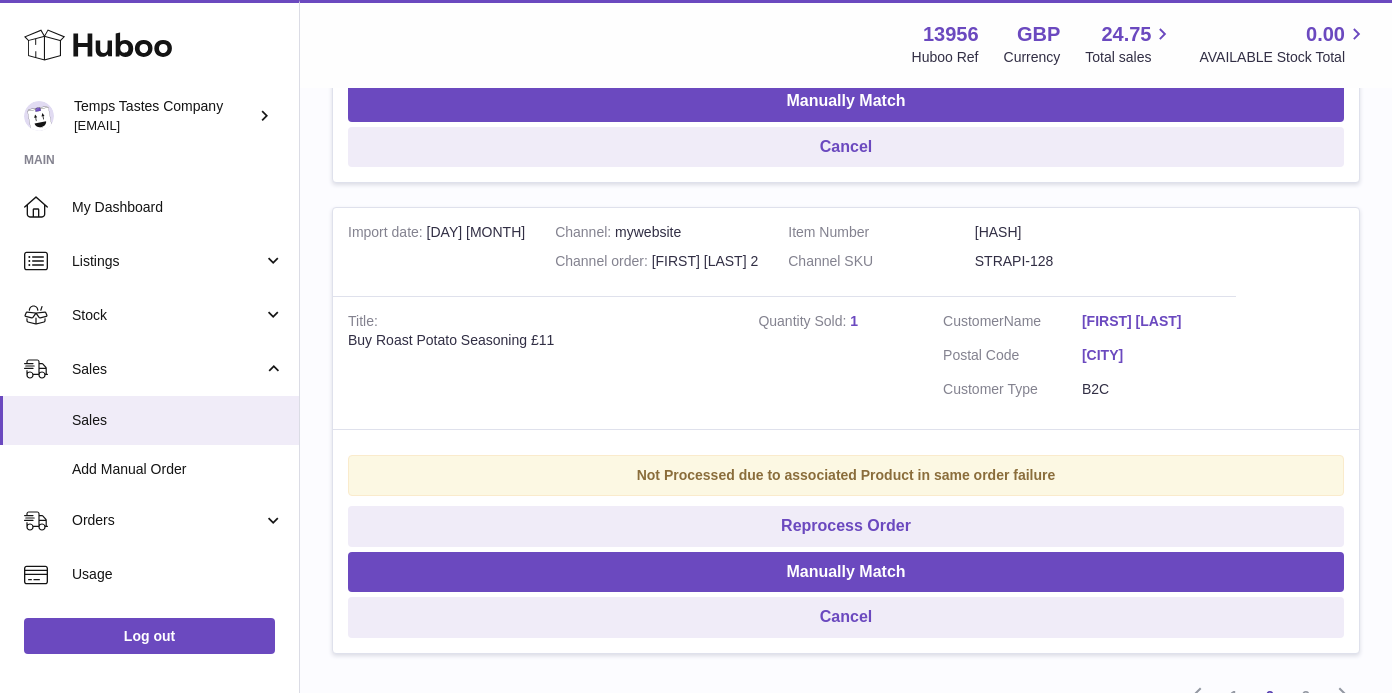 scroll, scrollTop: 4440, scrollLeft: 0, axis: vertical 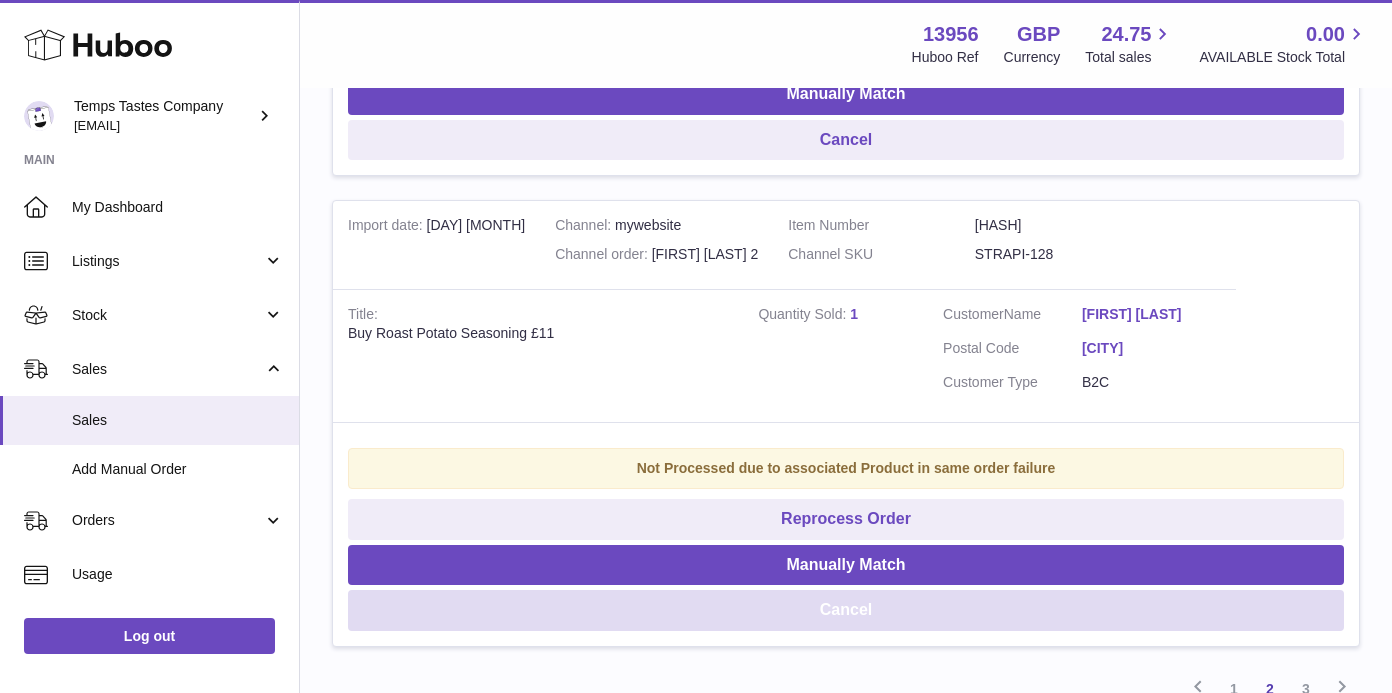 click on "Cancel" at bounding box center [846, 610] 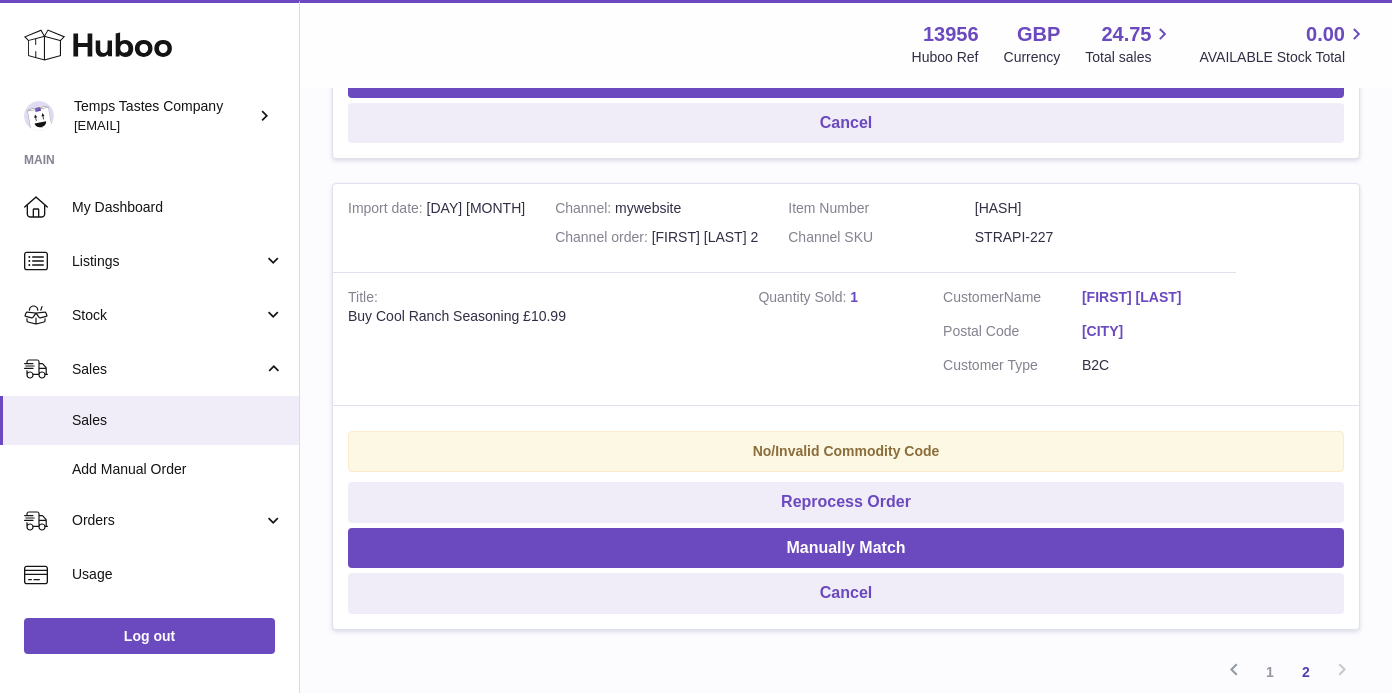 scroll, scrollTop: 4457, scrollLeft: 0, axis: vertical 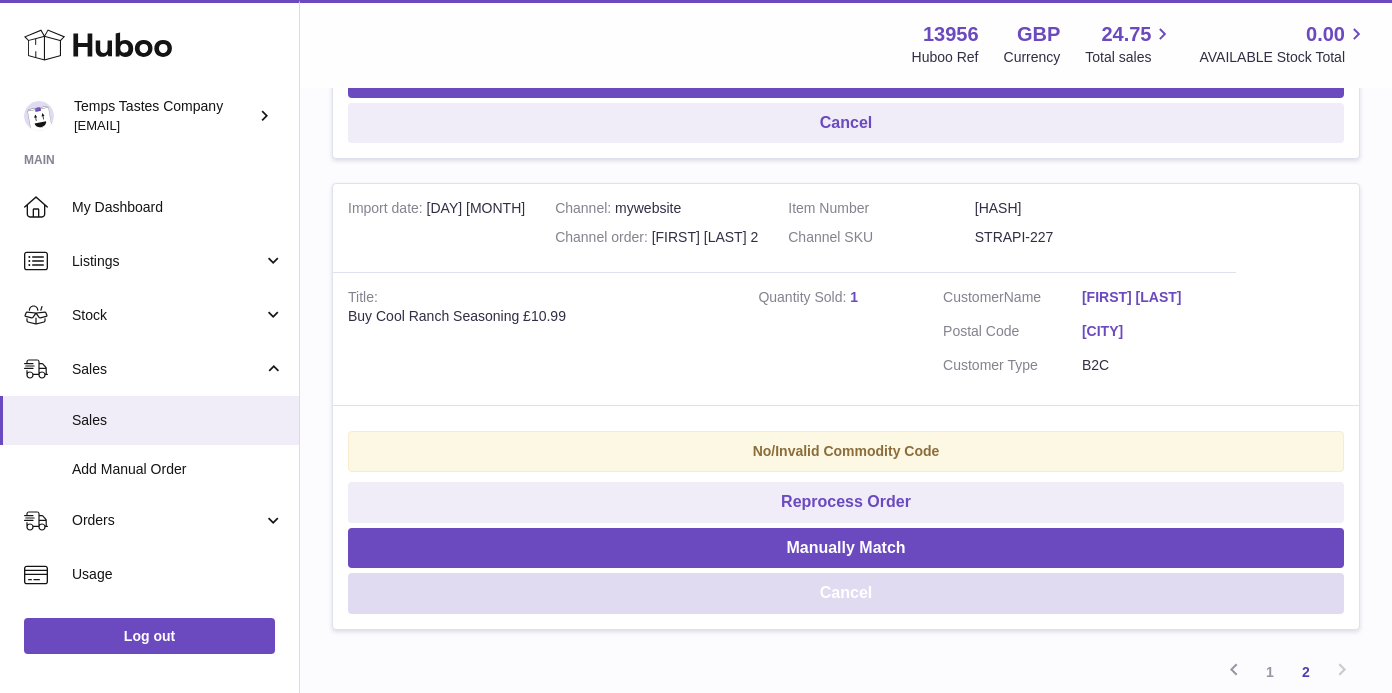 click on "Cancel" at bounding box center [846, 593] 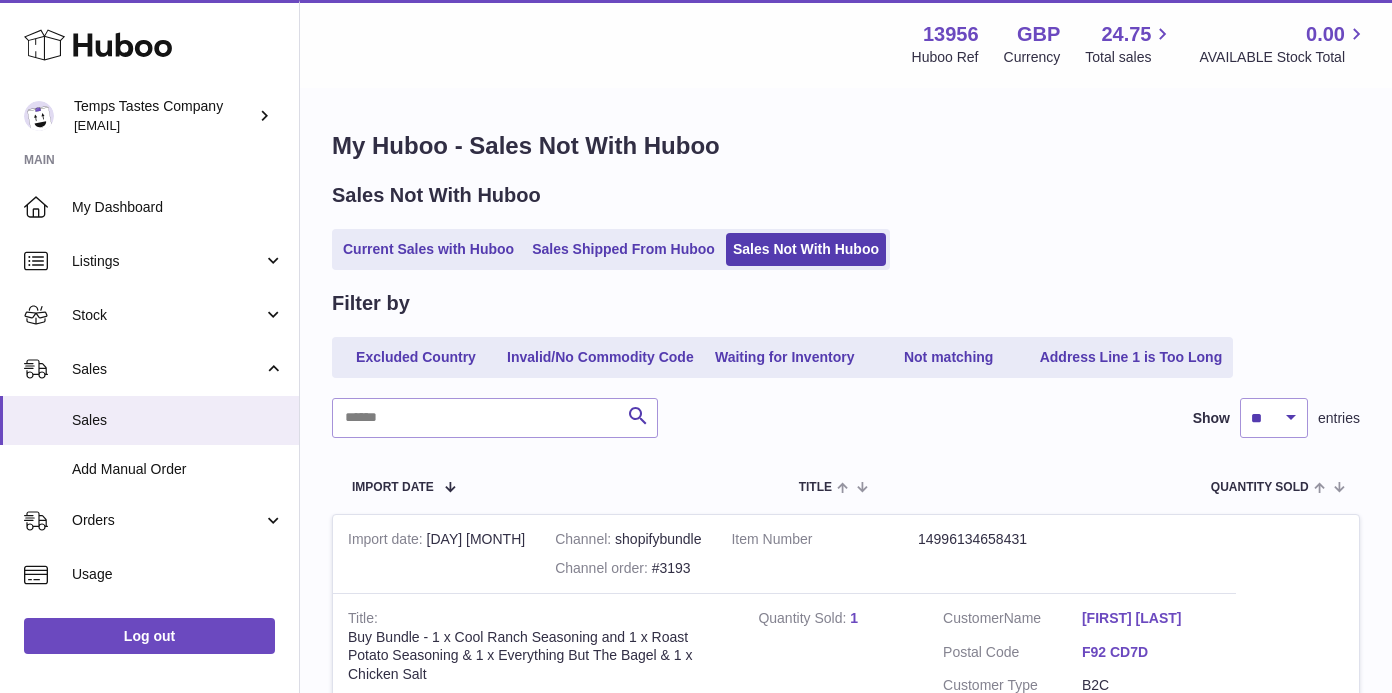 scroll, scrollTop: 0, scrollLeft: 0, axis: both 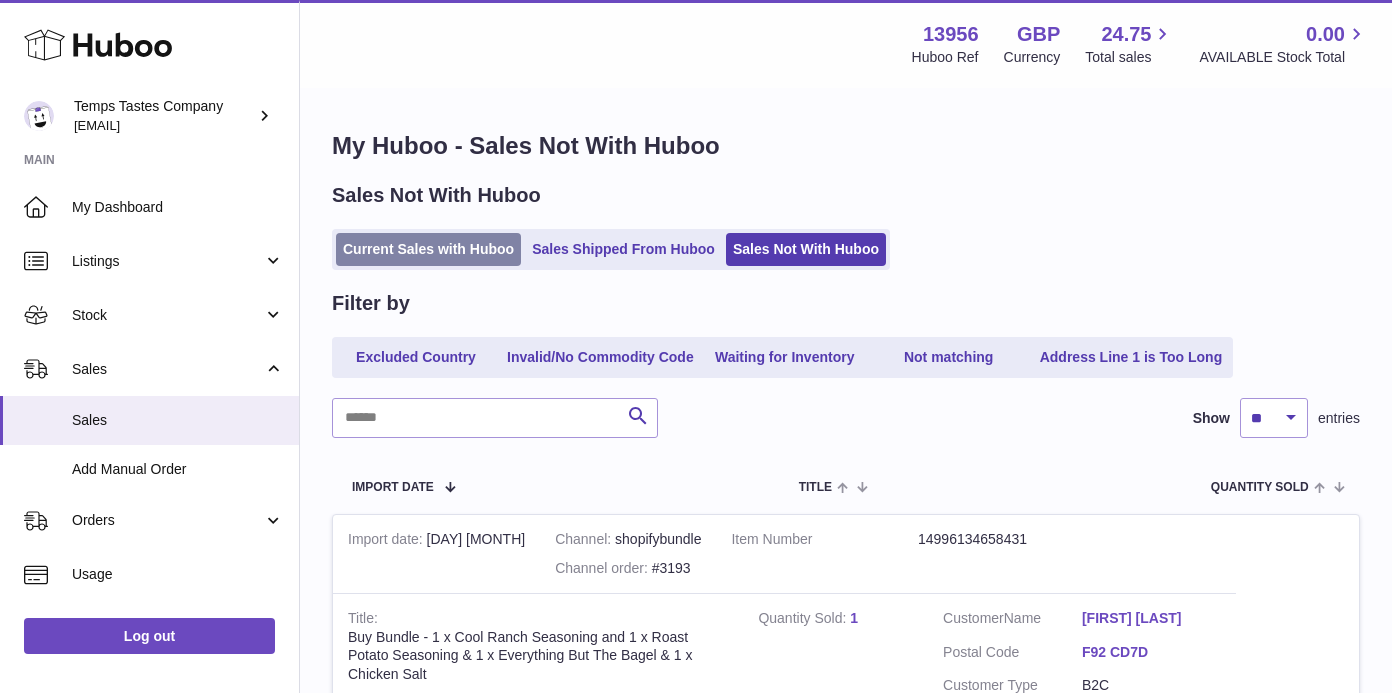 click on "Current Sales with Huboo" at bounding box center (428, 249) 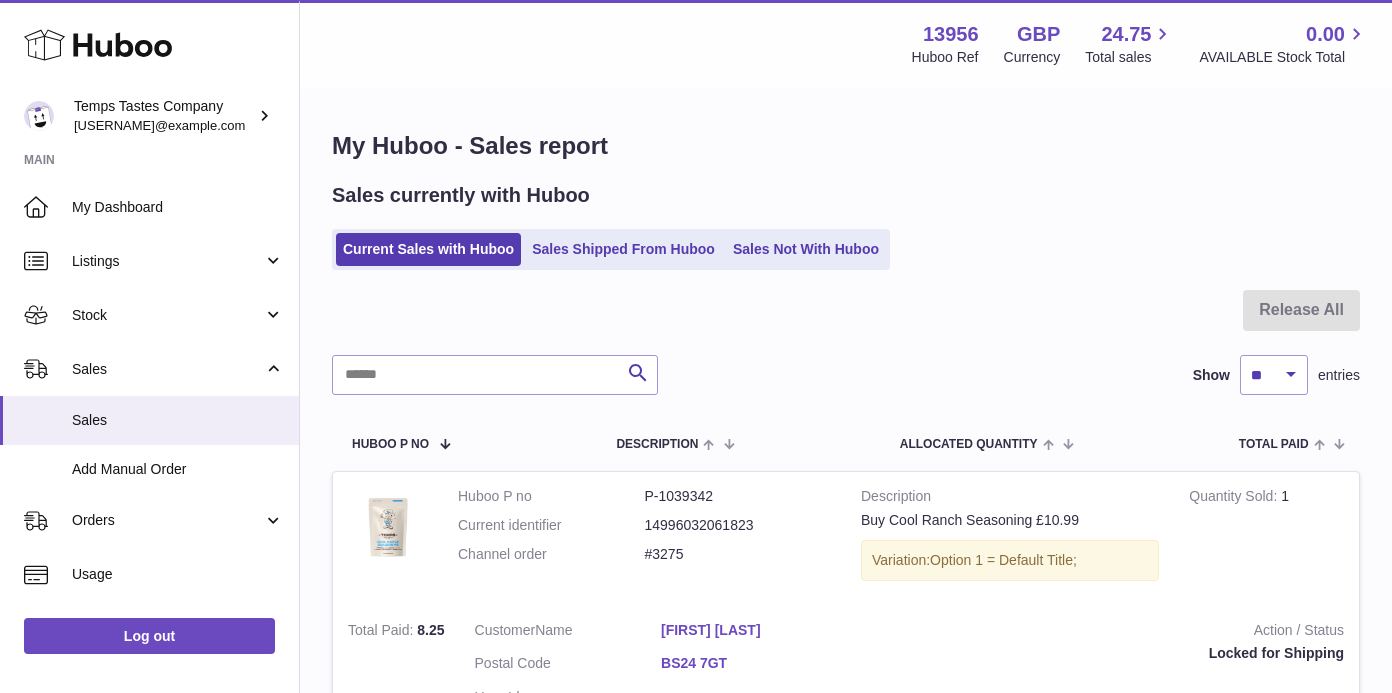 scroll, scrollTop: 0, scrollLeft: 0, axis: both 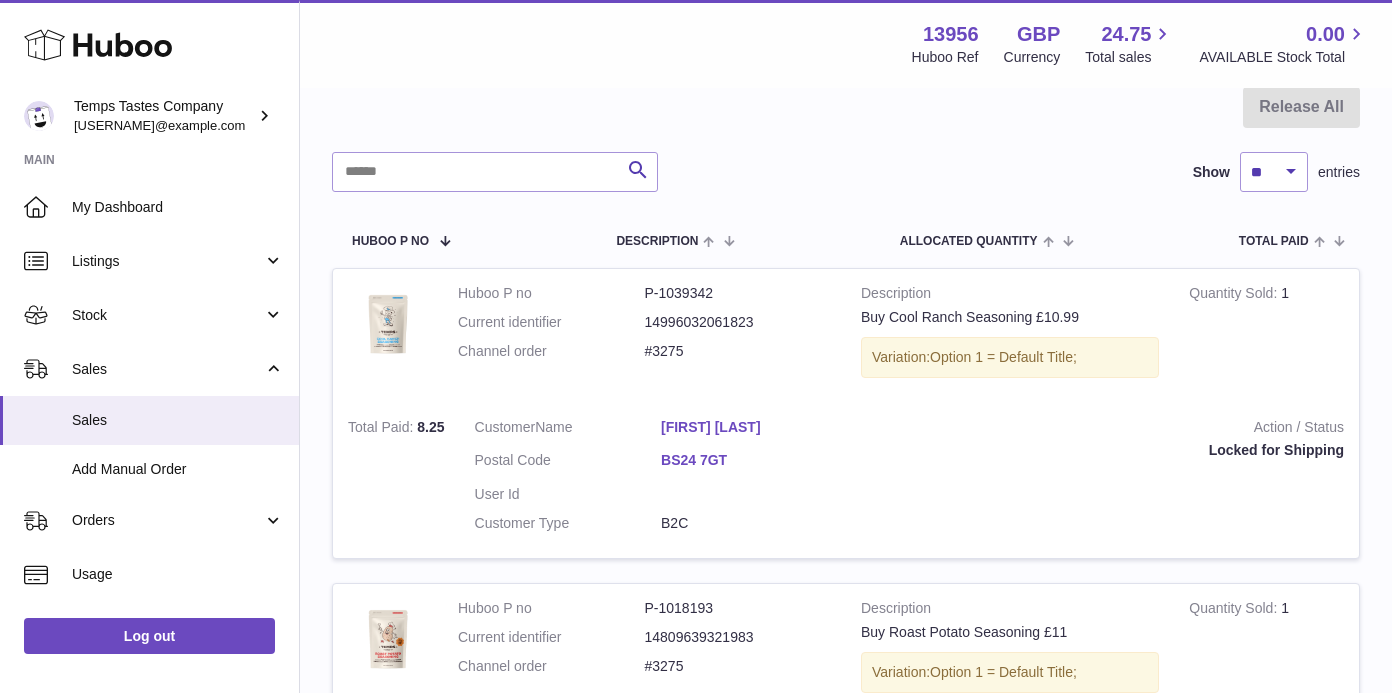 click on "[FIRST] [LAST]" at bounding box center (754, 427) 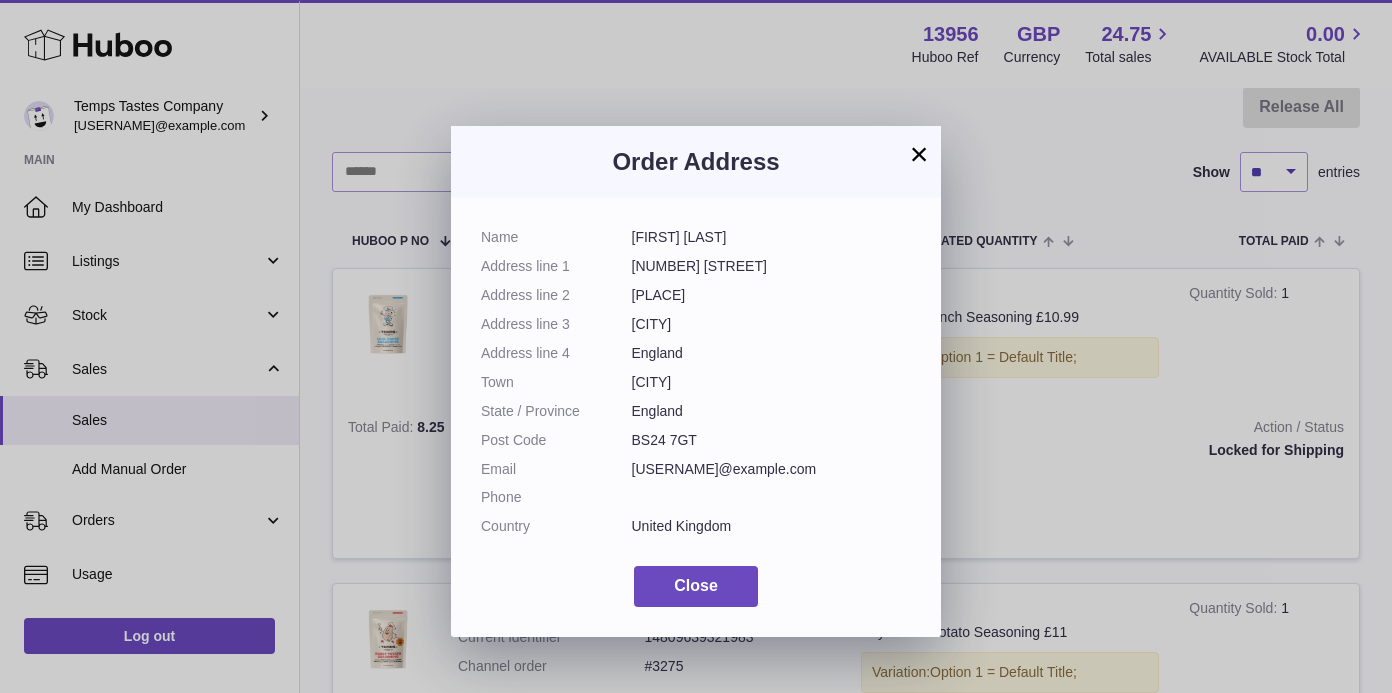 drag, startPoint x: 632, startPoint y: 461, endPoint x: 796, endPoint y: 464, distance: 164.02744 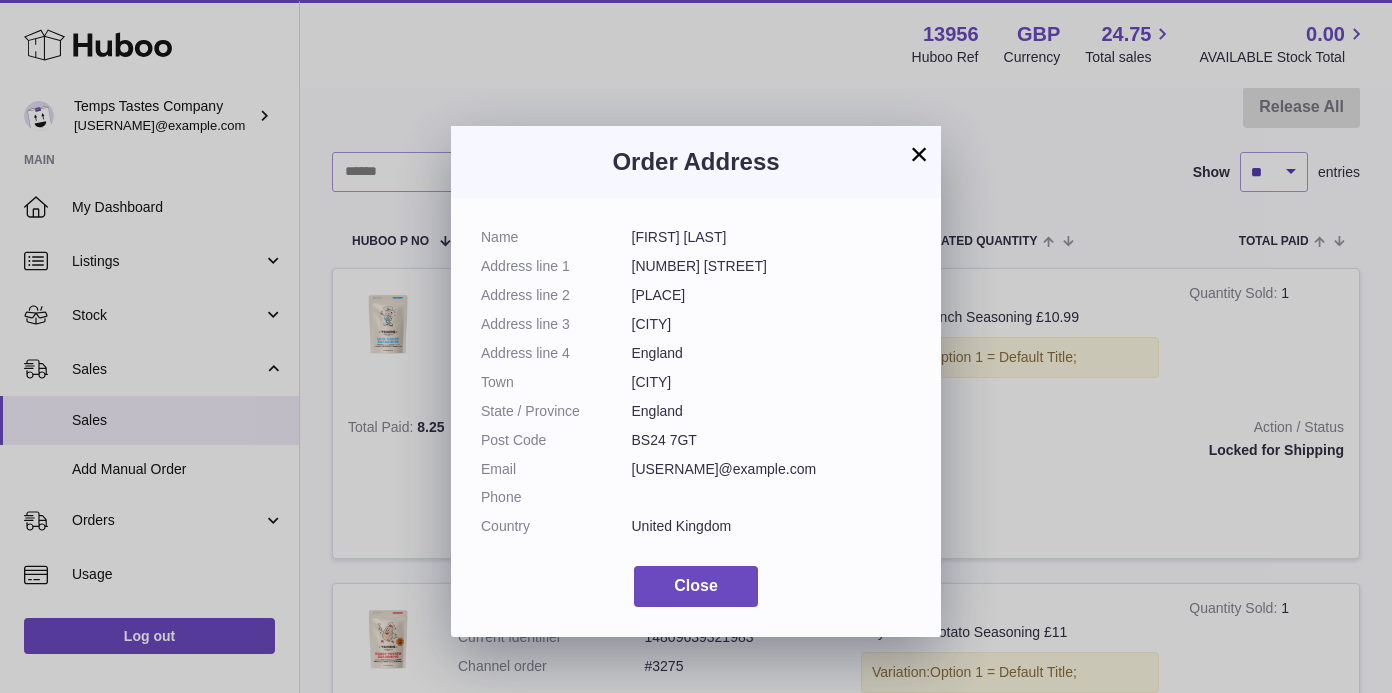 click on "[USERNAME]@example.com" at bounding box center (772, 469) 